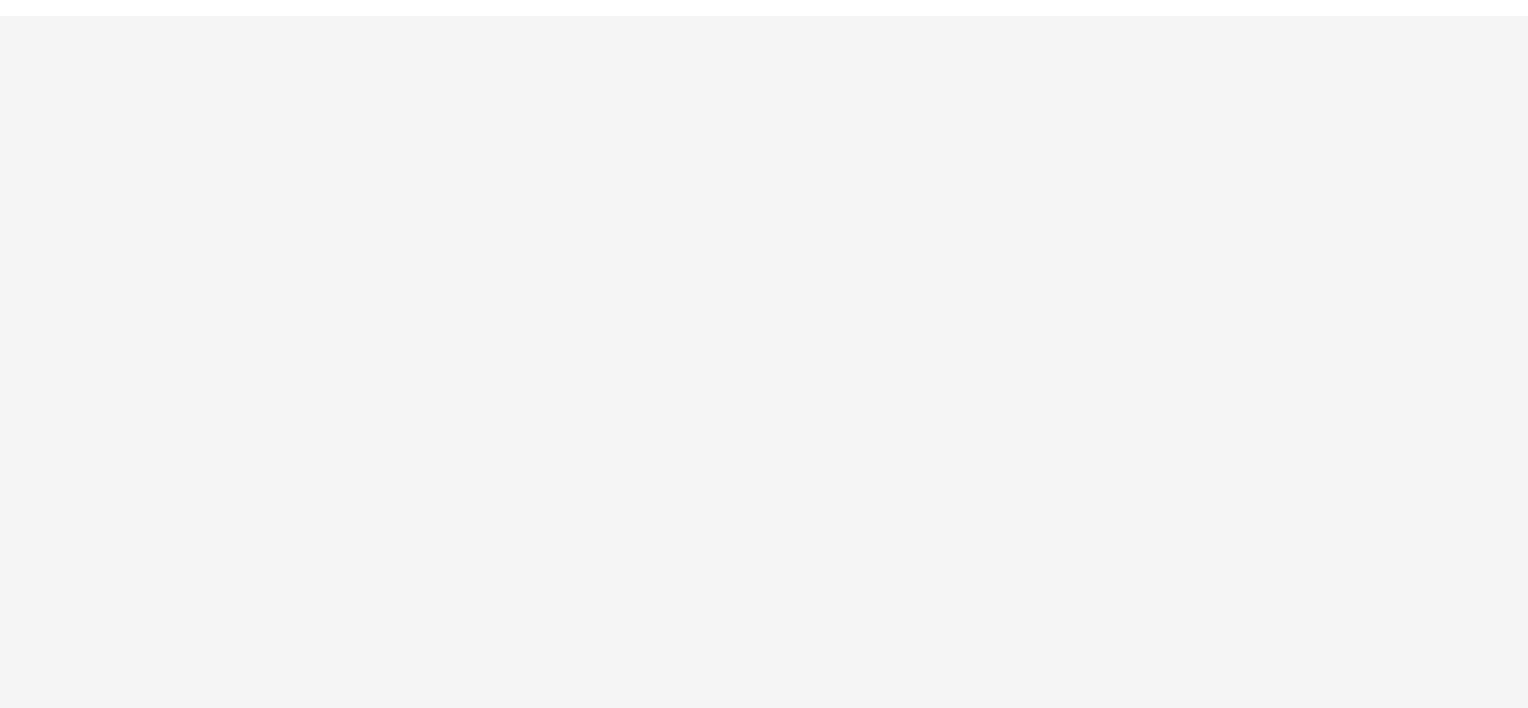 scroll, scrollTop: 0, scrollLeft: 0, axis: both 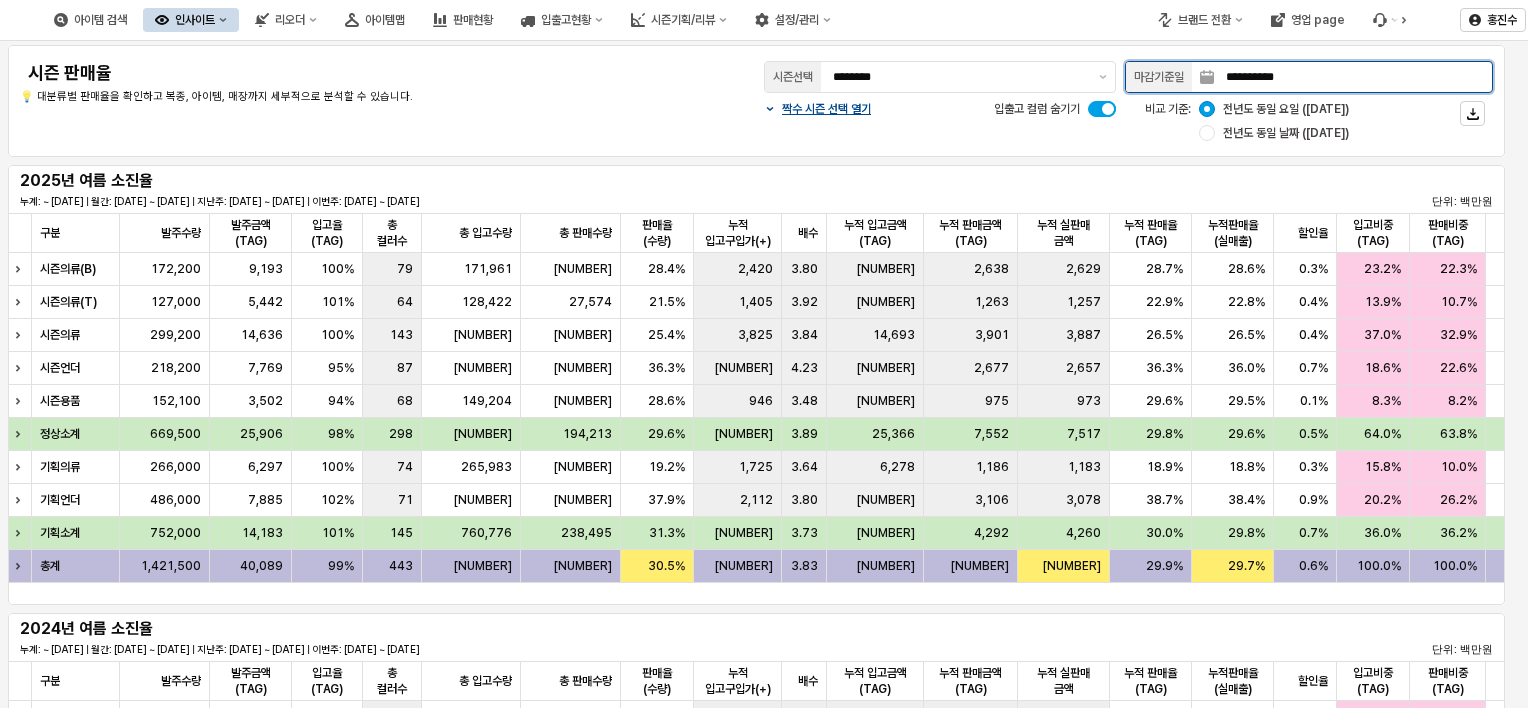 click on "**********" at bounding box center [1353, 77] 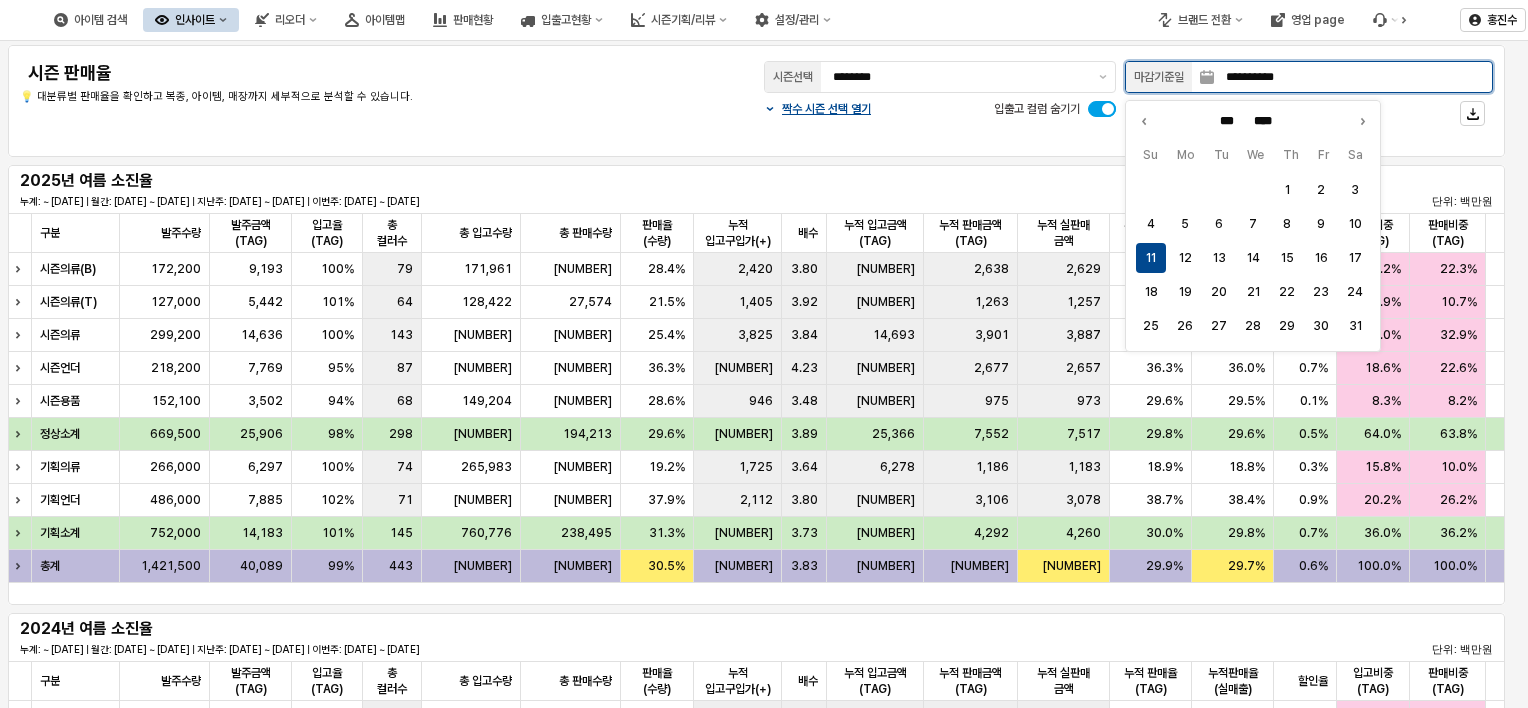 click on "11" at bounding box center [1151, 258] 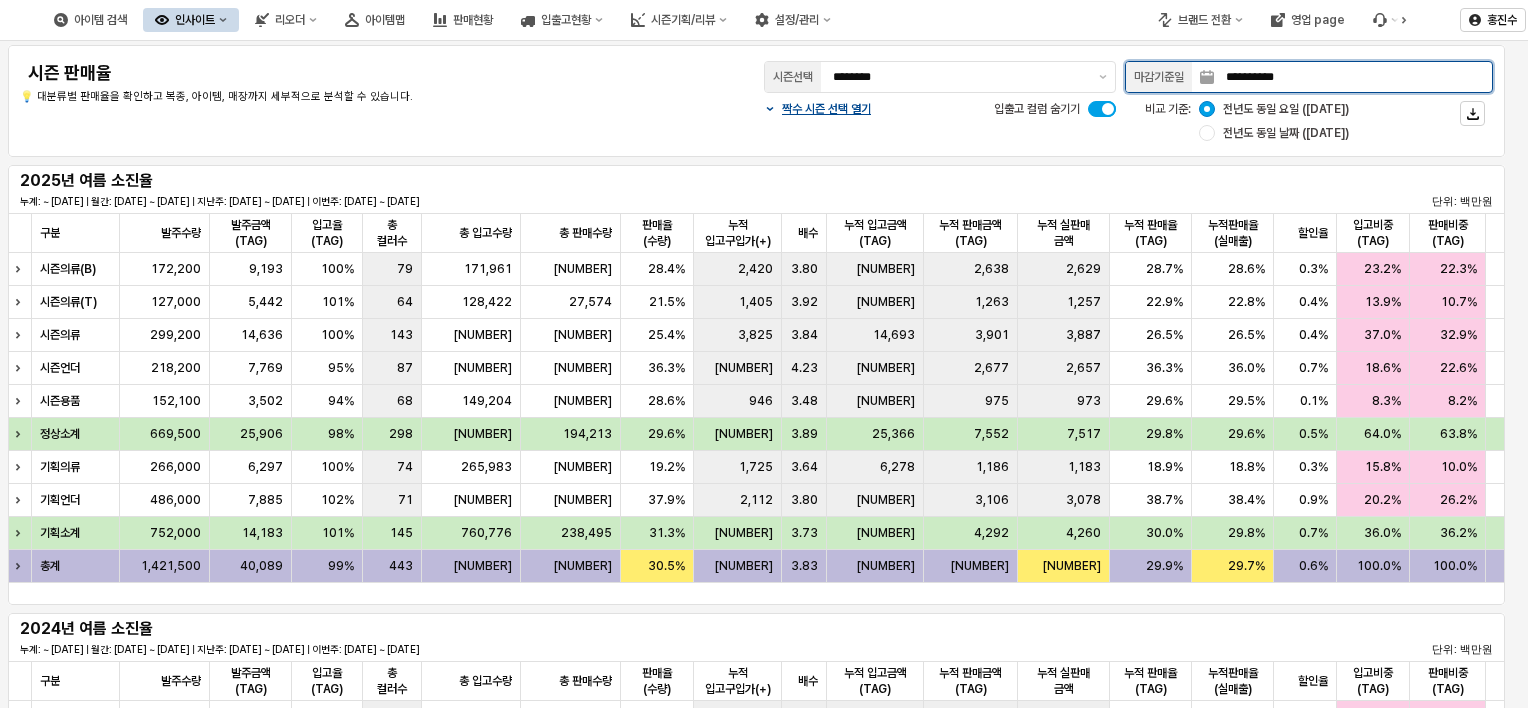 click on "**********" at bounding box center (1353, 77) 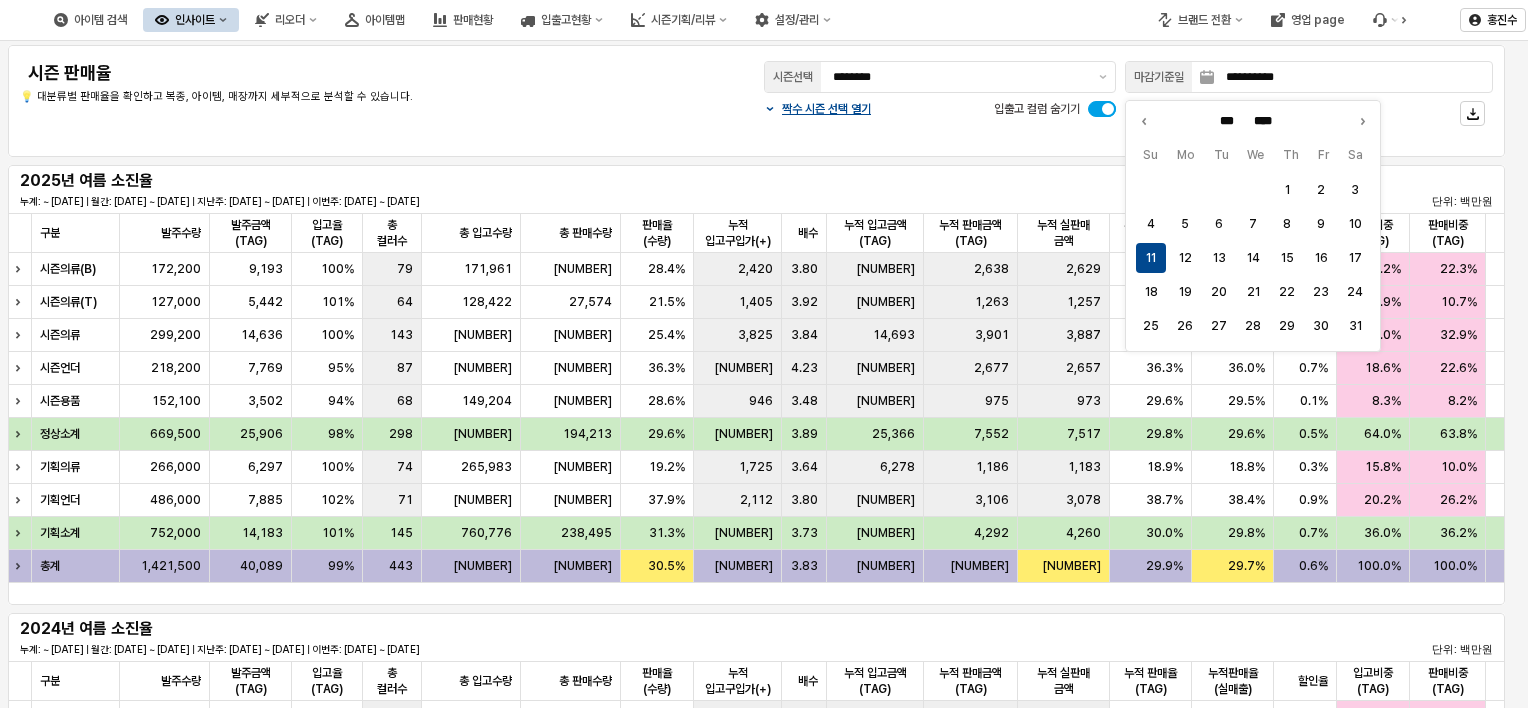 click on "2025년 여름 소진율 누계: ~ [DATE] | 월간: [DATE] ~ [DATE] | 지난주: [DATE] ~ [DATE] | 이번주: [DATE] ~ [DATE] 단위: 백만원" at bounding box center [756, 189] 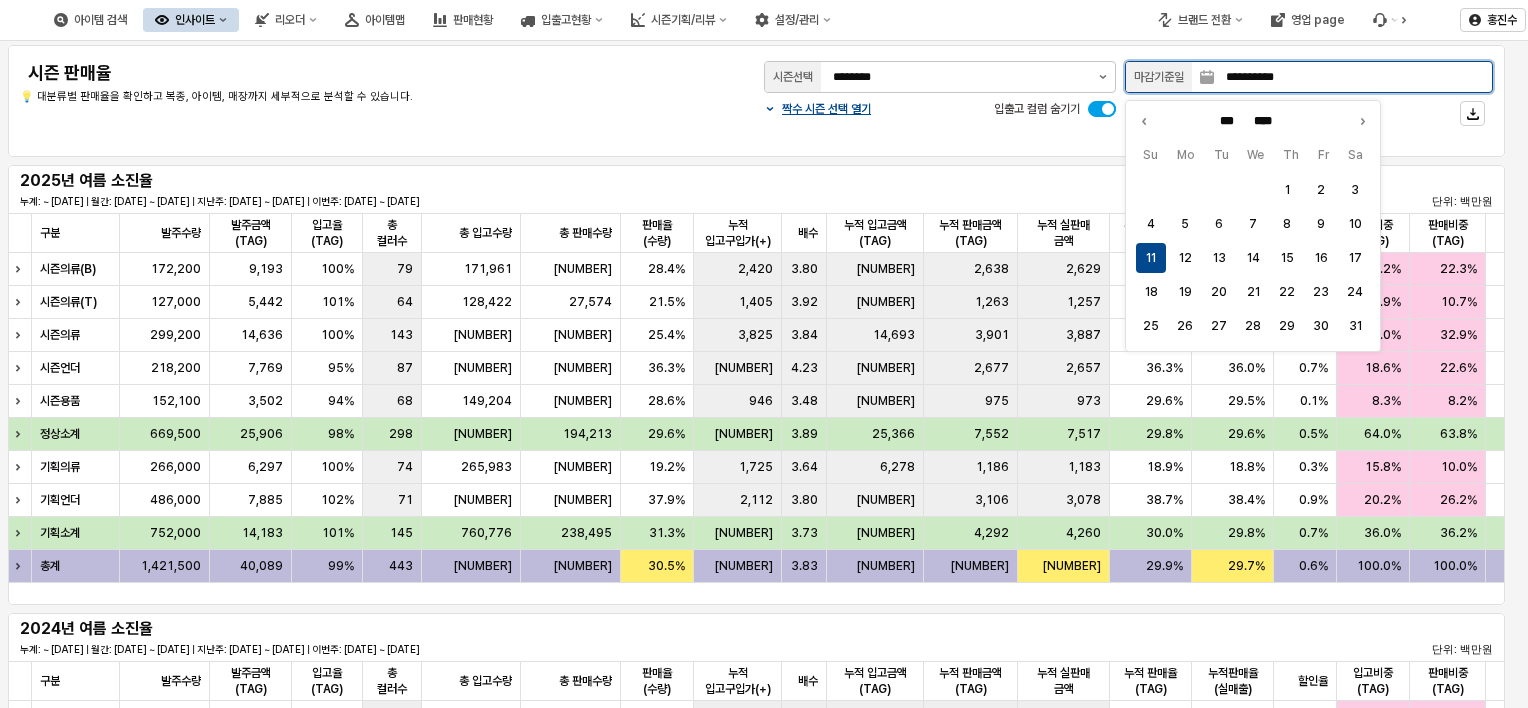 drag, startPoint x: 1307, startPoint y: 76, endPoint x: 1100, endPoint y: 73, distance: 207.02174 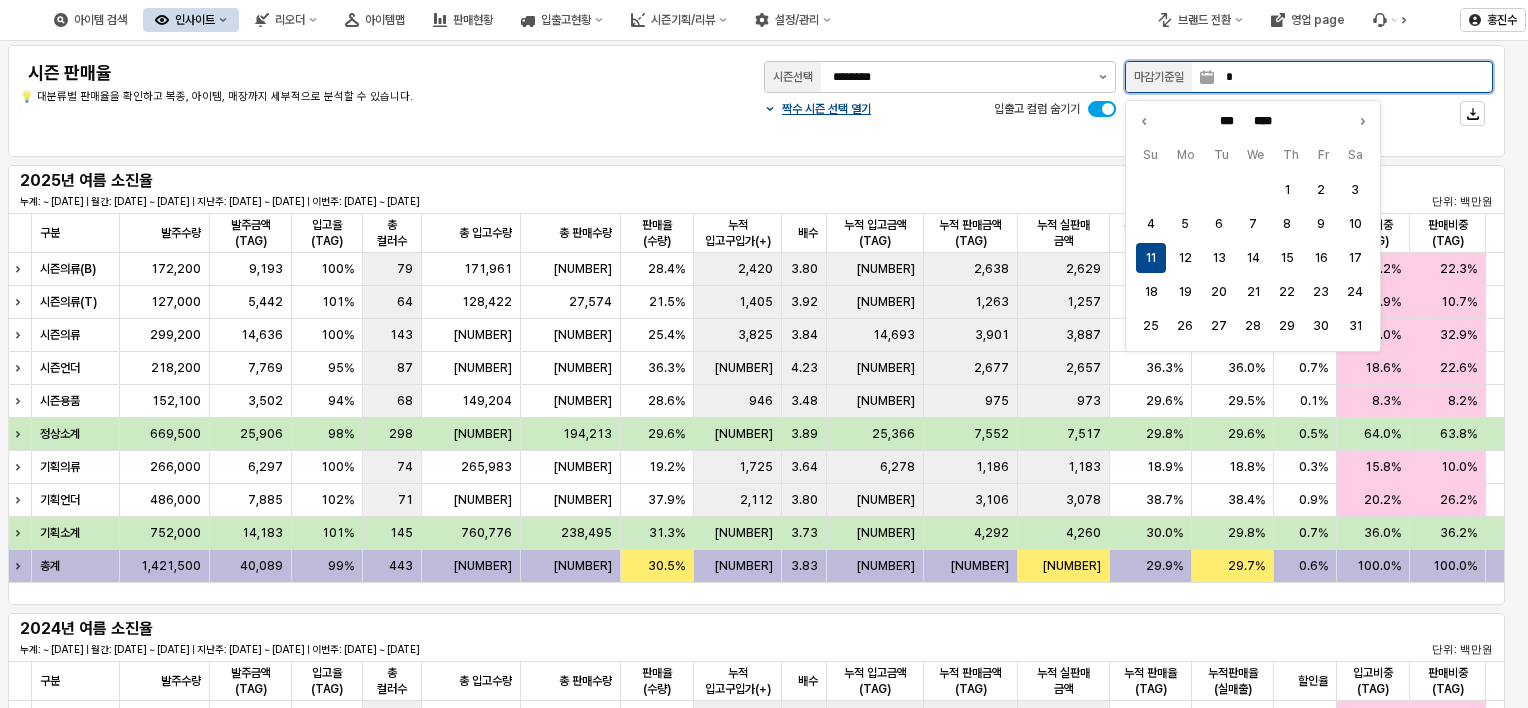 type on "******" 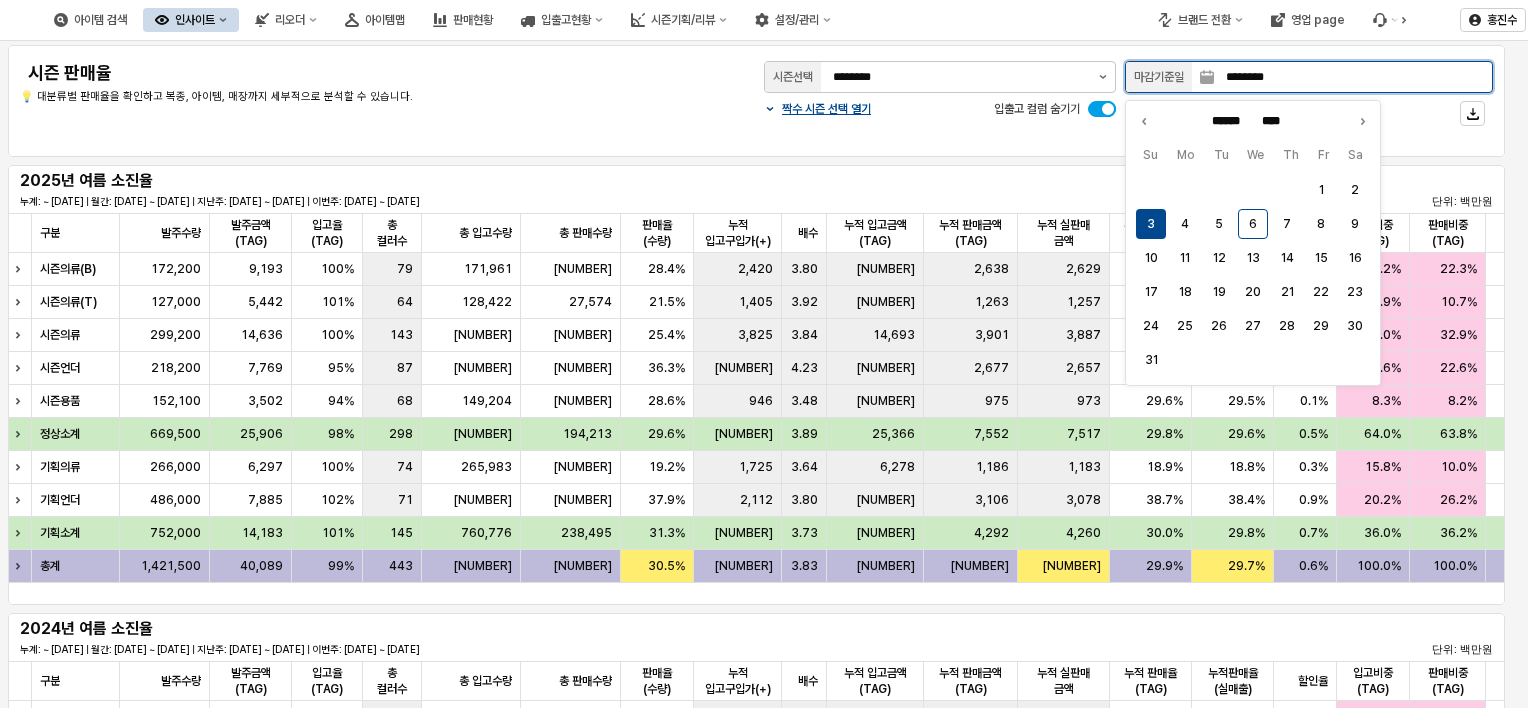 type on "**********" 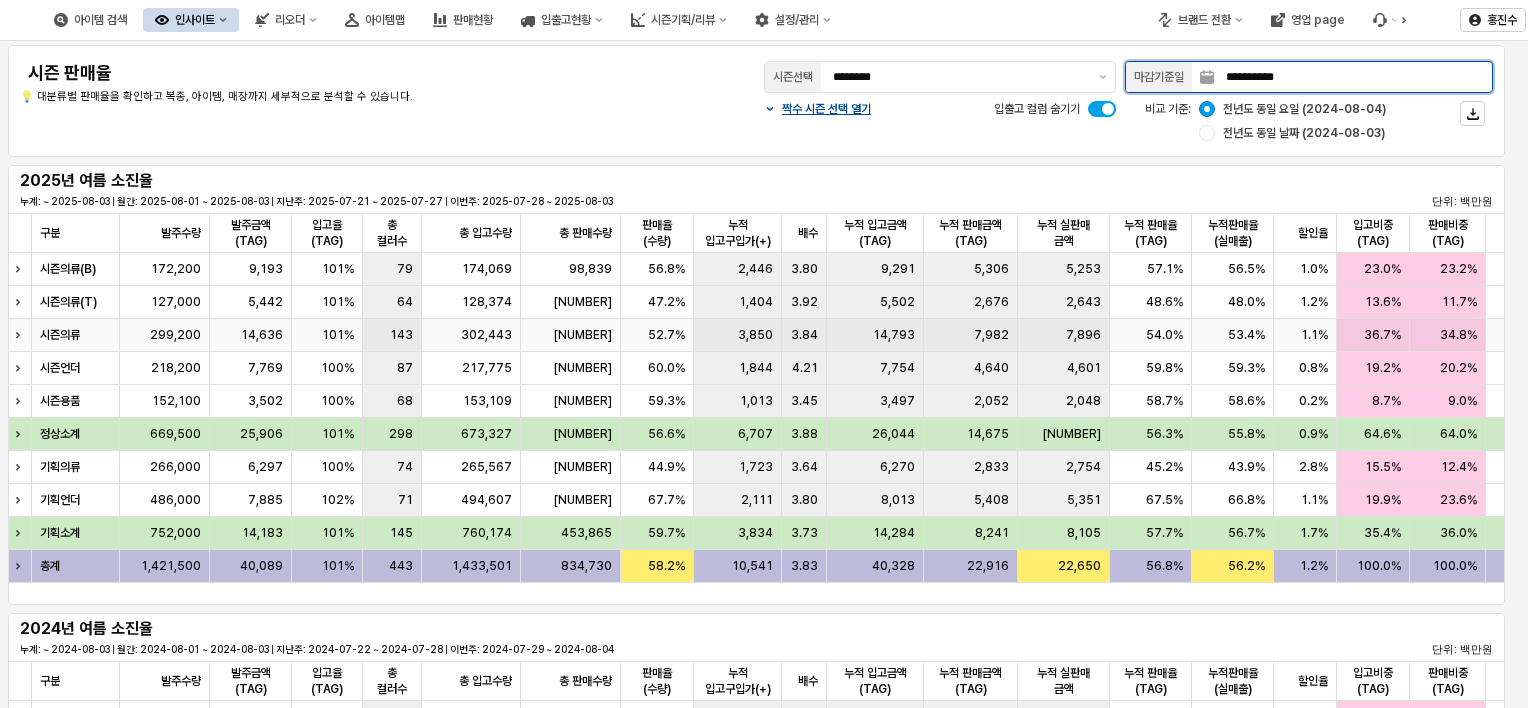 scroll, scrollTop: 0, scrollLeft: 0, axis: both 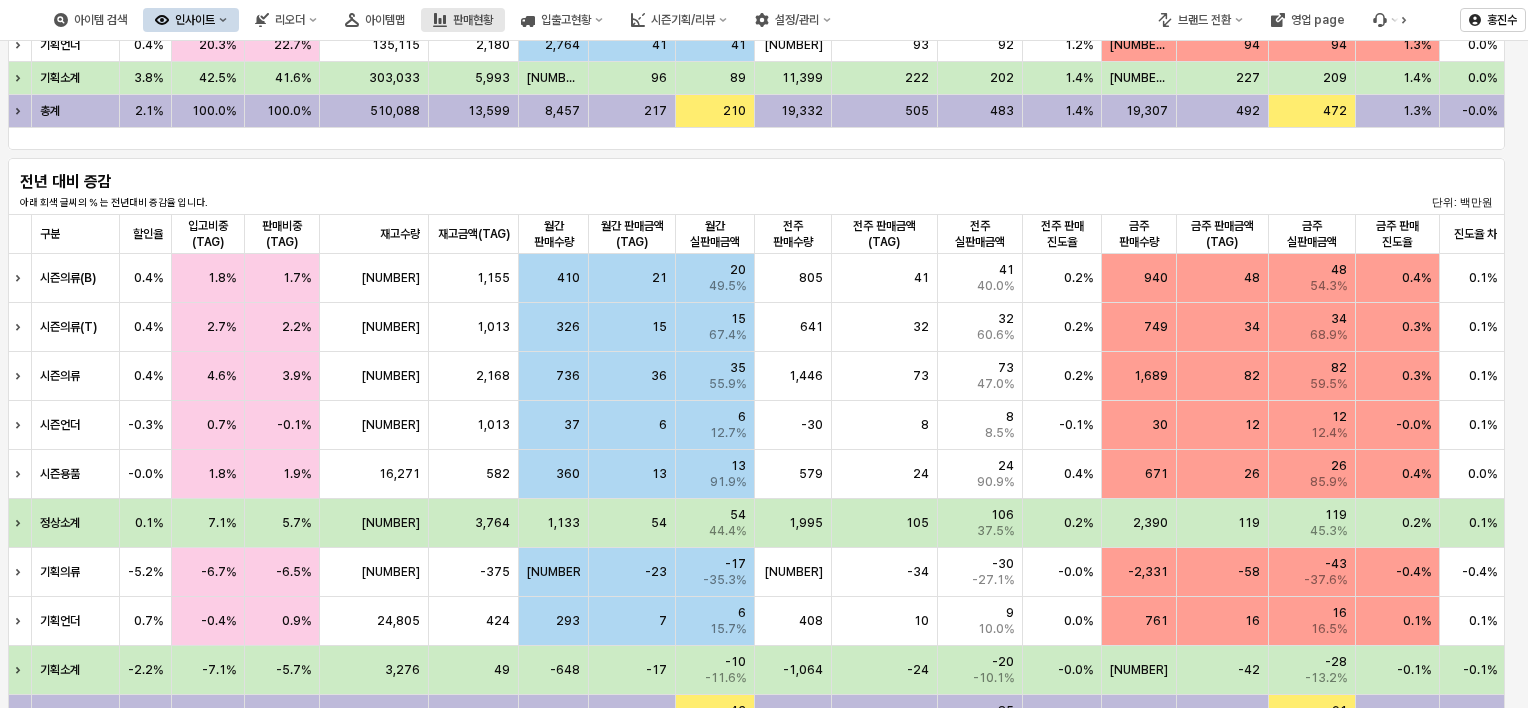 click on "판매현황" at bounding box center (473, 20) 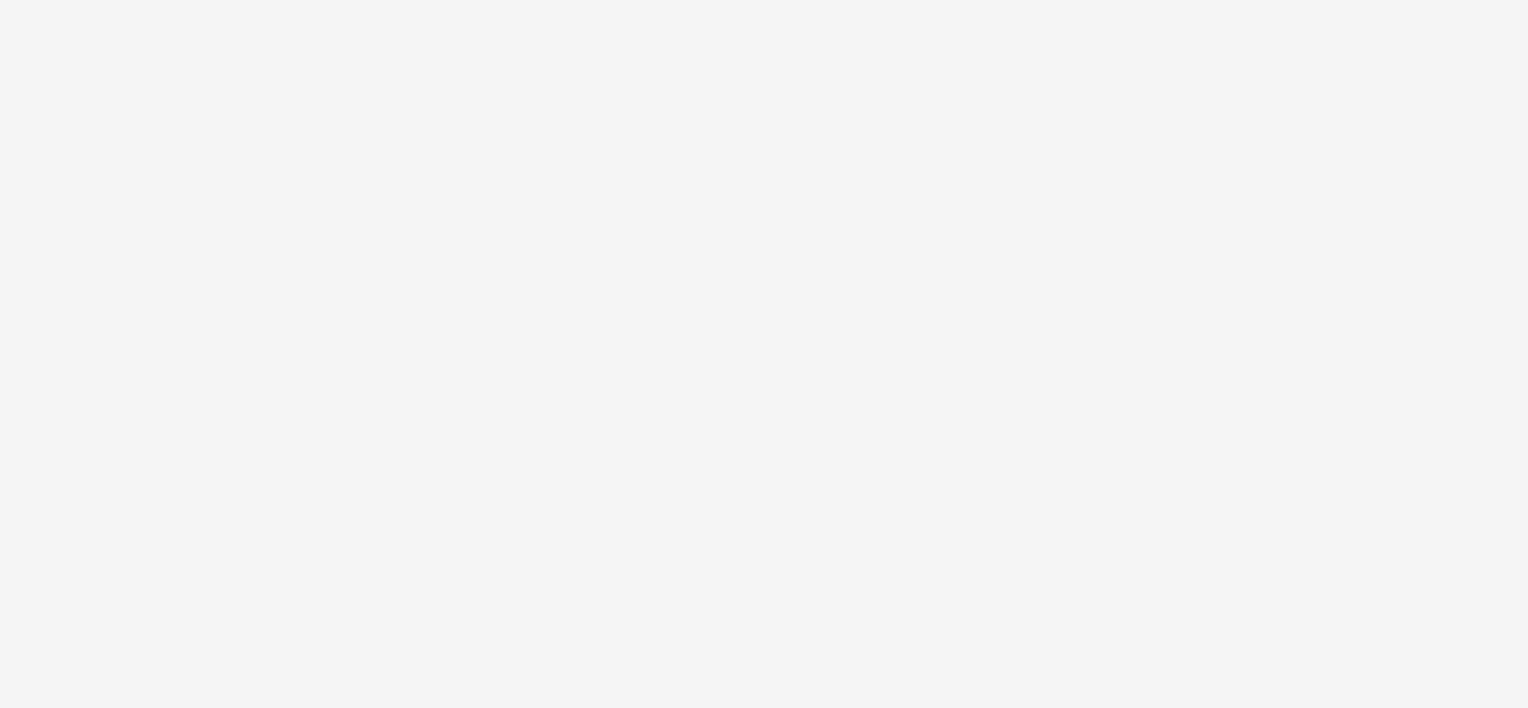 scroll, scrollTop: 0, scrollLeft: 0, axis: both 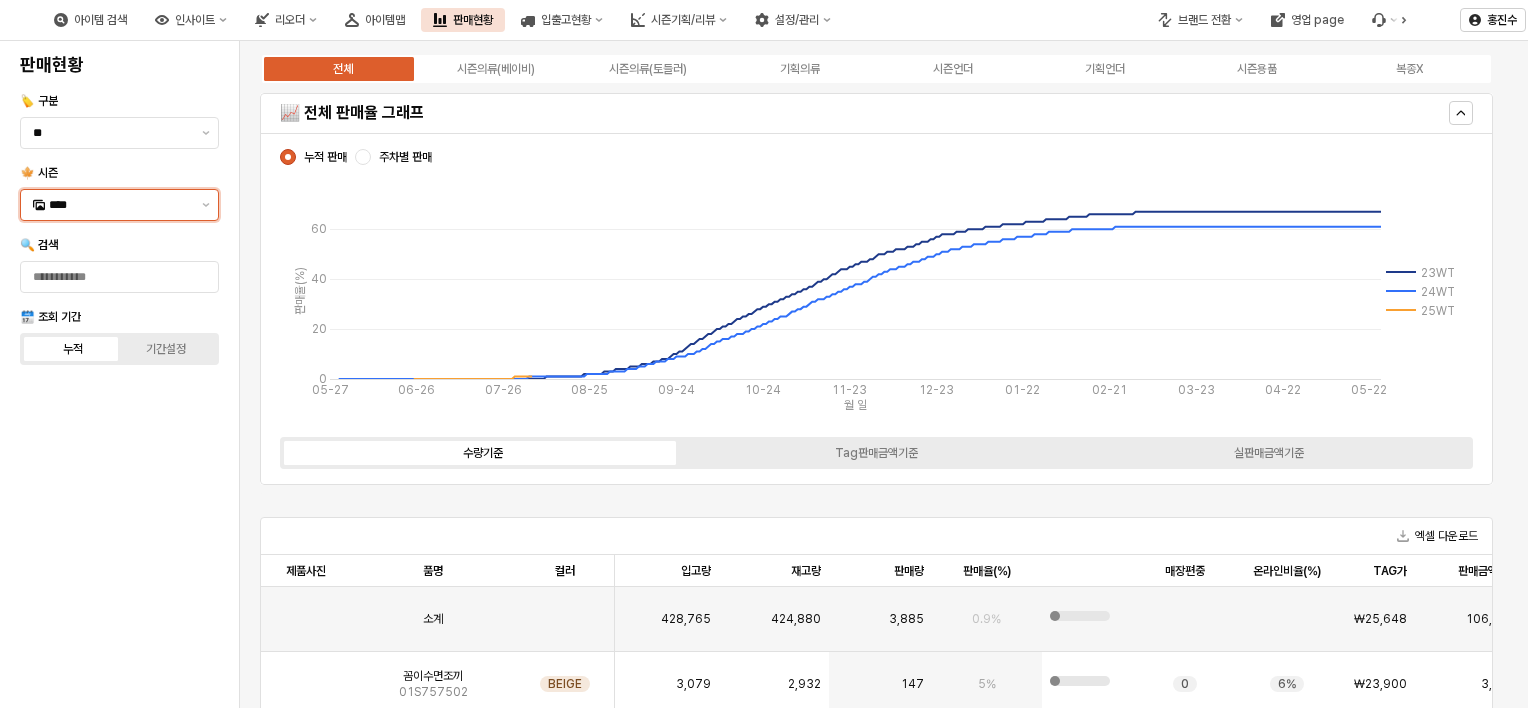 click on "****" at bounding box center (107, 205) 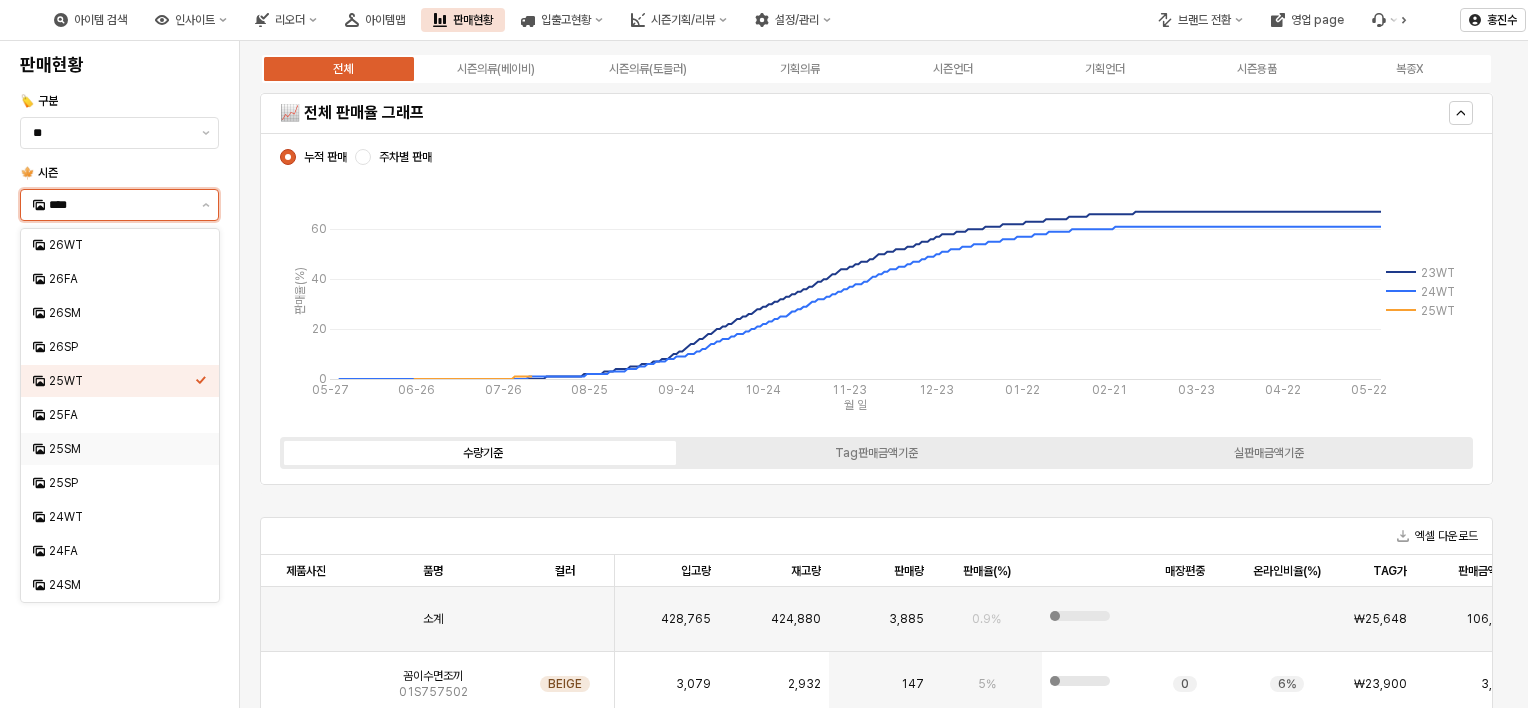 click on "25SM" at bounding box center [122, 449] 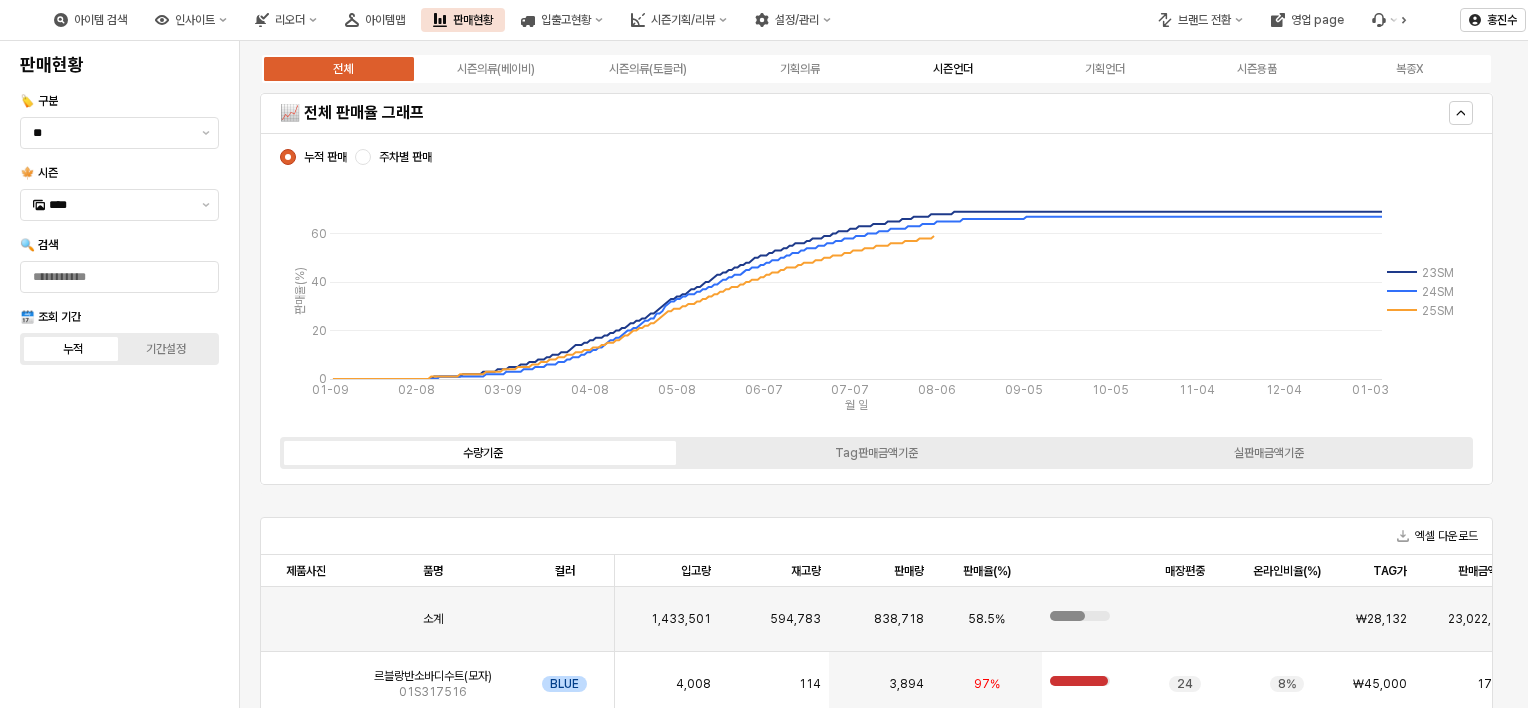 click on "시즌언더" at bounding box center [953, 69] 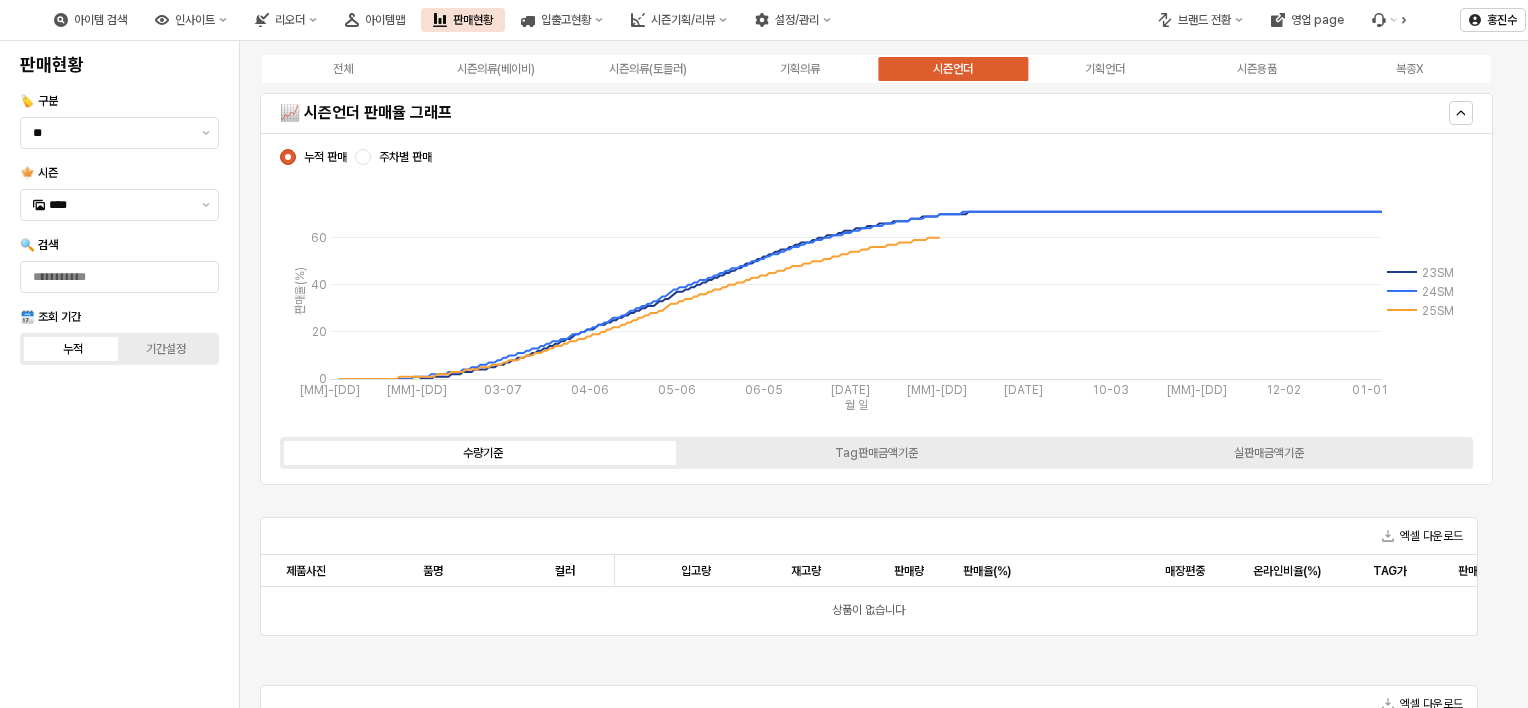 click on "주차별 판매" at bounding box center (405, 157) 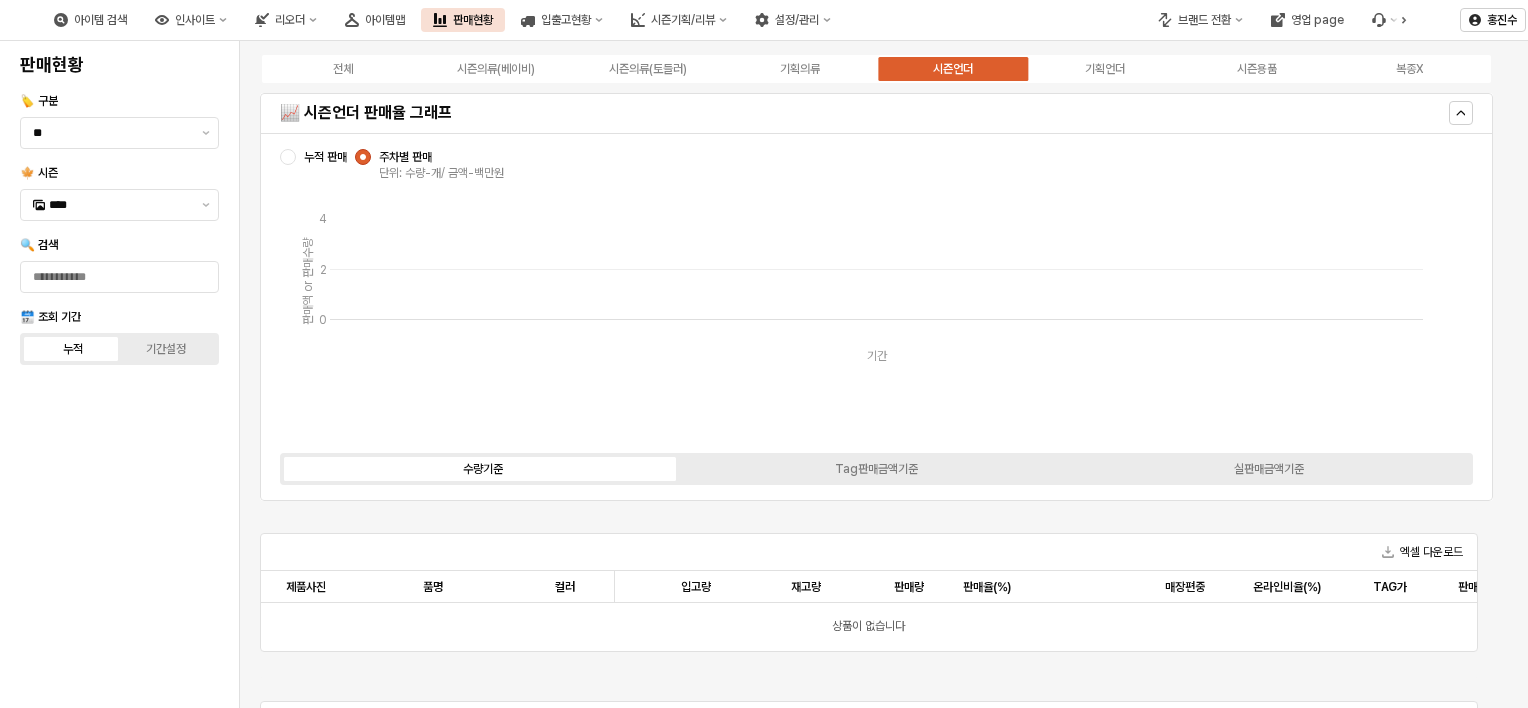 click on "누적 판매" at bounding box center (325, 157) 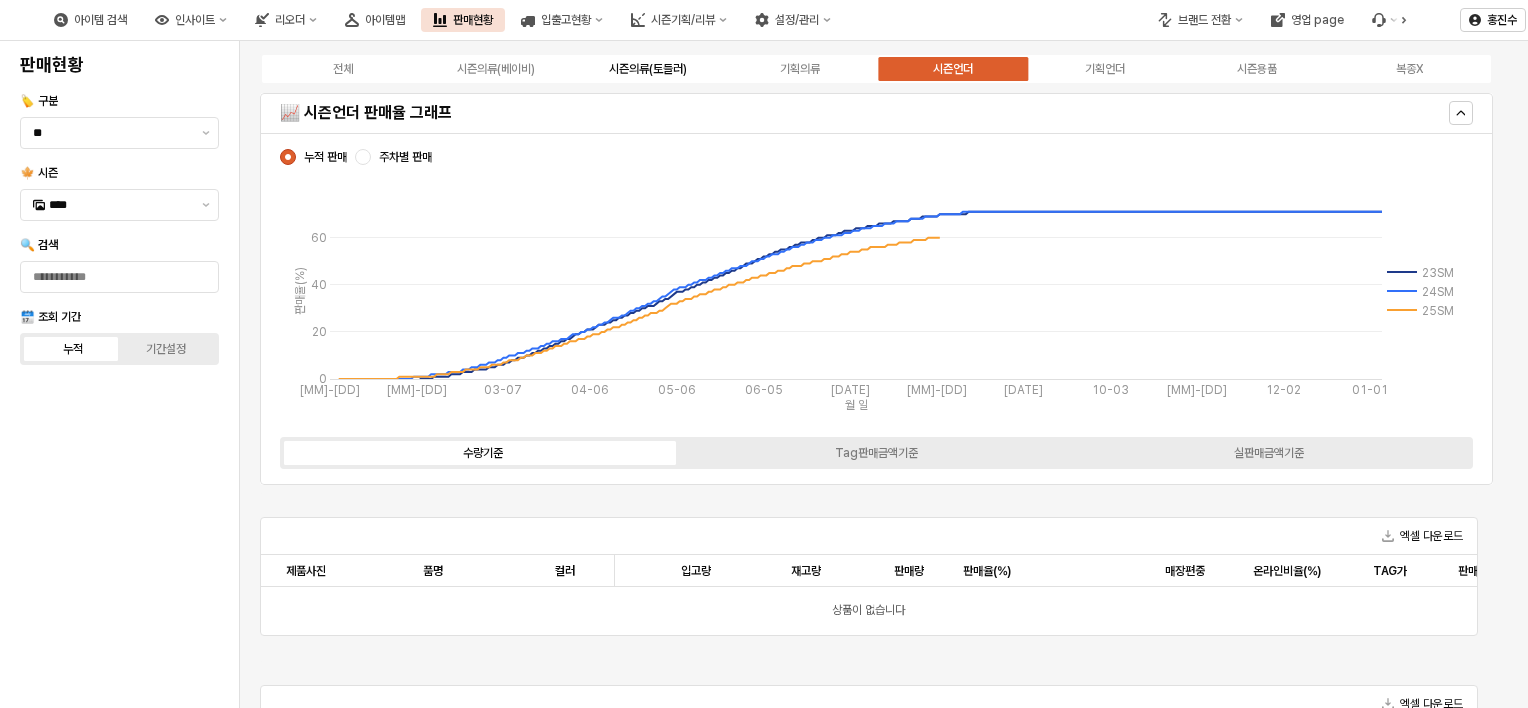 click on "시즌의류(토들러)" at bounding box center (648, 69) 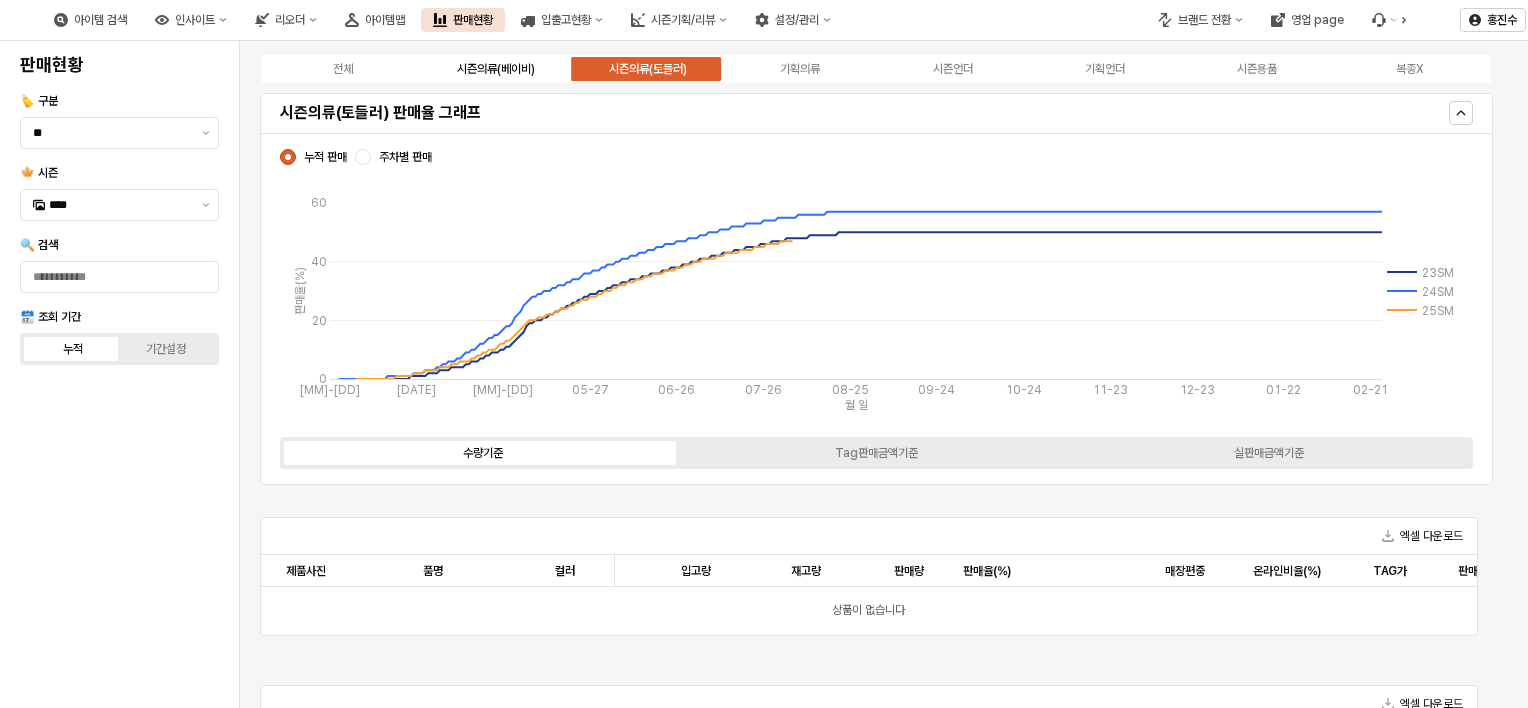 click on "시즌의류(베이비)" at bounding box center (495, 69) 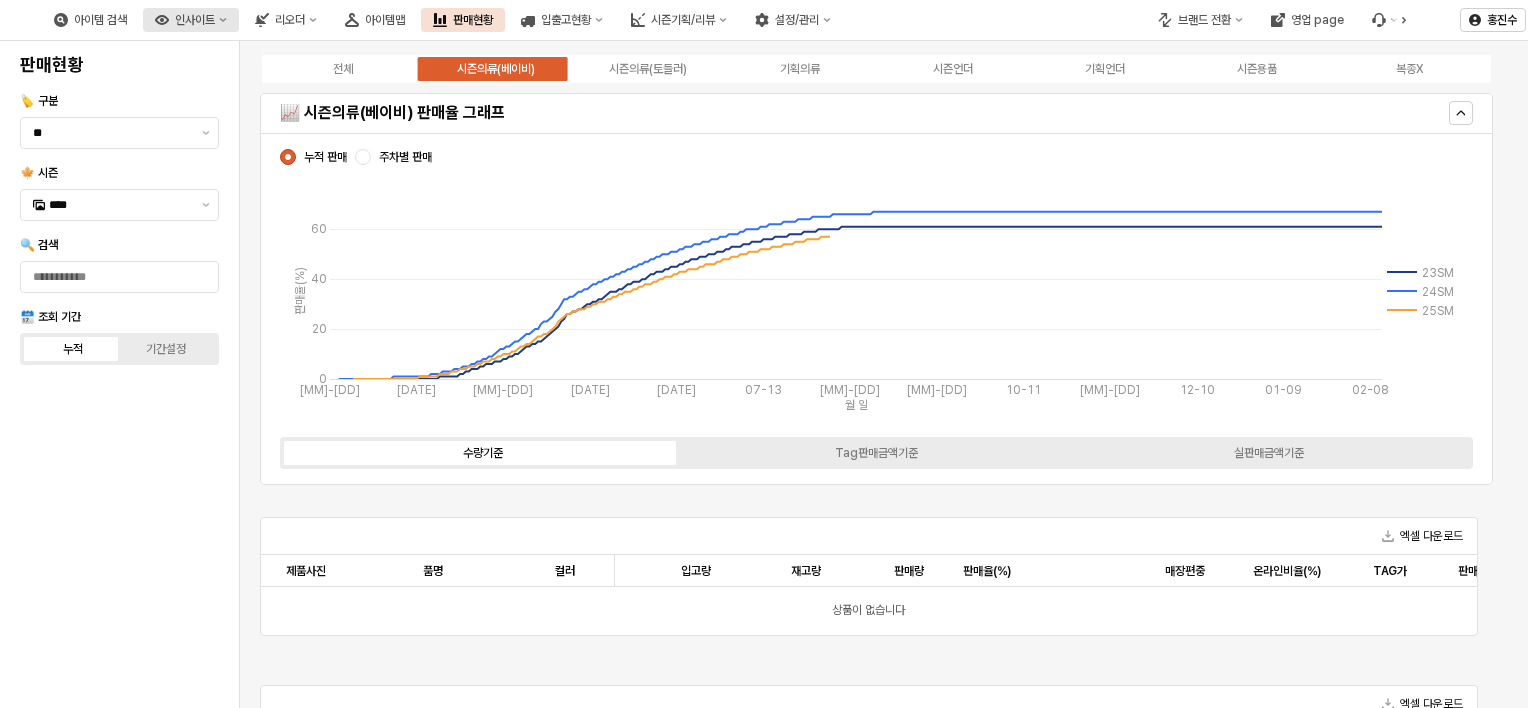 click 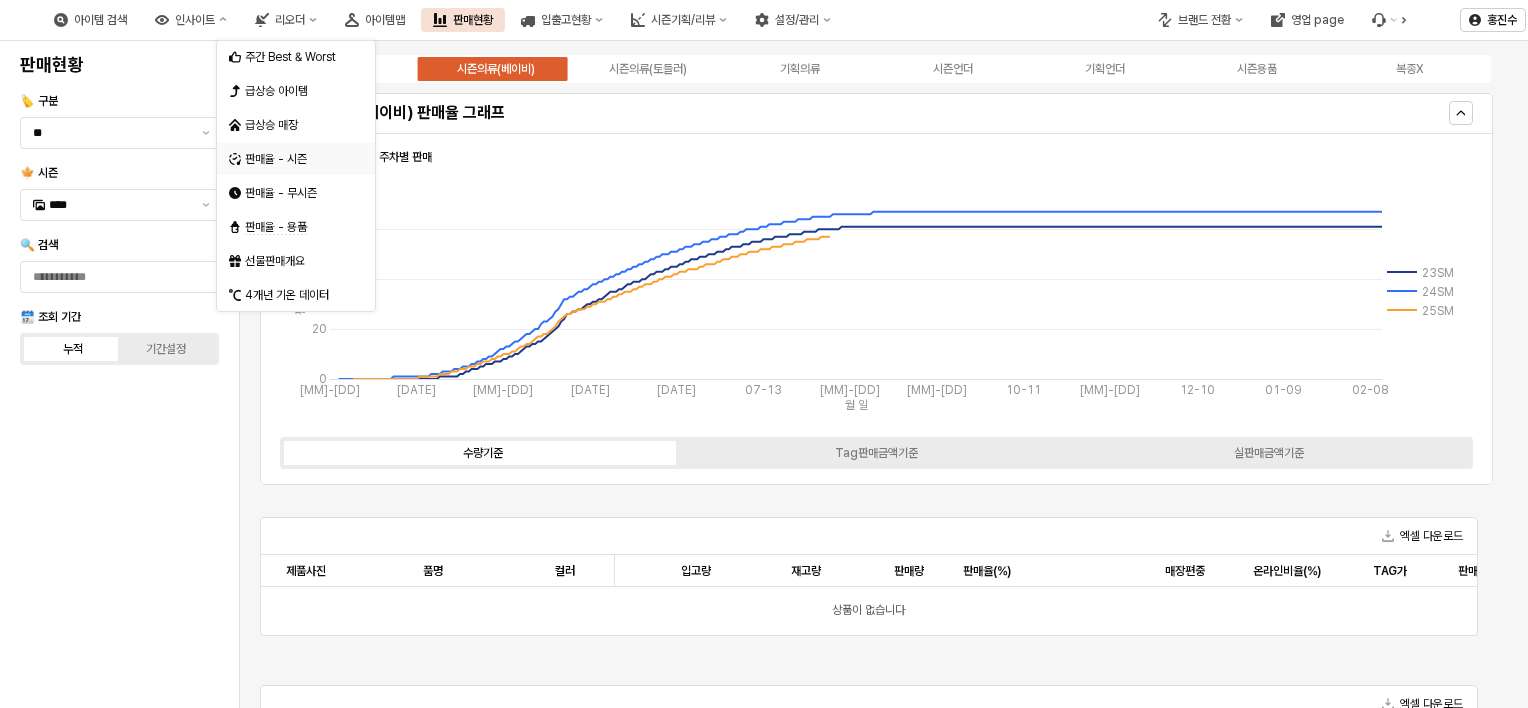 click on "판매율 - 시즌" at bounding box center (298, 159) 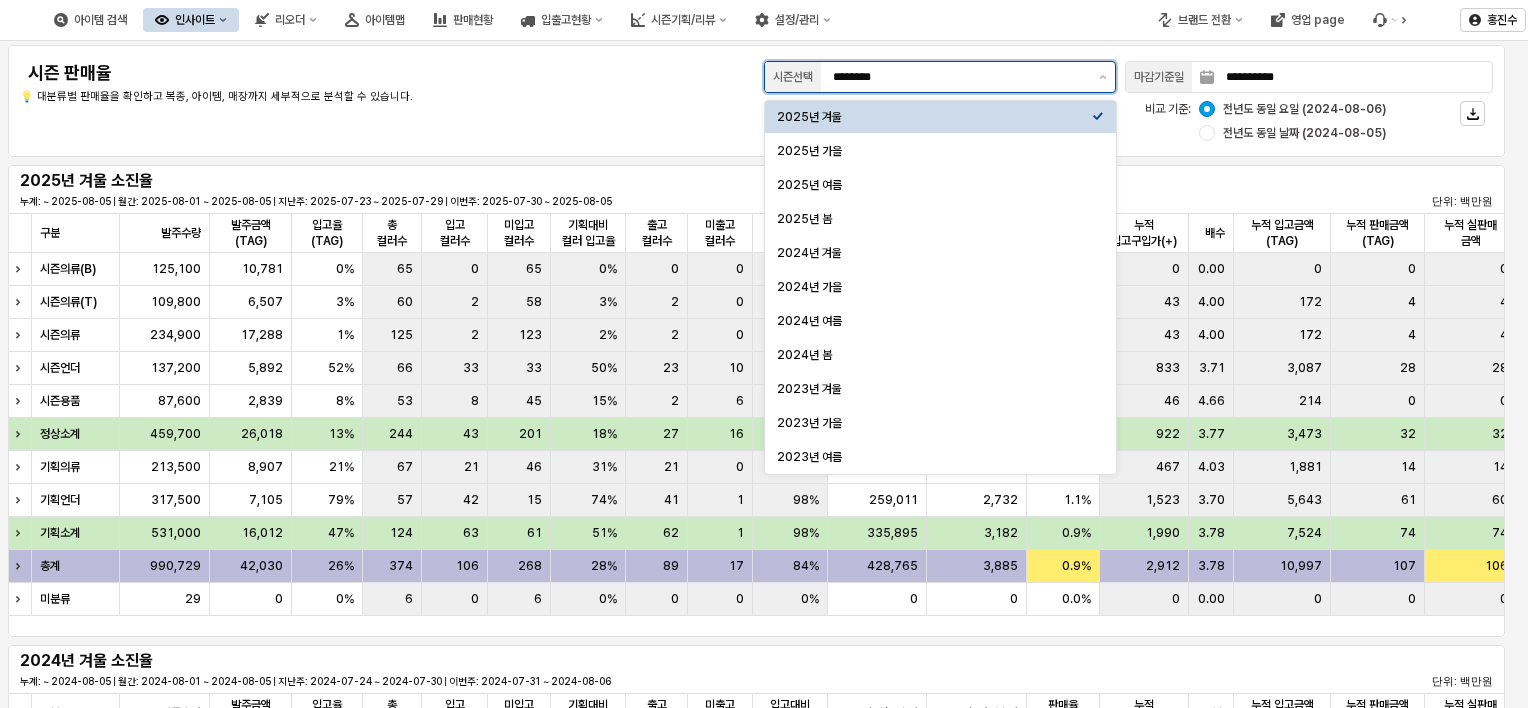 click on "********" at bounding box center [960, 77] 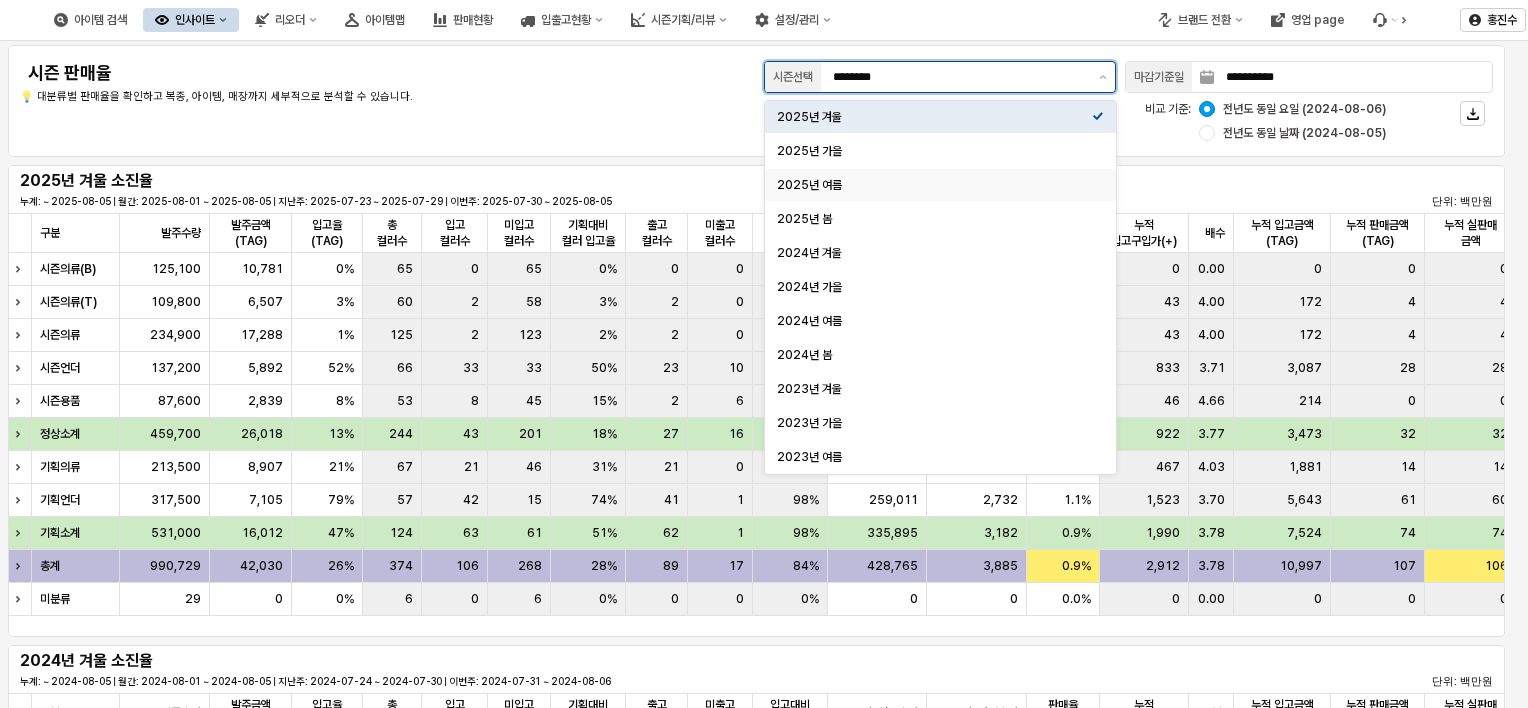 click on "2025년 여름" at bounding box center (934, 185) 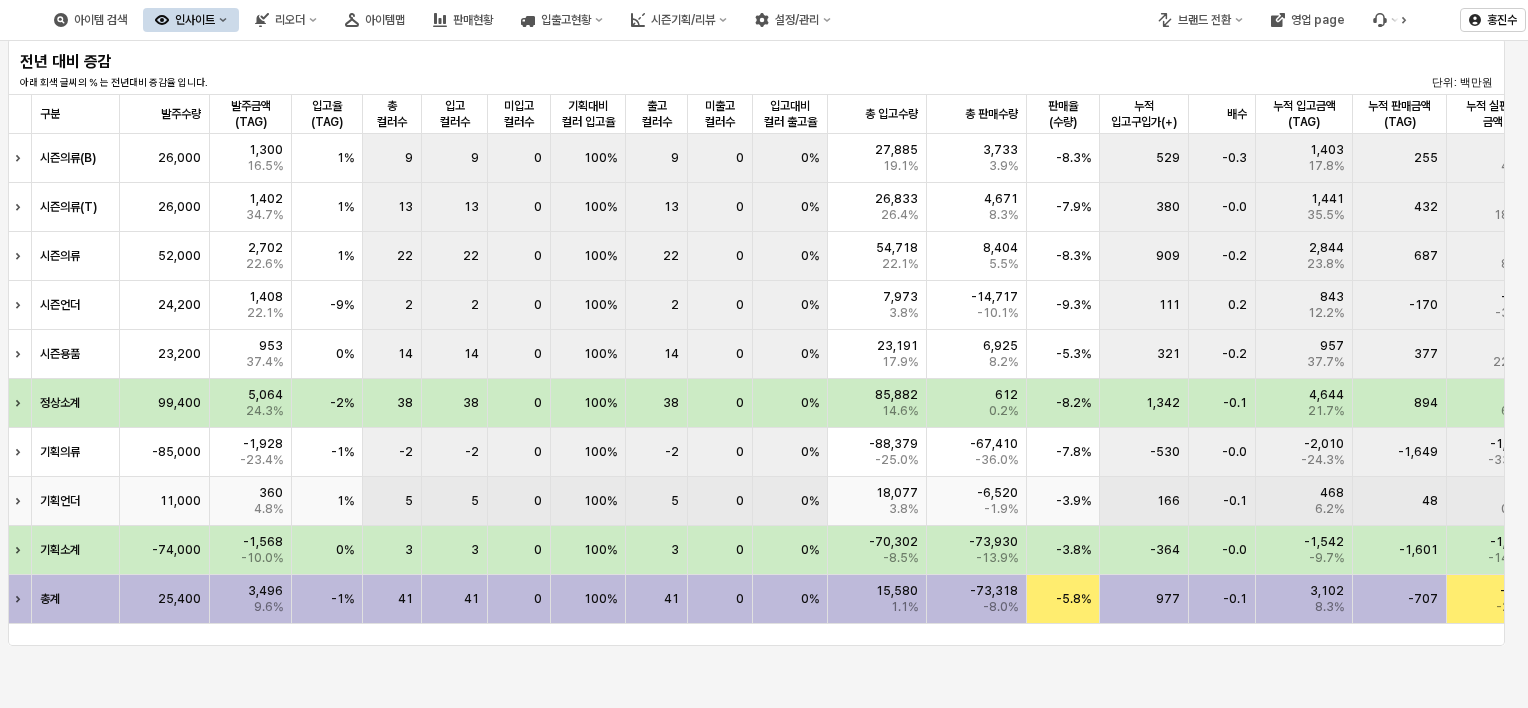 scroll, scrollTop: 1013, scrollLeft: 0, axis: vertical 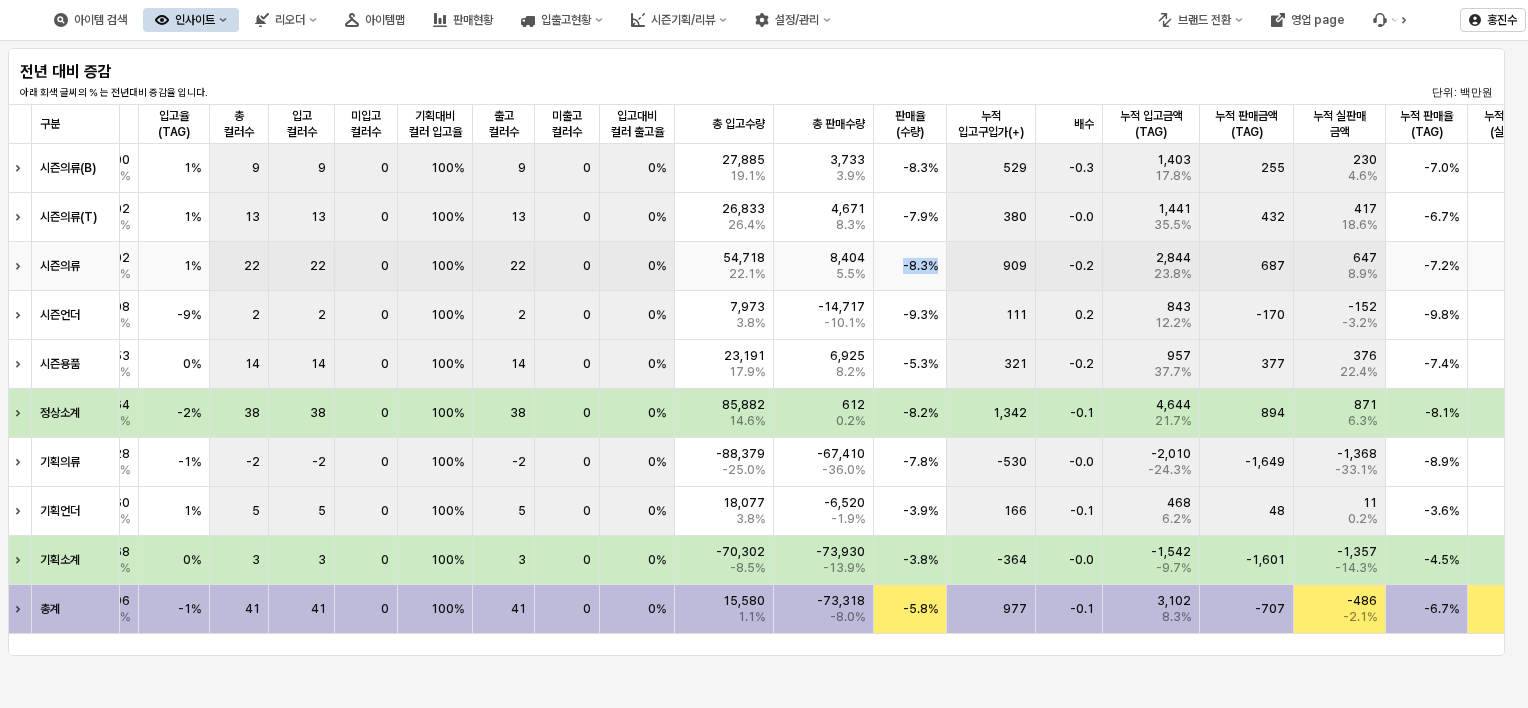 drag, startPoint x: 897, startPoint y: 263, endPoint x: 941, endPoint y: 263, distance: 44 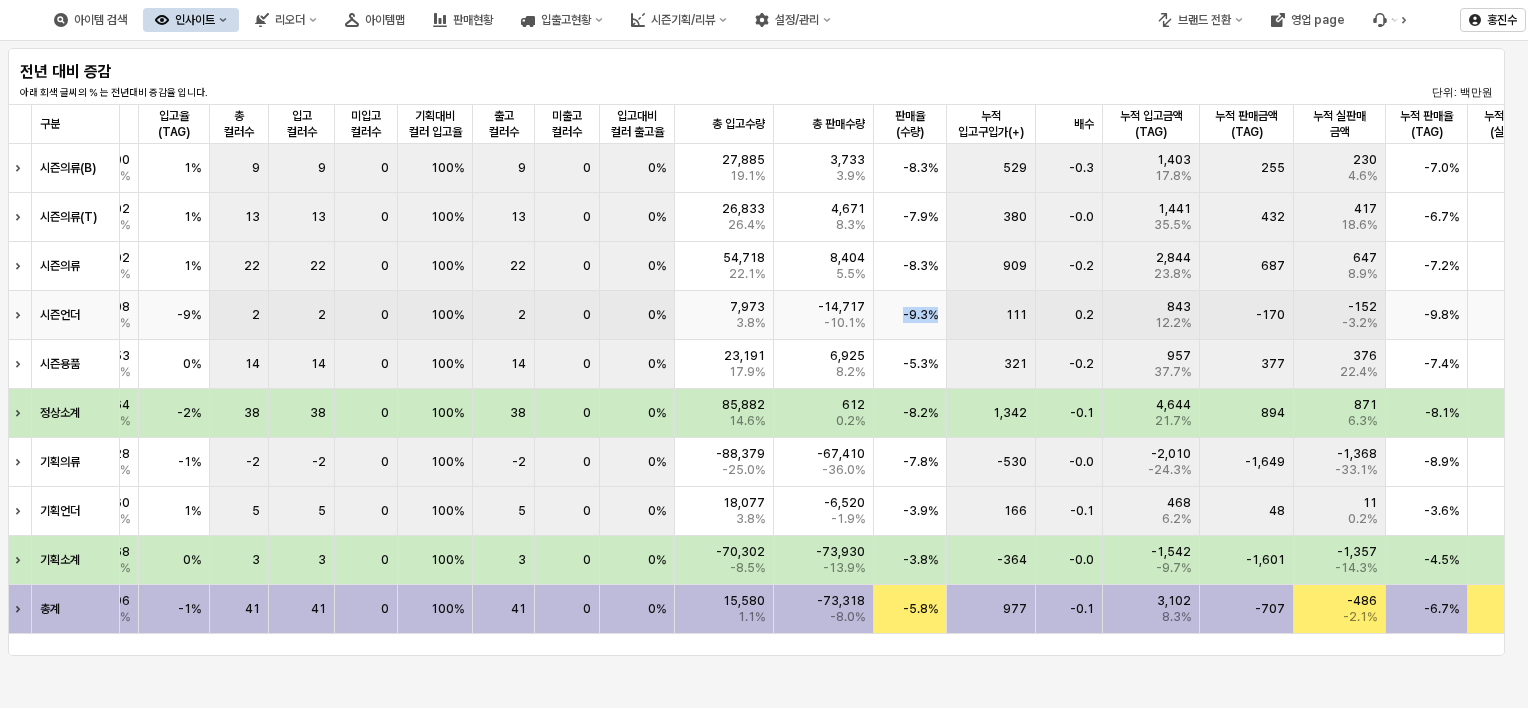 drag, startPoint x: 941, startPoint y: 263, endPoint x: 947, endPoint y: 304, distance: 41.4367 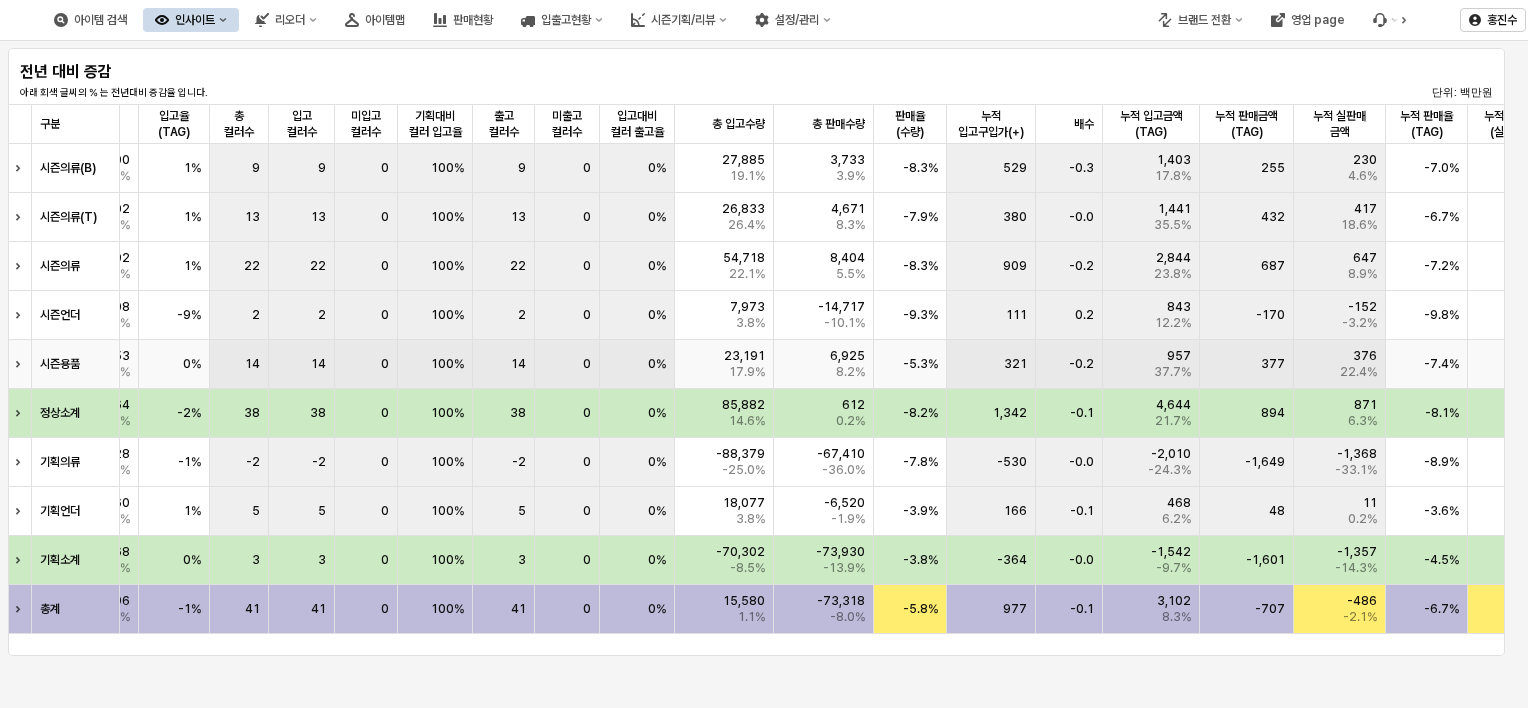 click on "321" at bounding box center (991, 364) 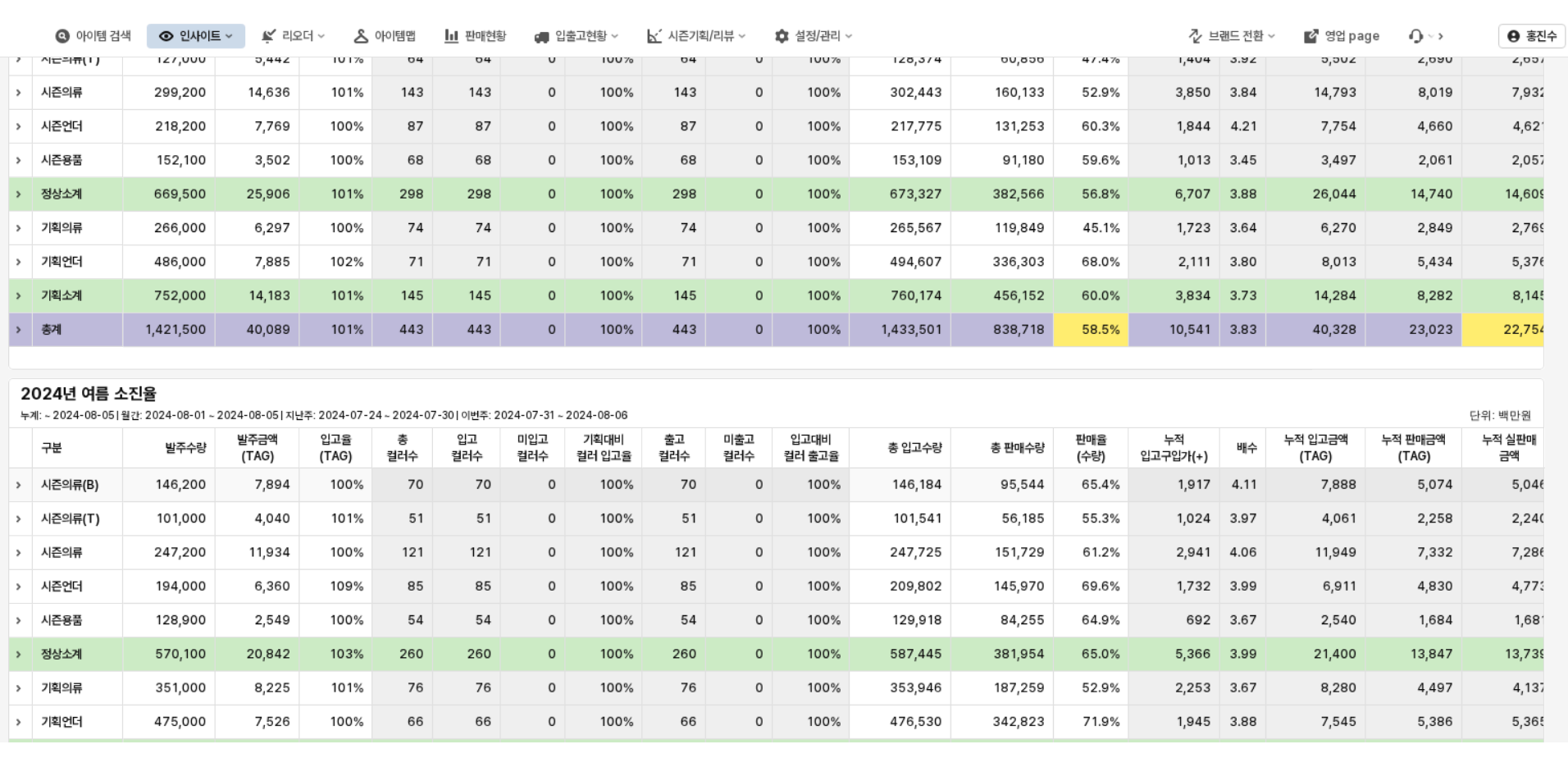 scroll, scrollTop: 0, scrollLeft: 0, axis: both 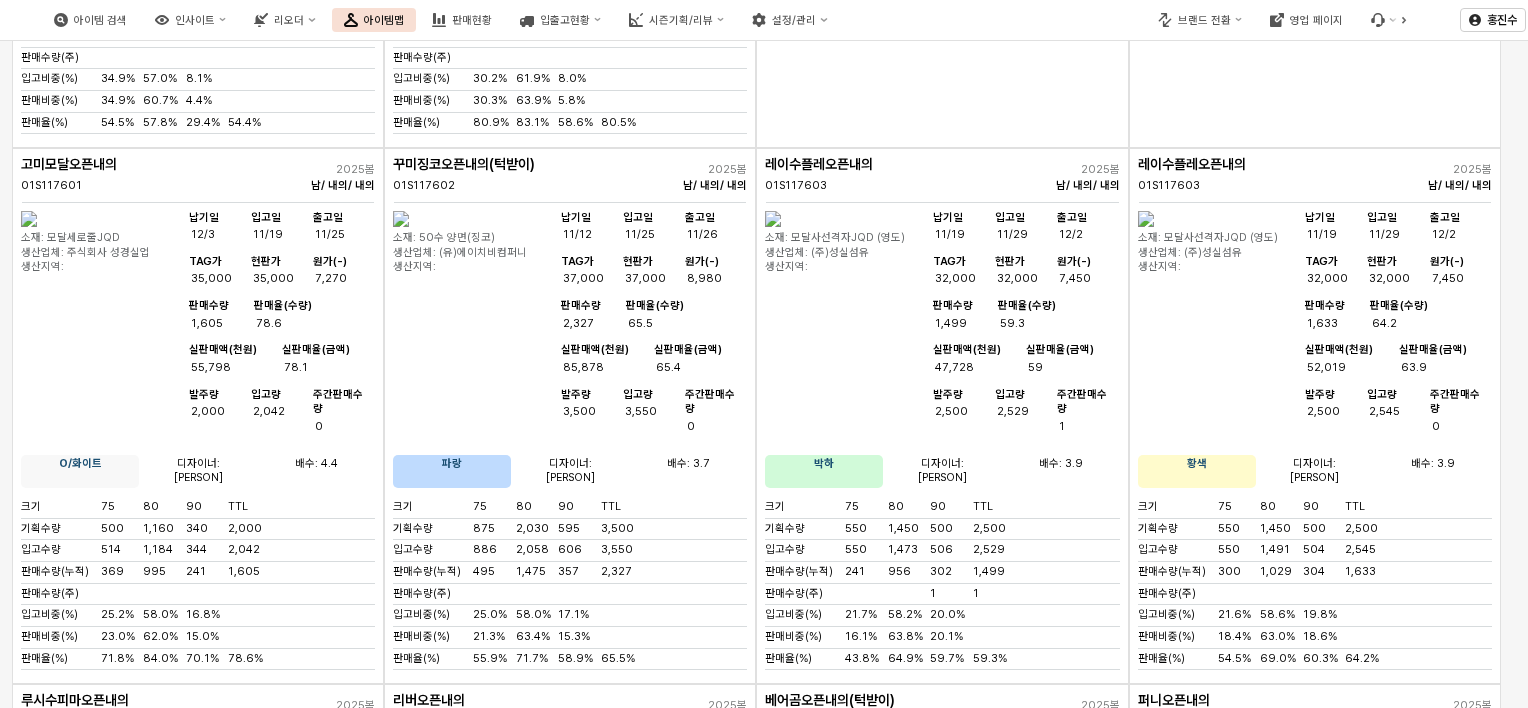 click at bounding box center (401, 219) 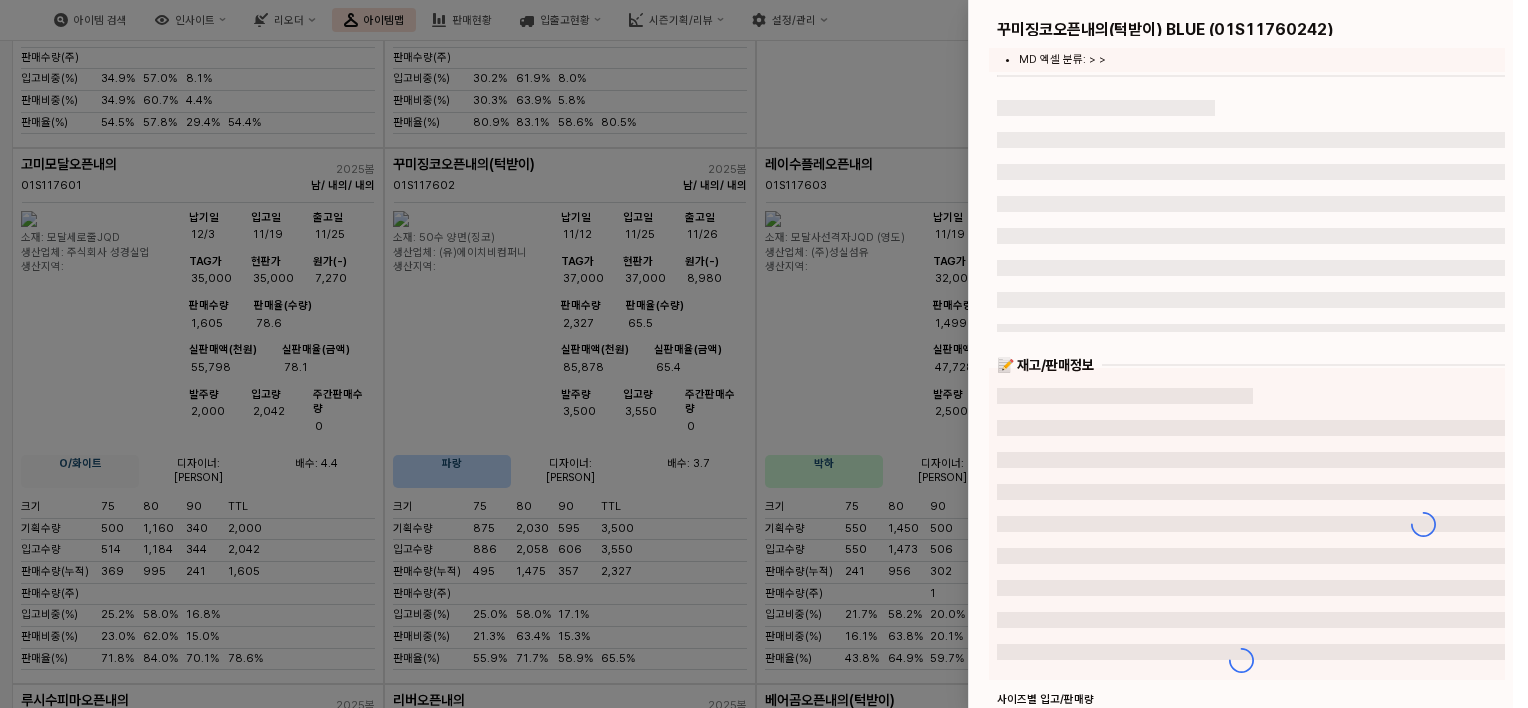 click at bounding box center (764, 354) 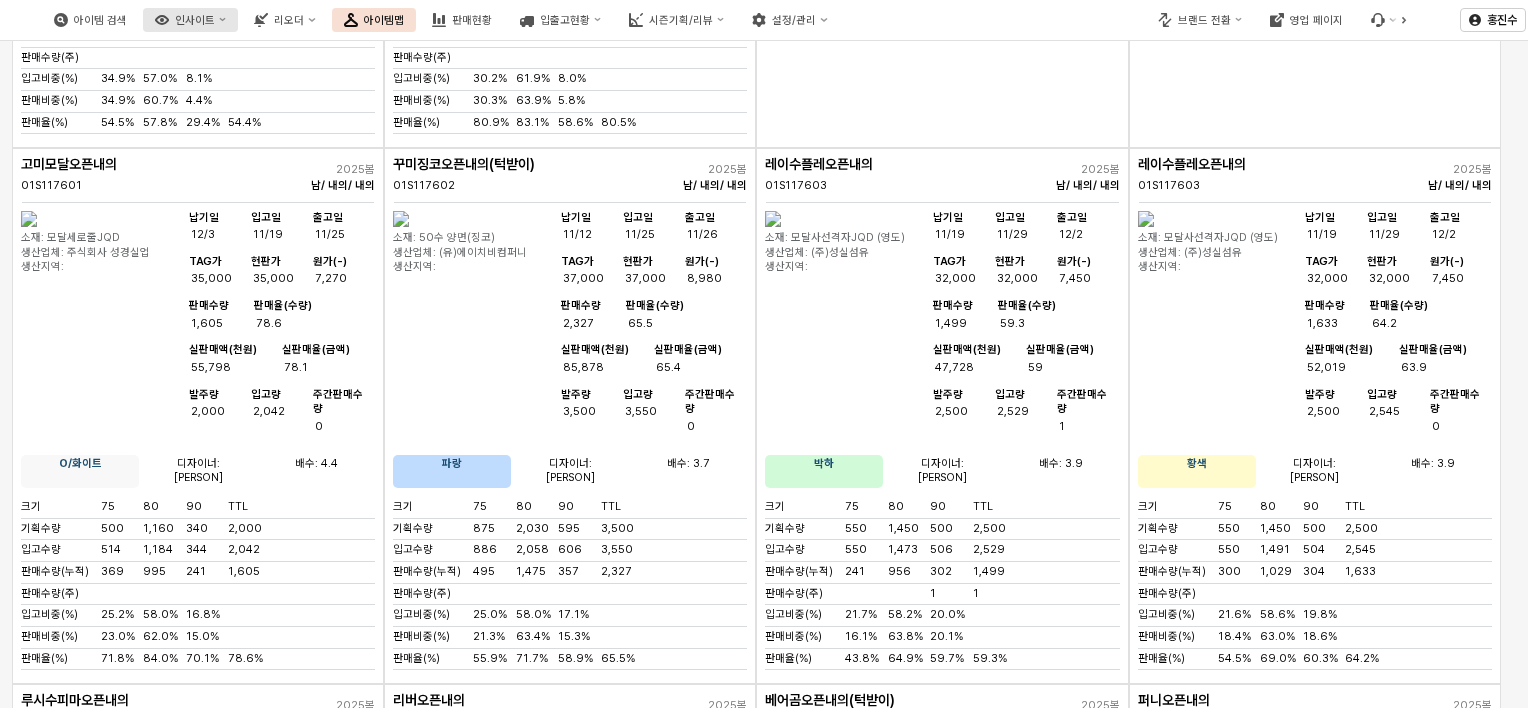 click on "인사이트" at bounding box center (195, 20) 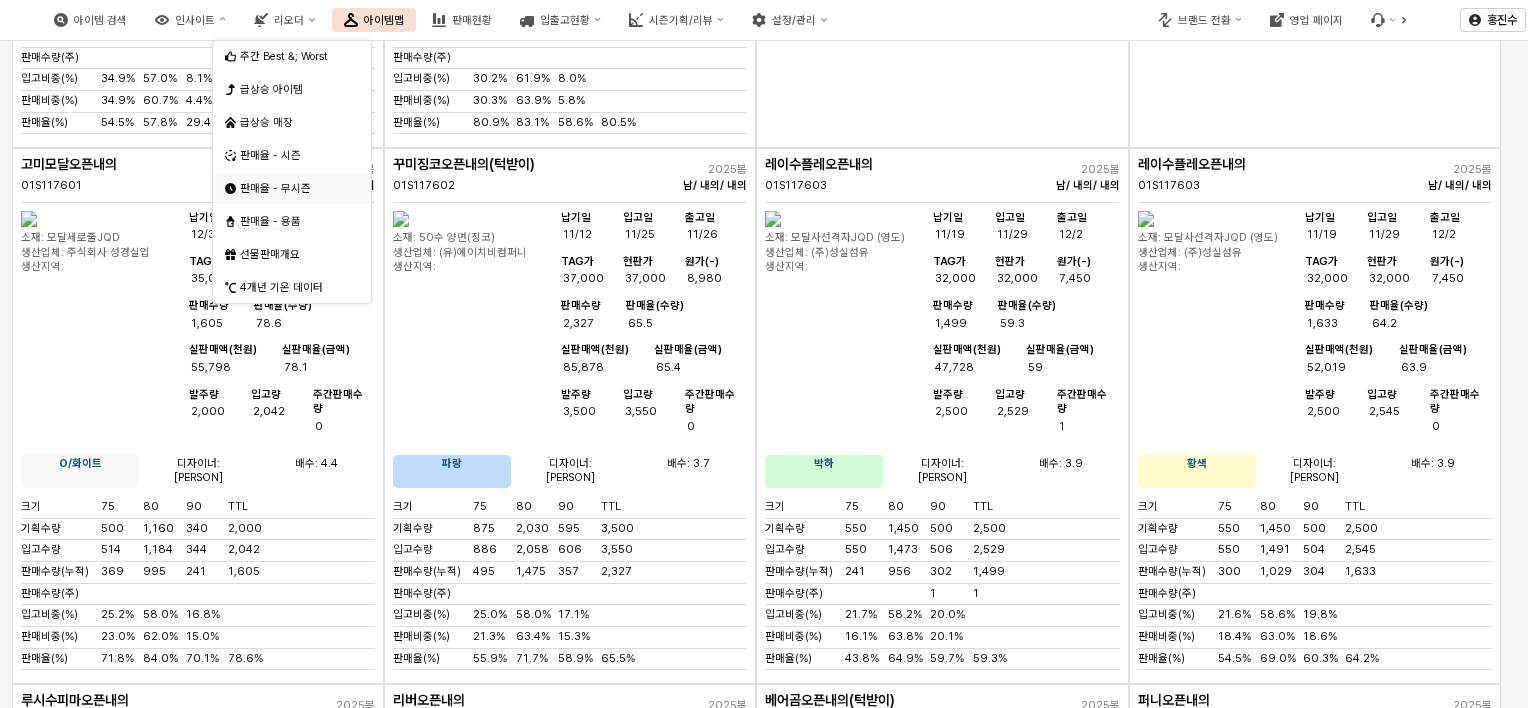 click on "판매율 - 무시즌" at bounding box center [294, 188] 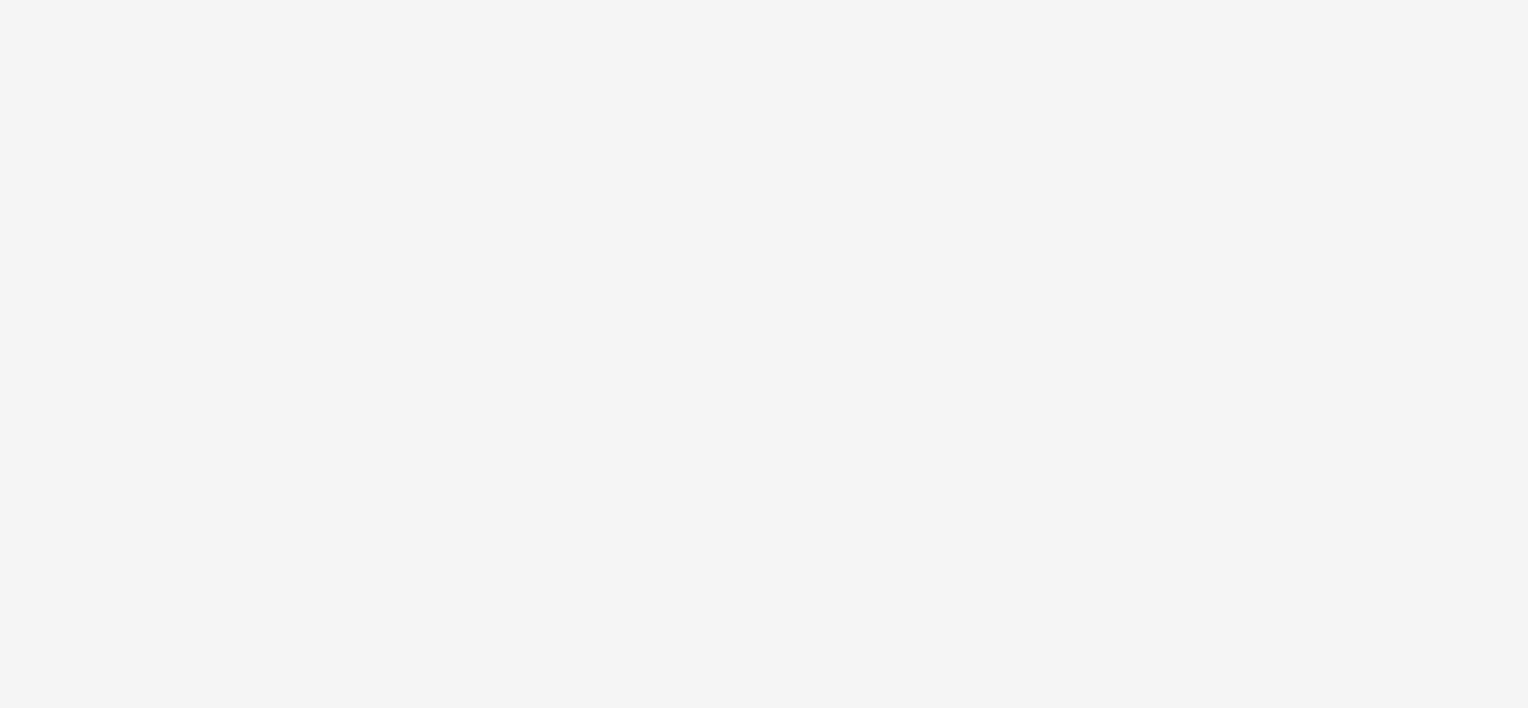 scroll, scrollTop: 0, scrollLeft: 0, axis: both 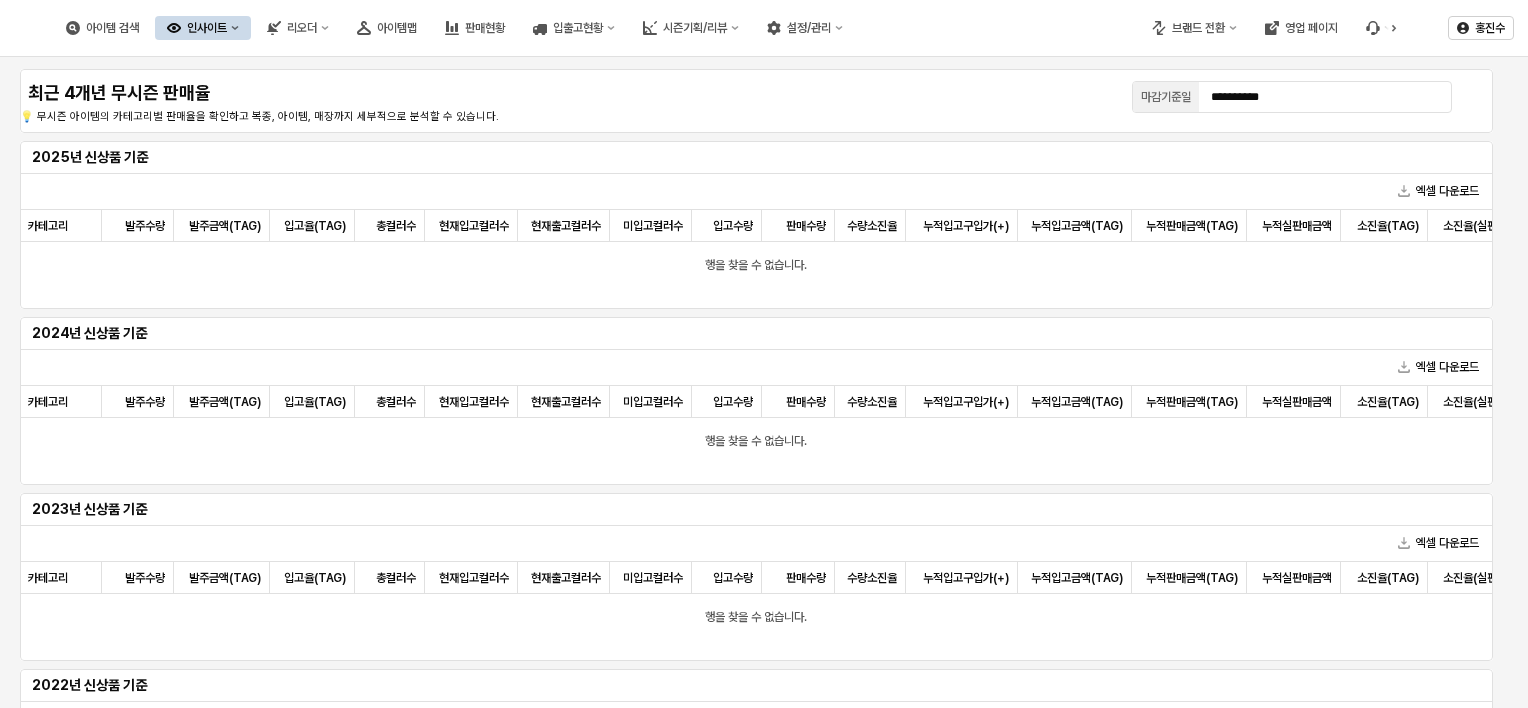 click on "인사이트" at bounding box center (207, 28) 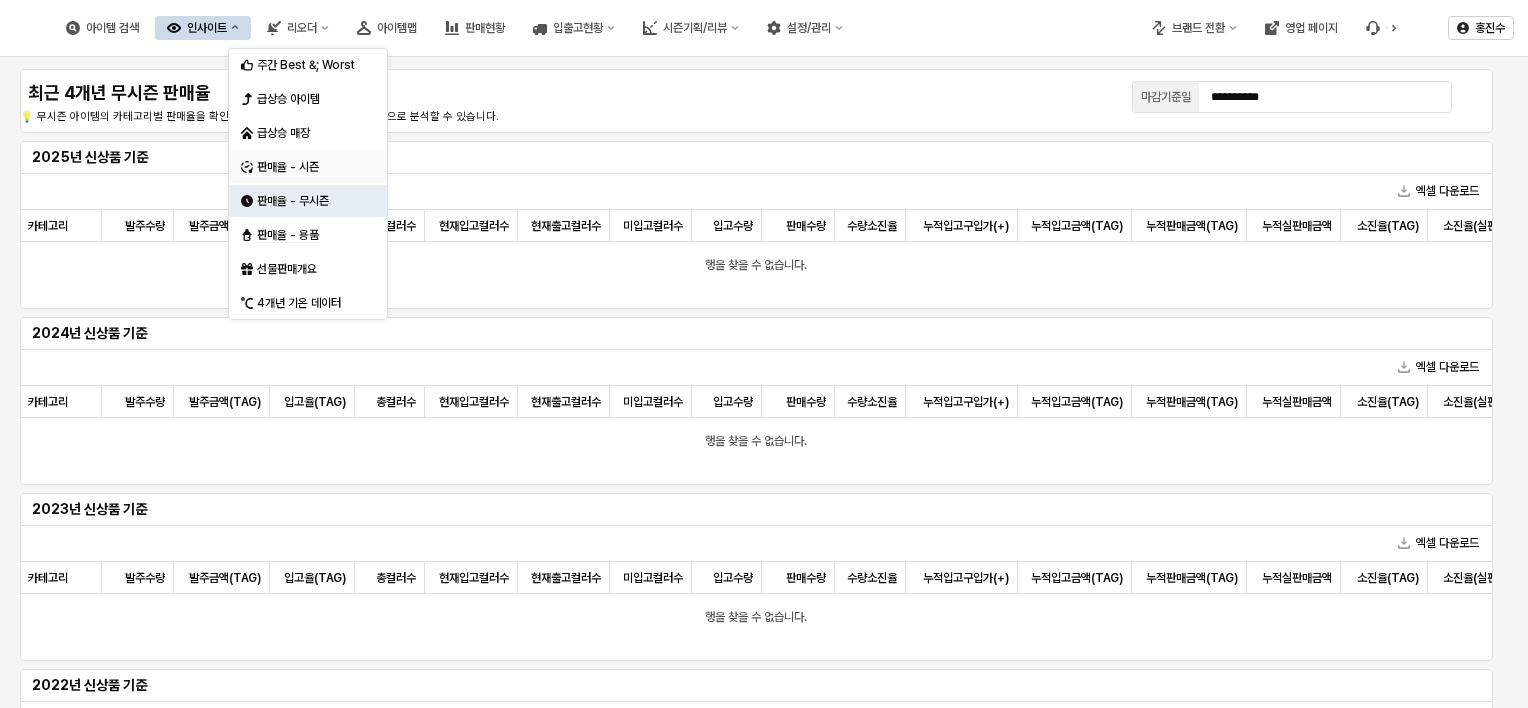 click on "판매율 - 시즌" at bounding box center (310, 167) 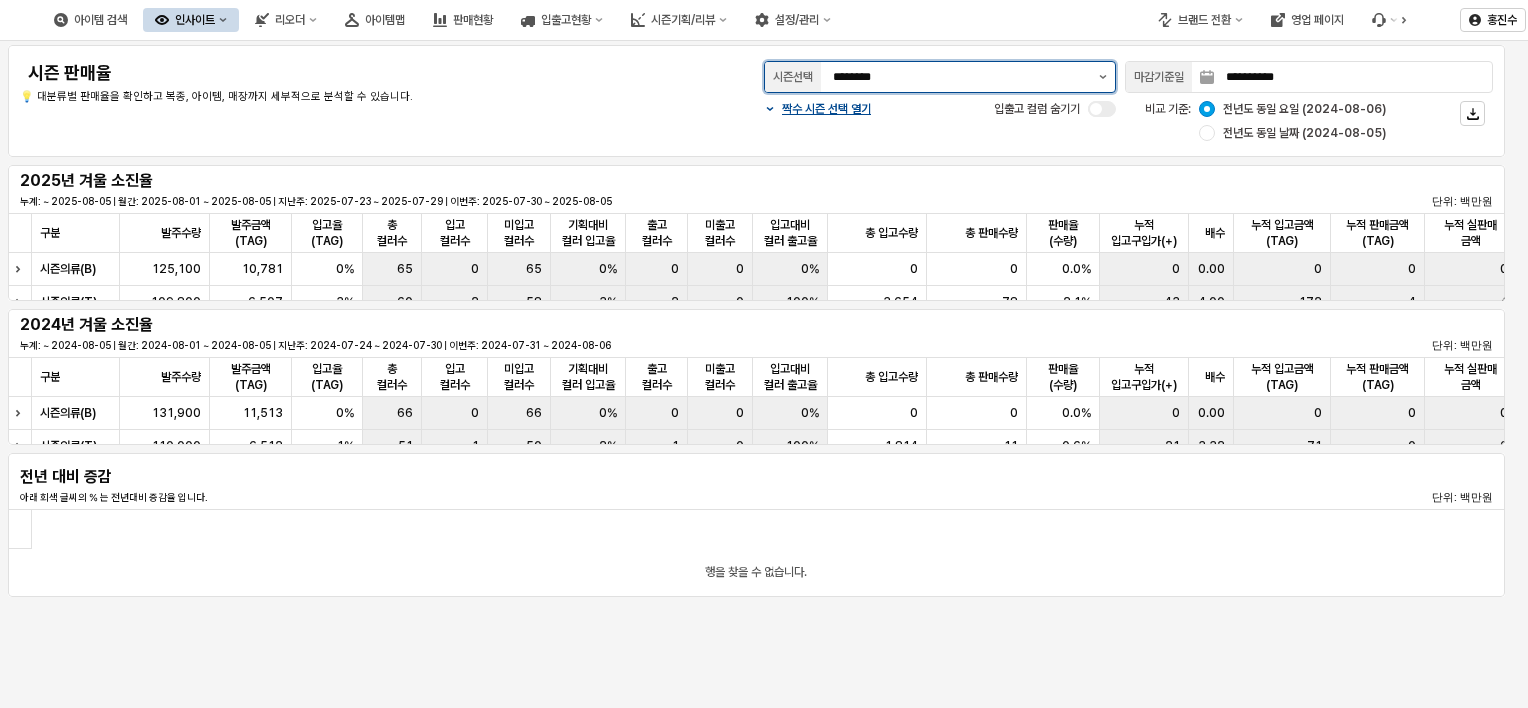 click at bounding box center (1103, 77) 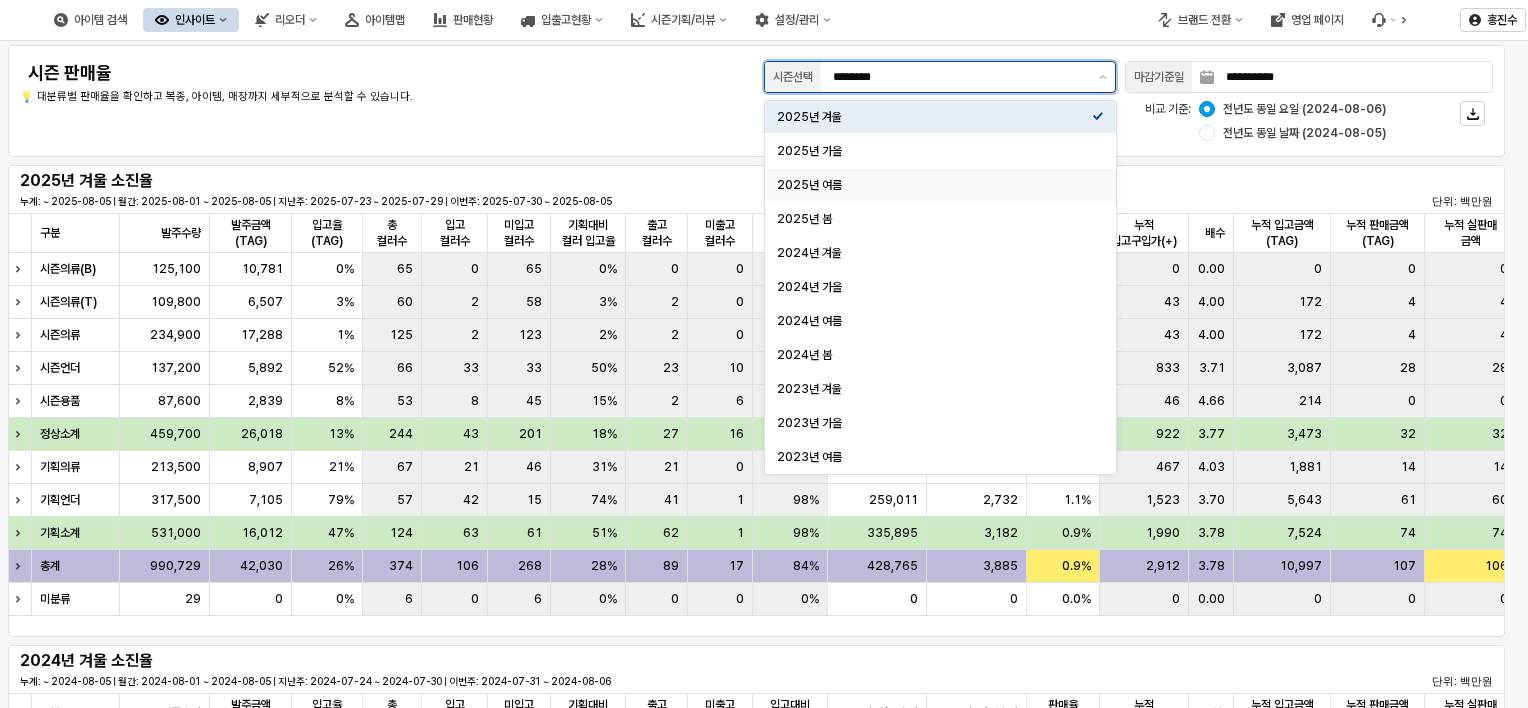 click on "2025년 여름" at bounding box center (934, 185) 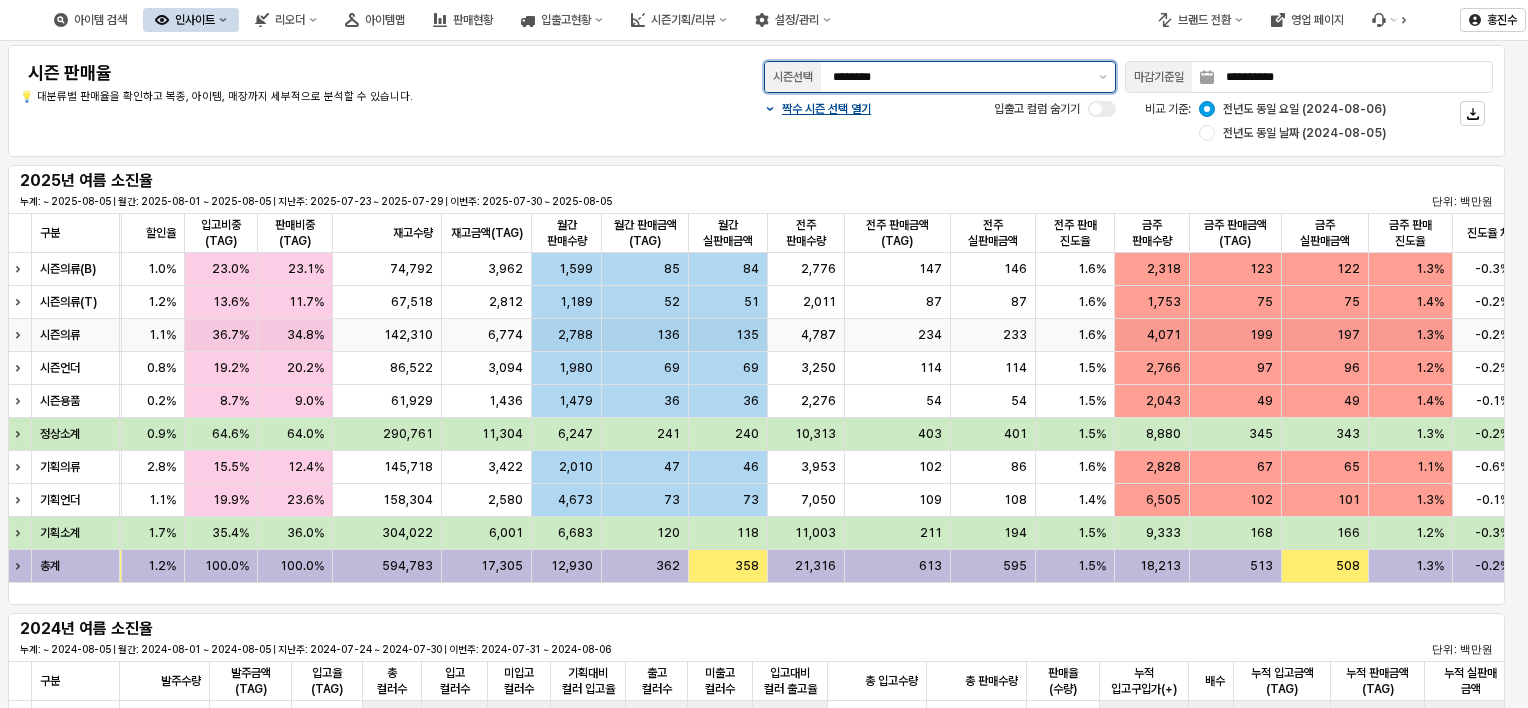 scroll, scrollTop: 0, scrollLeft: 1572, axis: horizontal 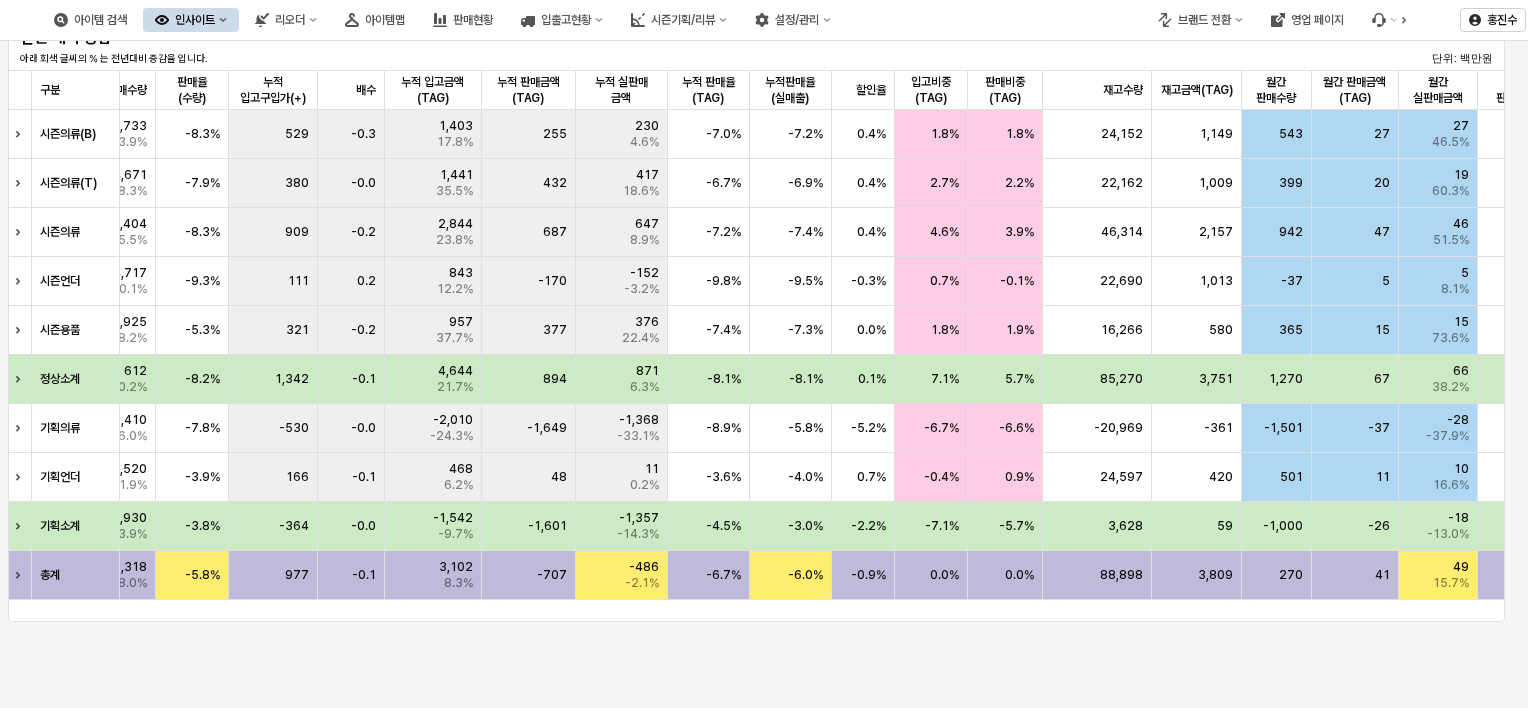 click on "**********" at bounding box center [764, -102] 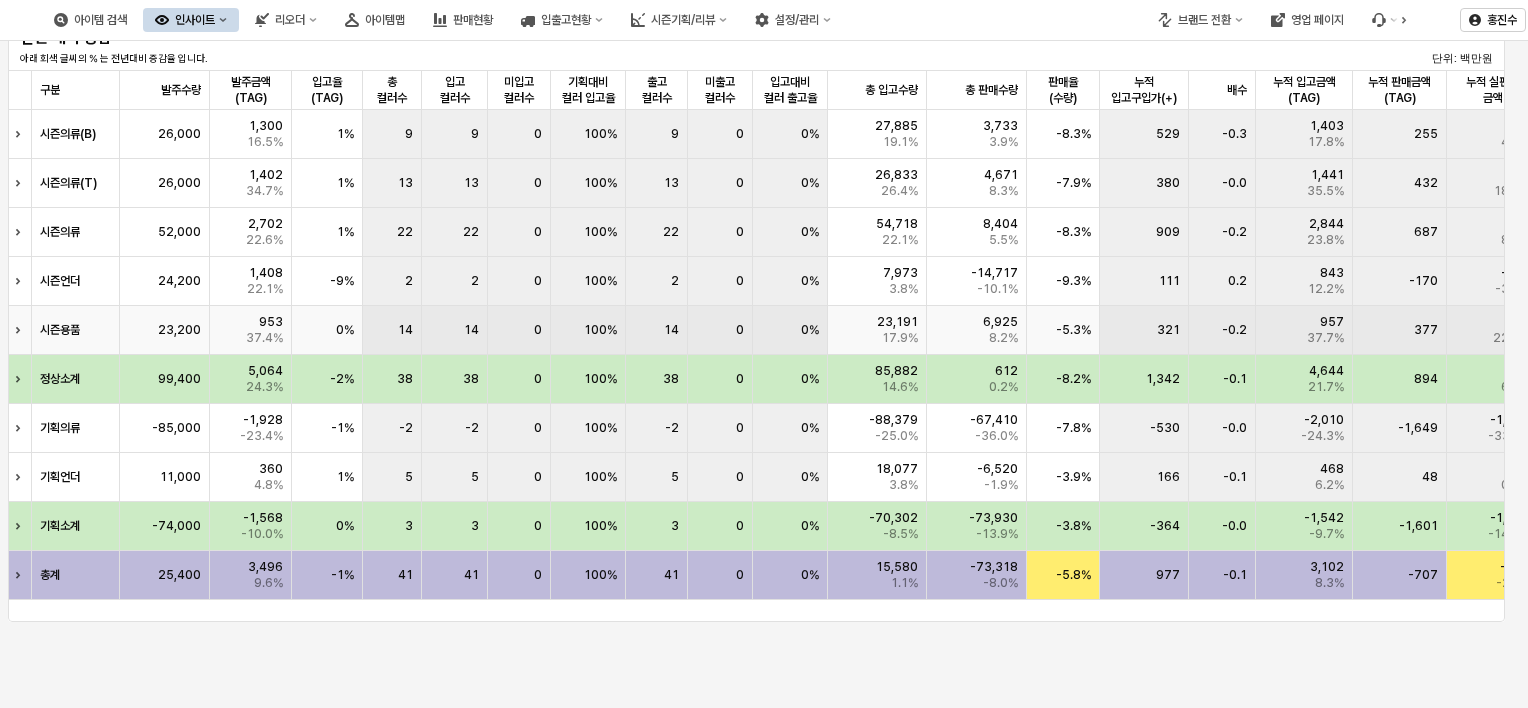 scroll, scrollTop: 0, scrollLeft: 88, axis: horizontal 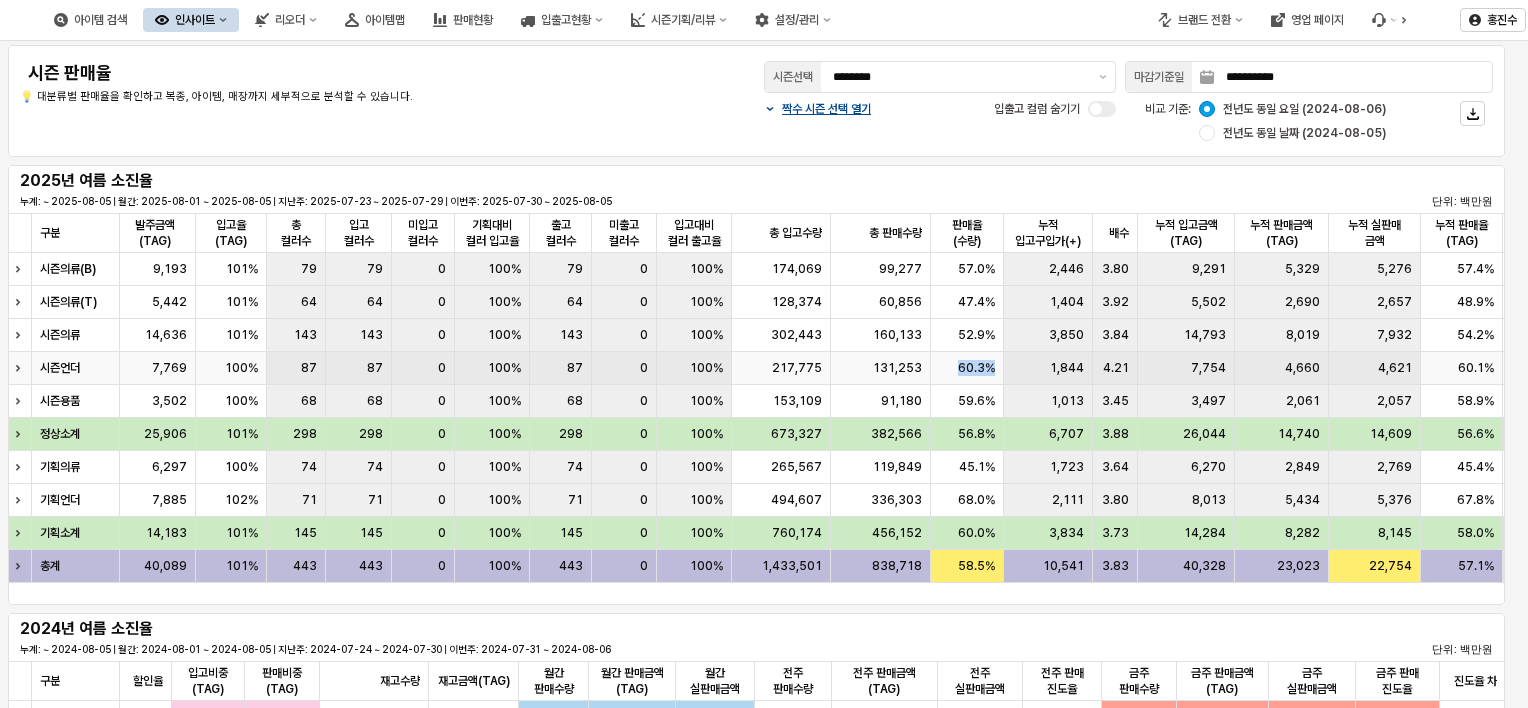 drag, startPoint x: 947, startPoint y: 367, endPoint x: 997, endPoint y: 369, distance: 50.039986 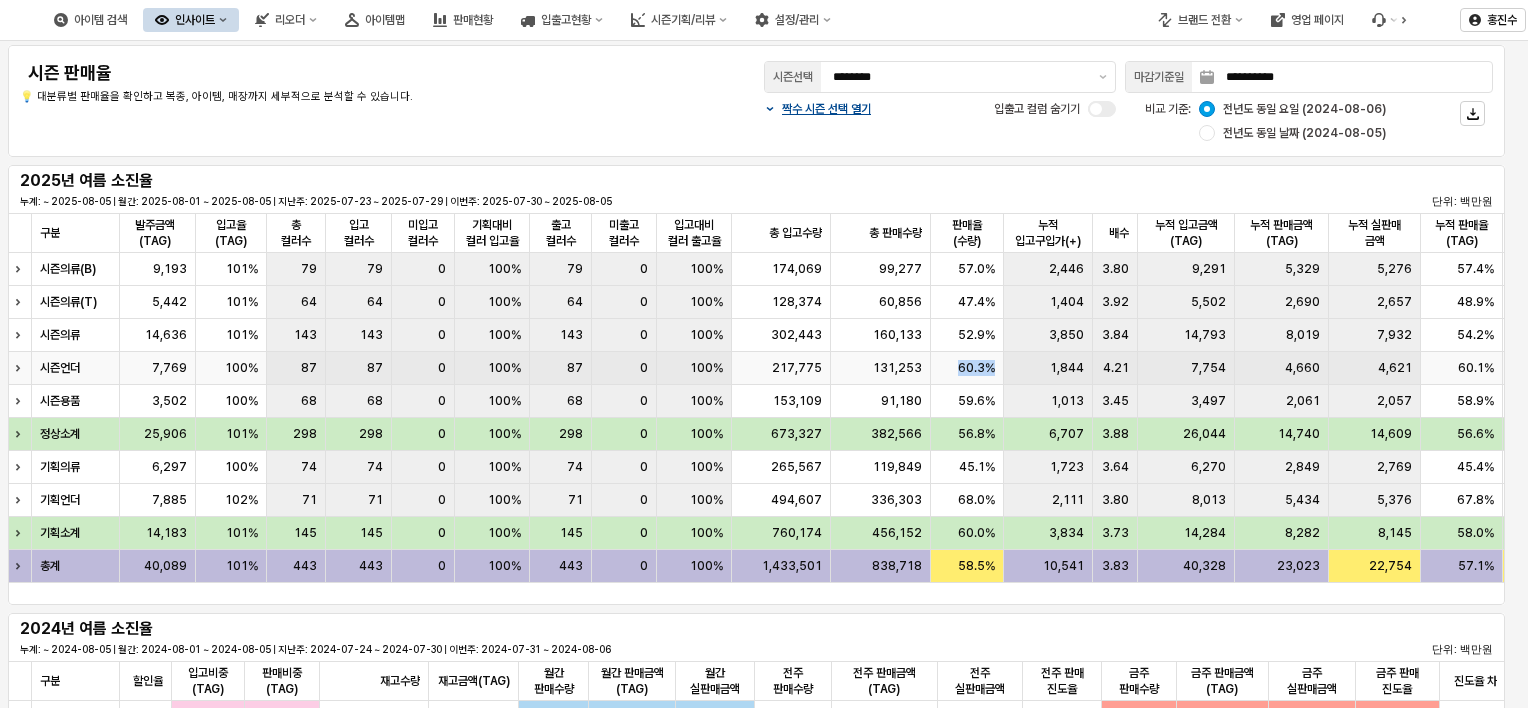 drag, startPoint x: 997, startPoint y: 369, endPoint x: 936, endPoint y: 364, distance: 61.204575 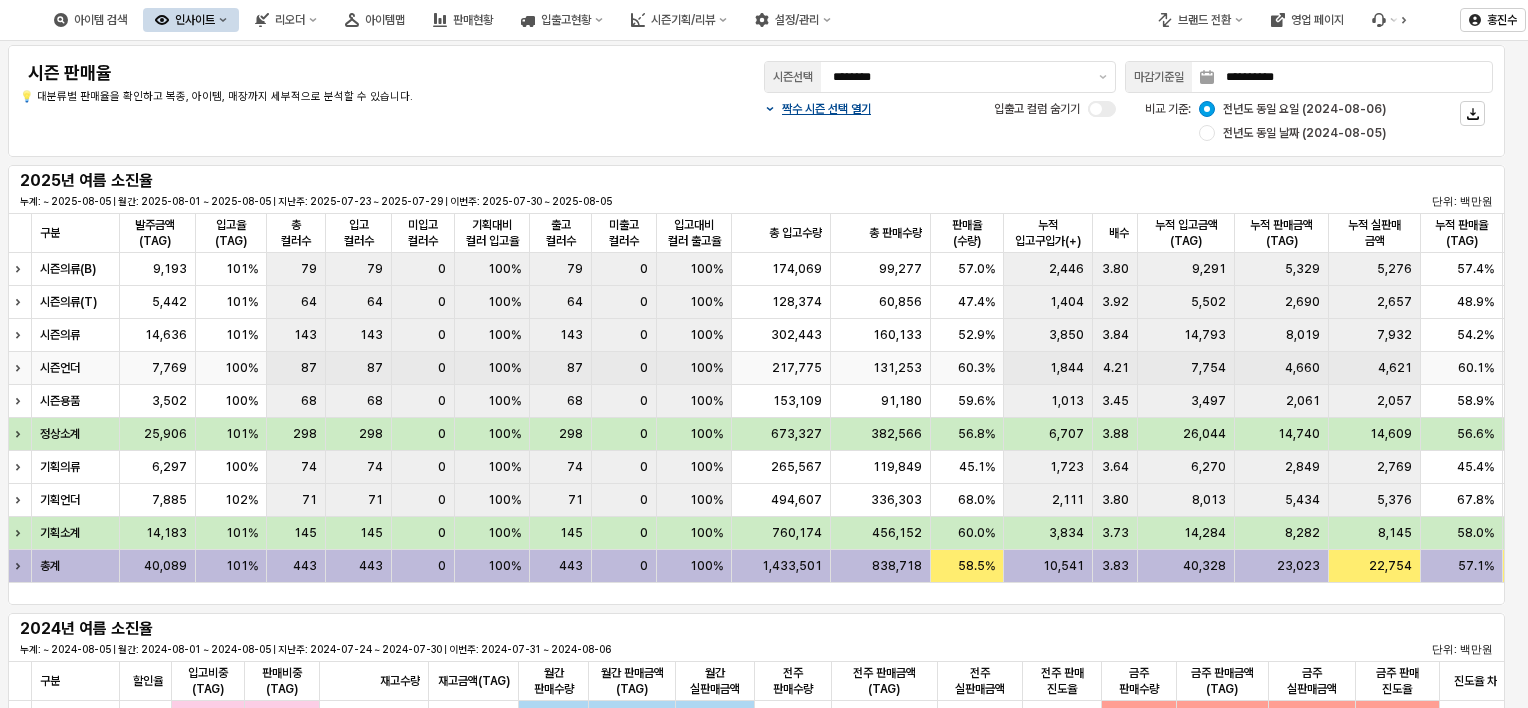 click on "1,844" at bounding box center (1048, 368) 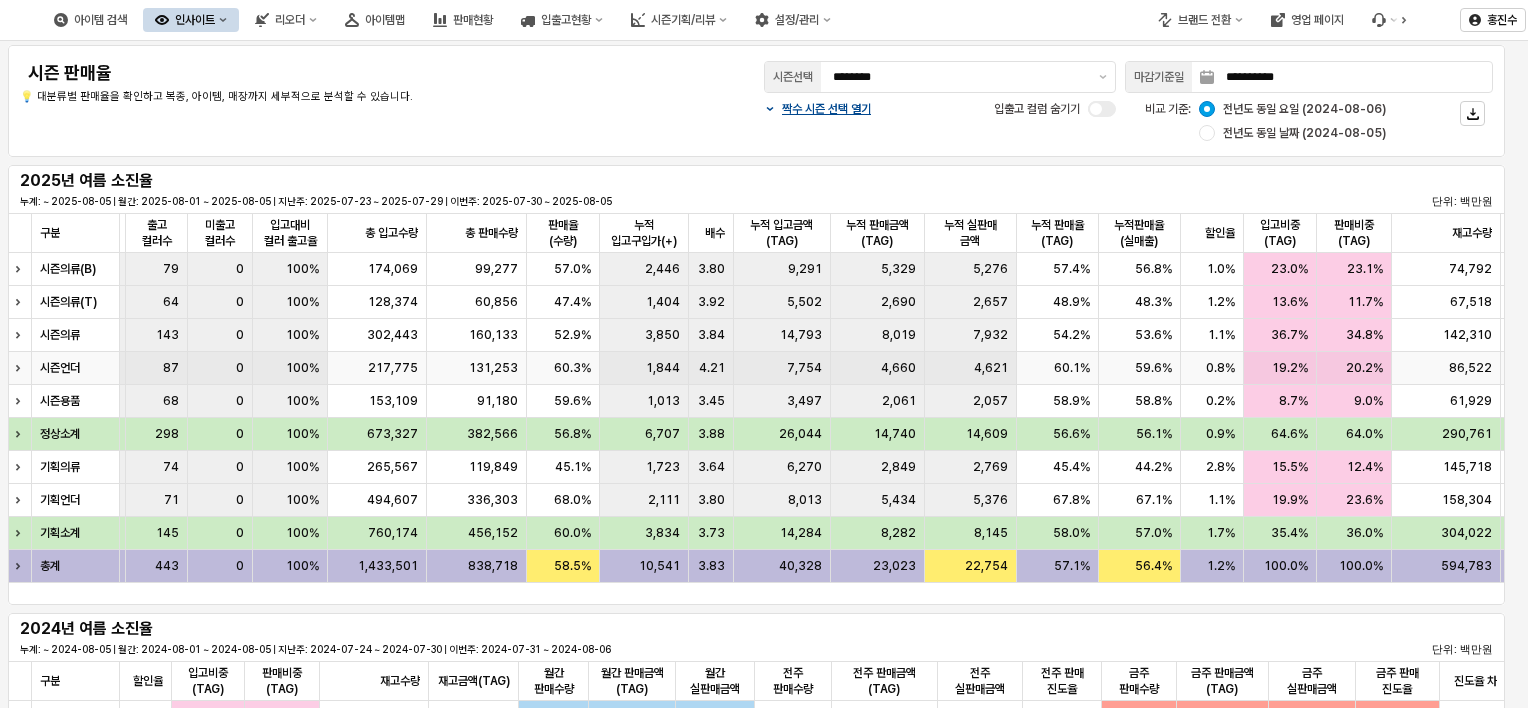 scroll, scrollTop: 0, scrollLeft: 682, axis: horizontal 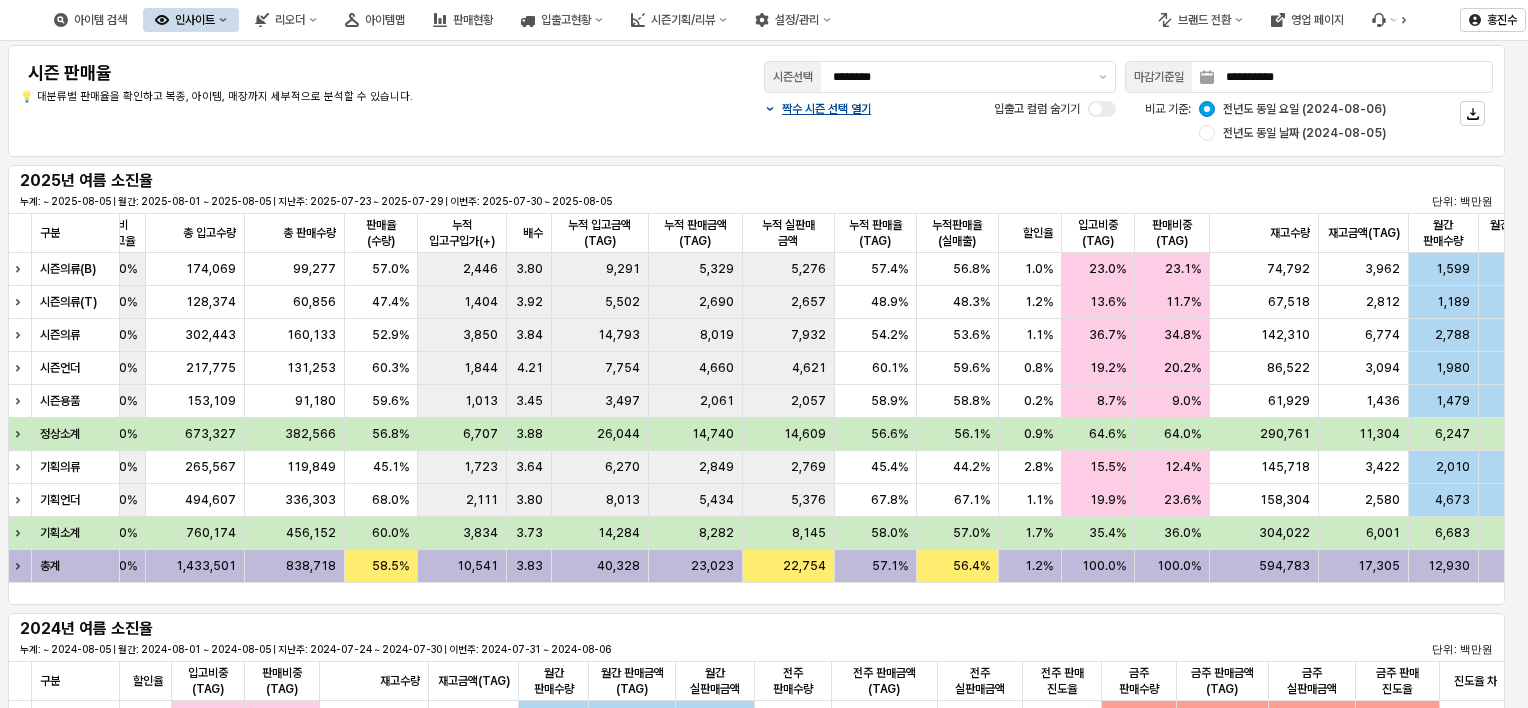click on "2024년 여름 소진율 누계: ~ 2024-08-05 | 월간: 2024-08-01 ~ 2024-08-05 | 지난주: 2024-07-24 ~ 2024-07-30 | 이번주: 2024-07-31 ~ 2024-08-06 단위: 백만원" at bounding box center [756, 637] 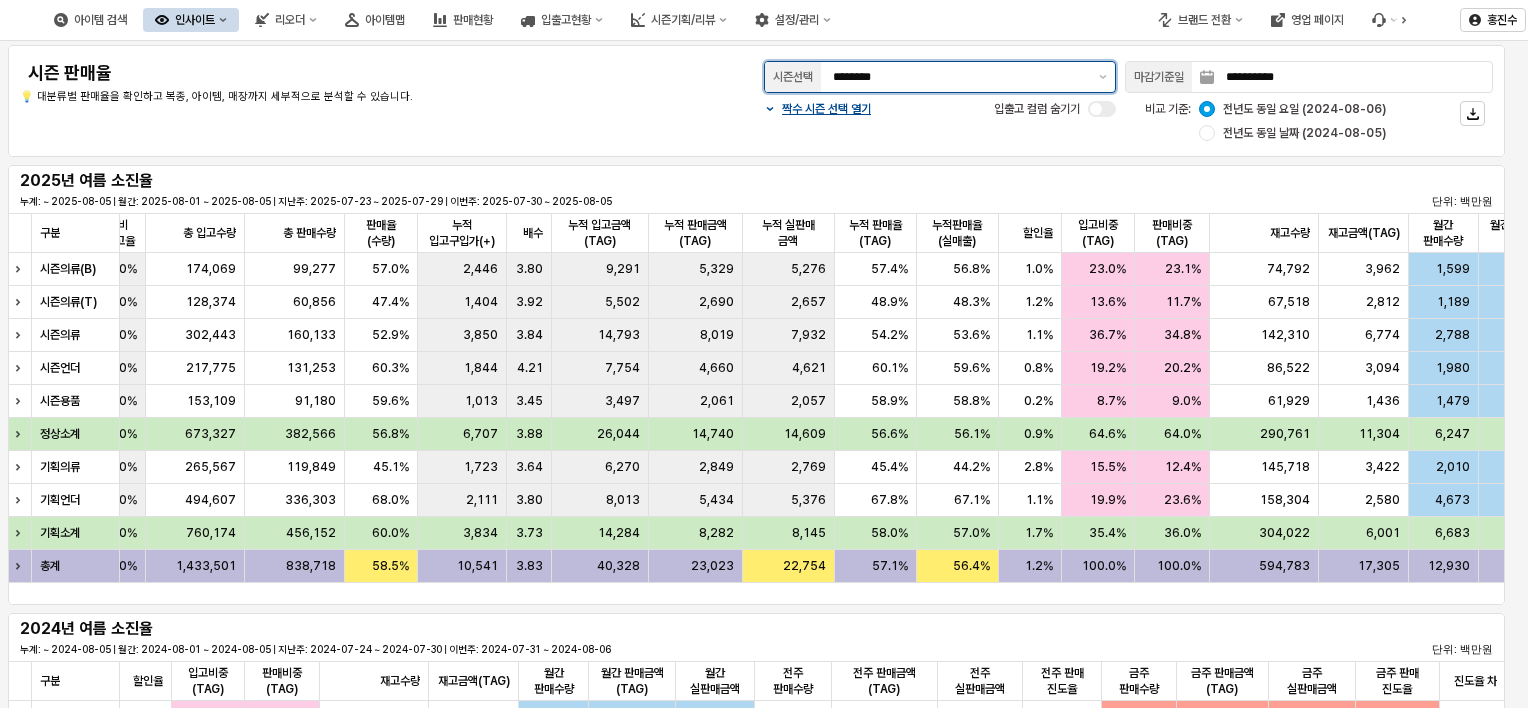 click on "********" at bounding box center (960, 77) 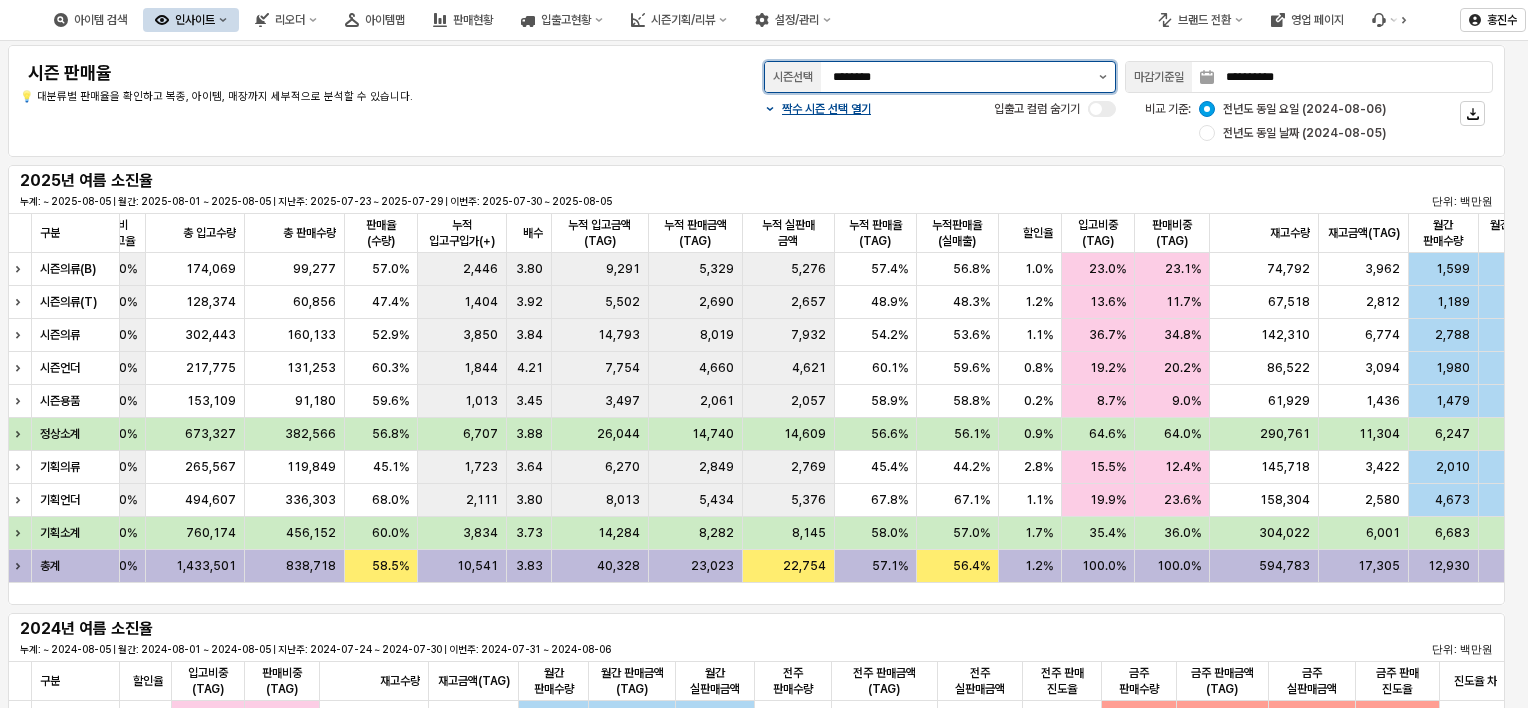 click at bounding box center (1103, 77) 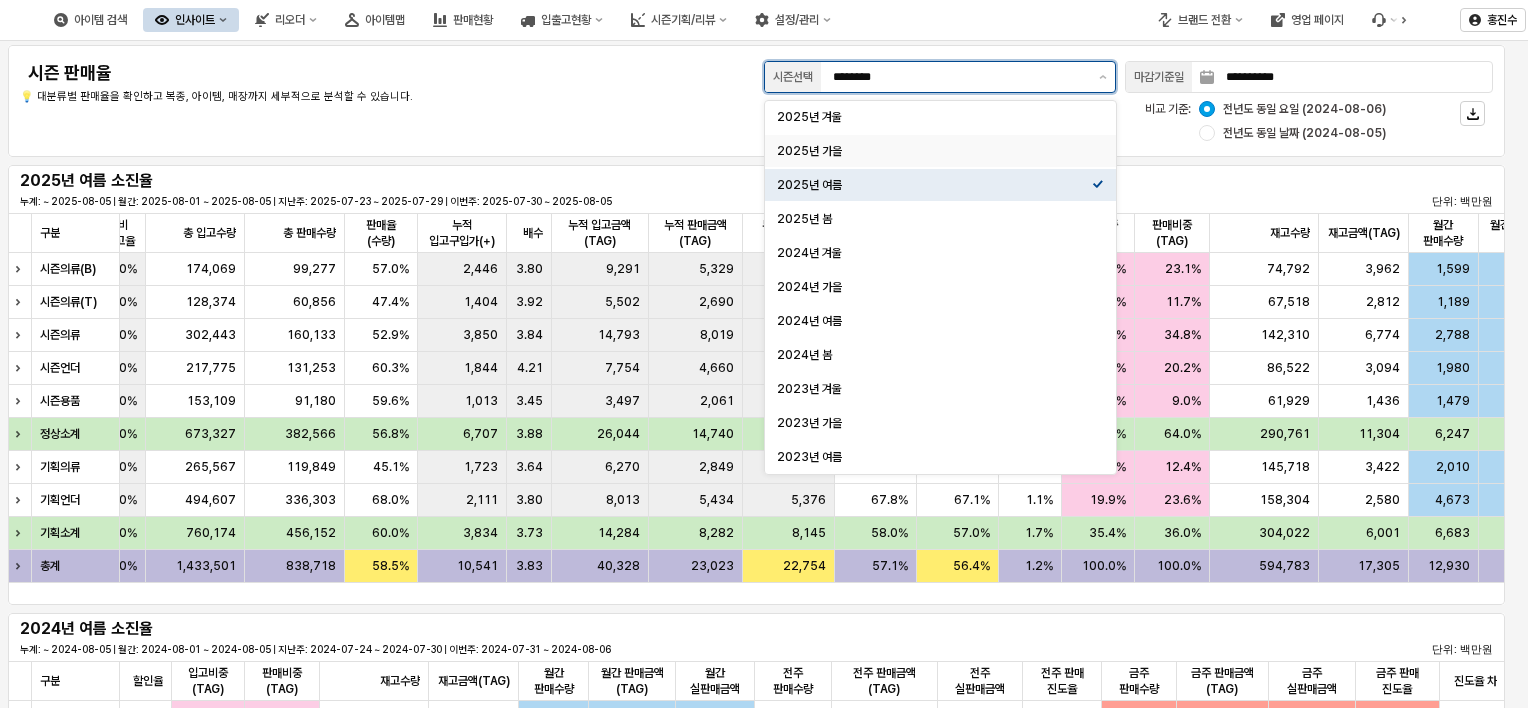 click on "2025년 가을" at bounding box center [934, 151] 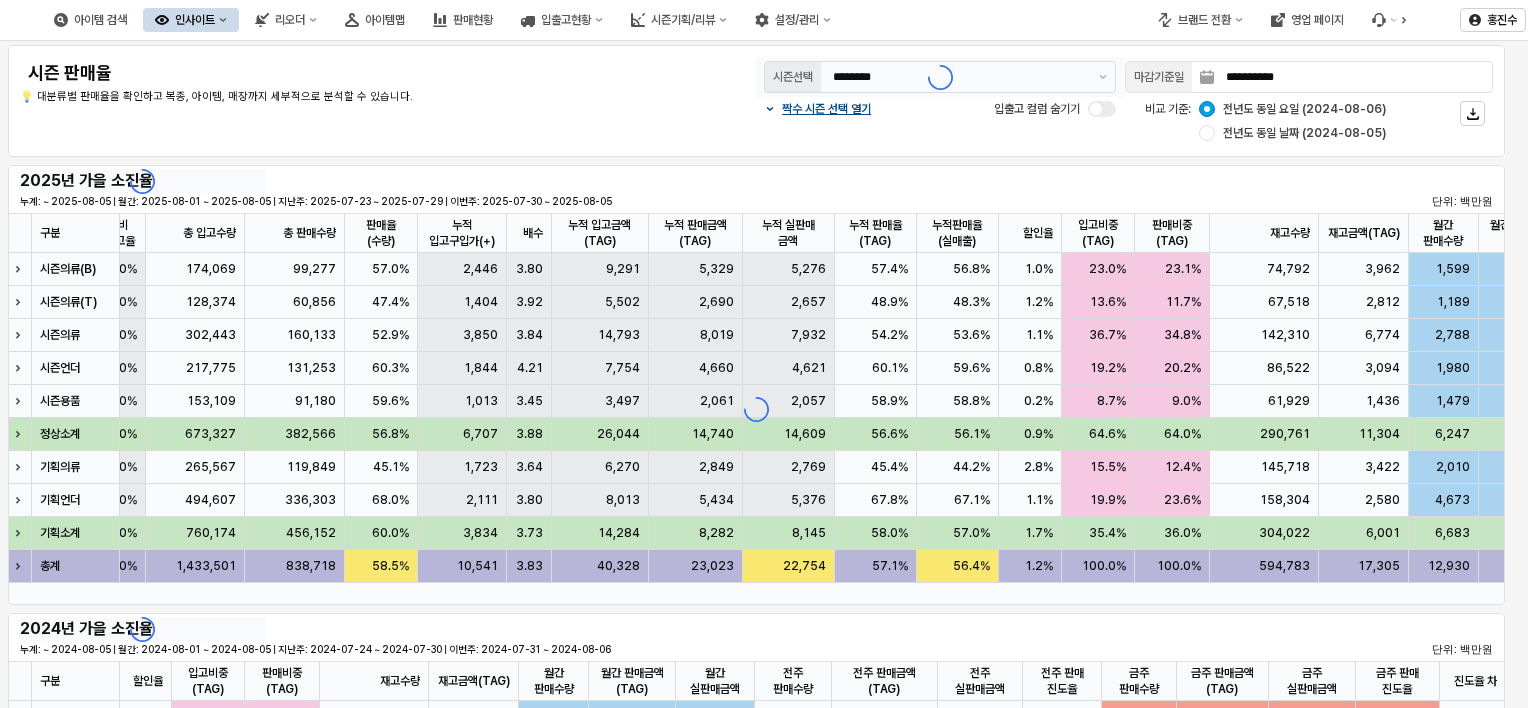 click on "**********" at bounding box center [756, 101] 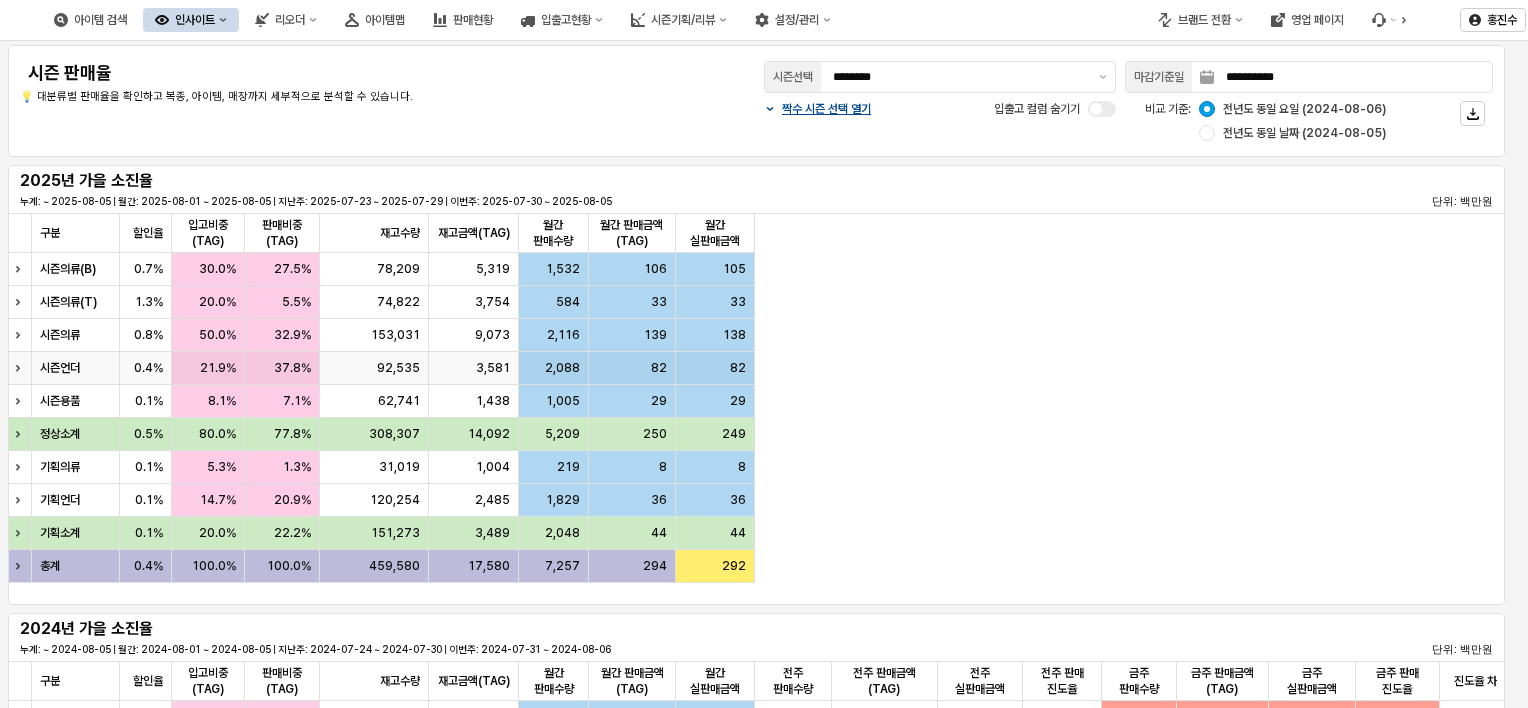scroll, scrollTop: 0, scrollLeft: 635, axis: horizontal 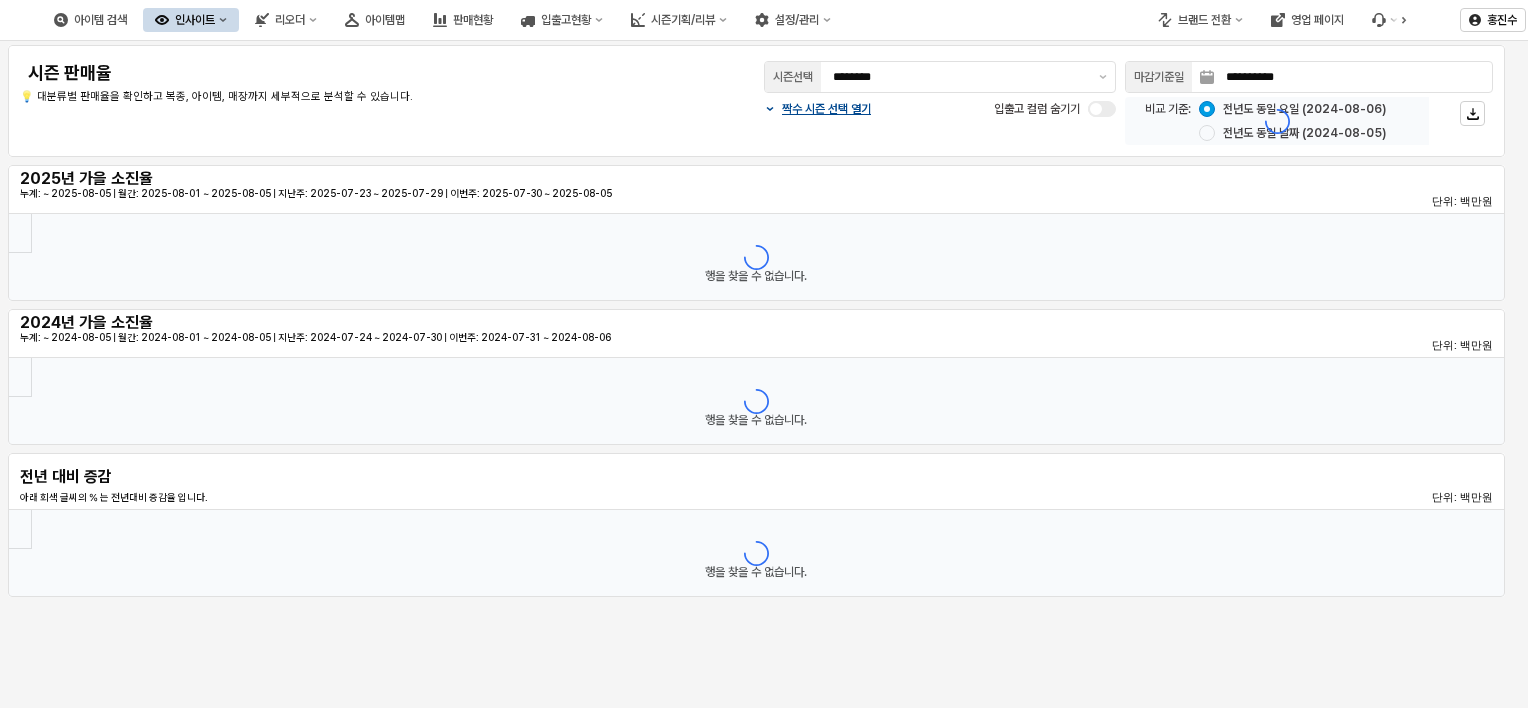 type on "********" 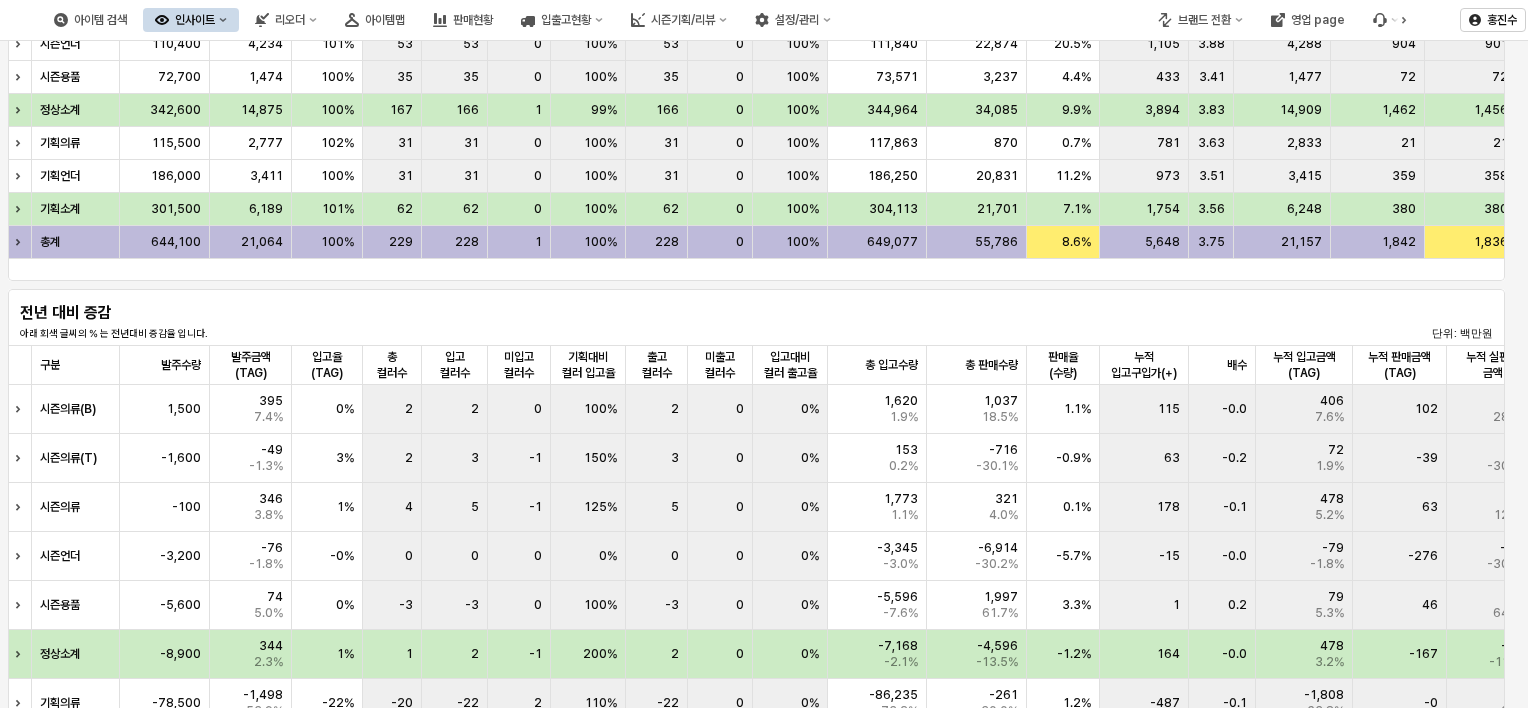 scroll, scrollTop: 1200, scrollLeft: 0, axis: vertical 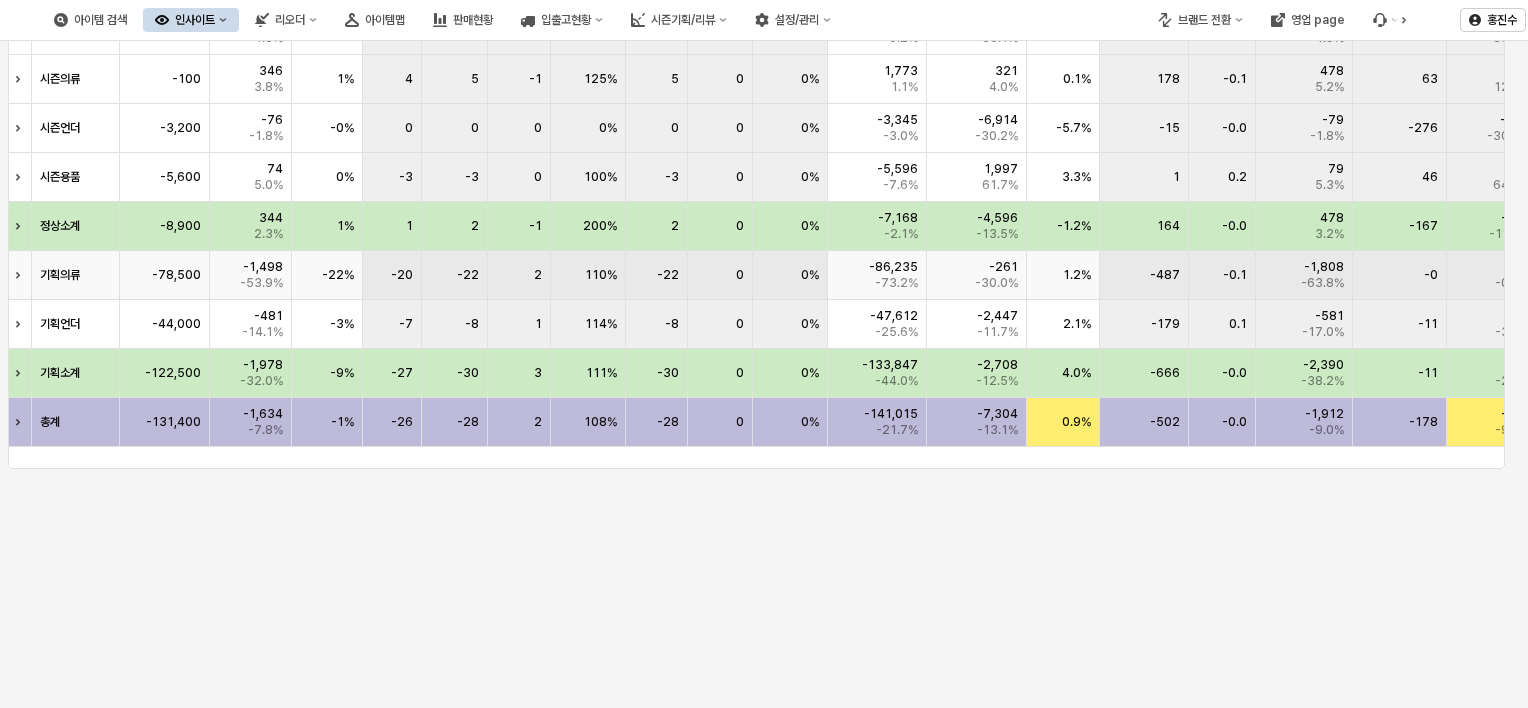 click on "-261 -30.0%" at bounding box center (977, 275) 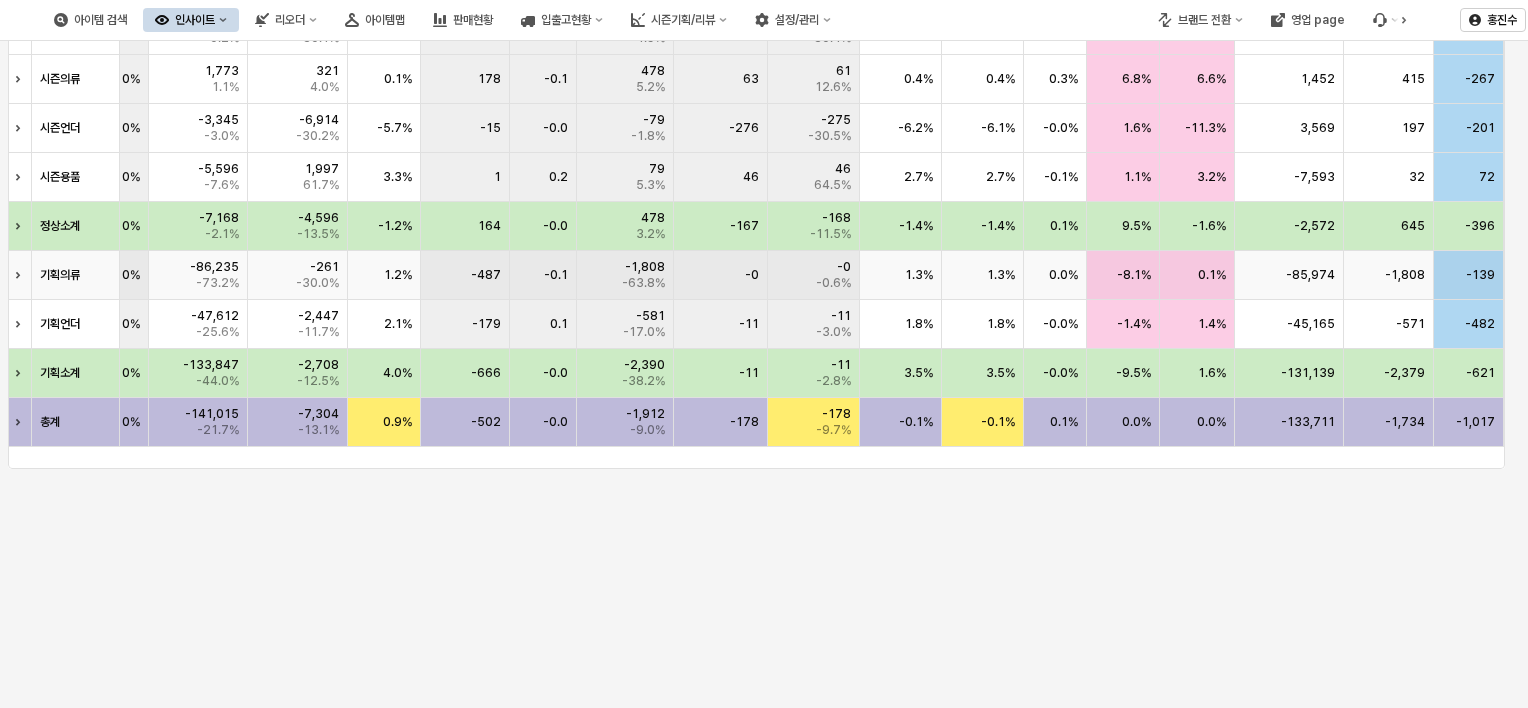 scroll, scrollTop: 0, scrollLeft: 1594, axis: horizontal 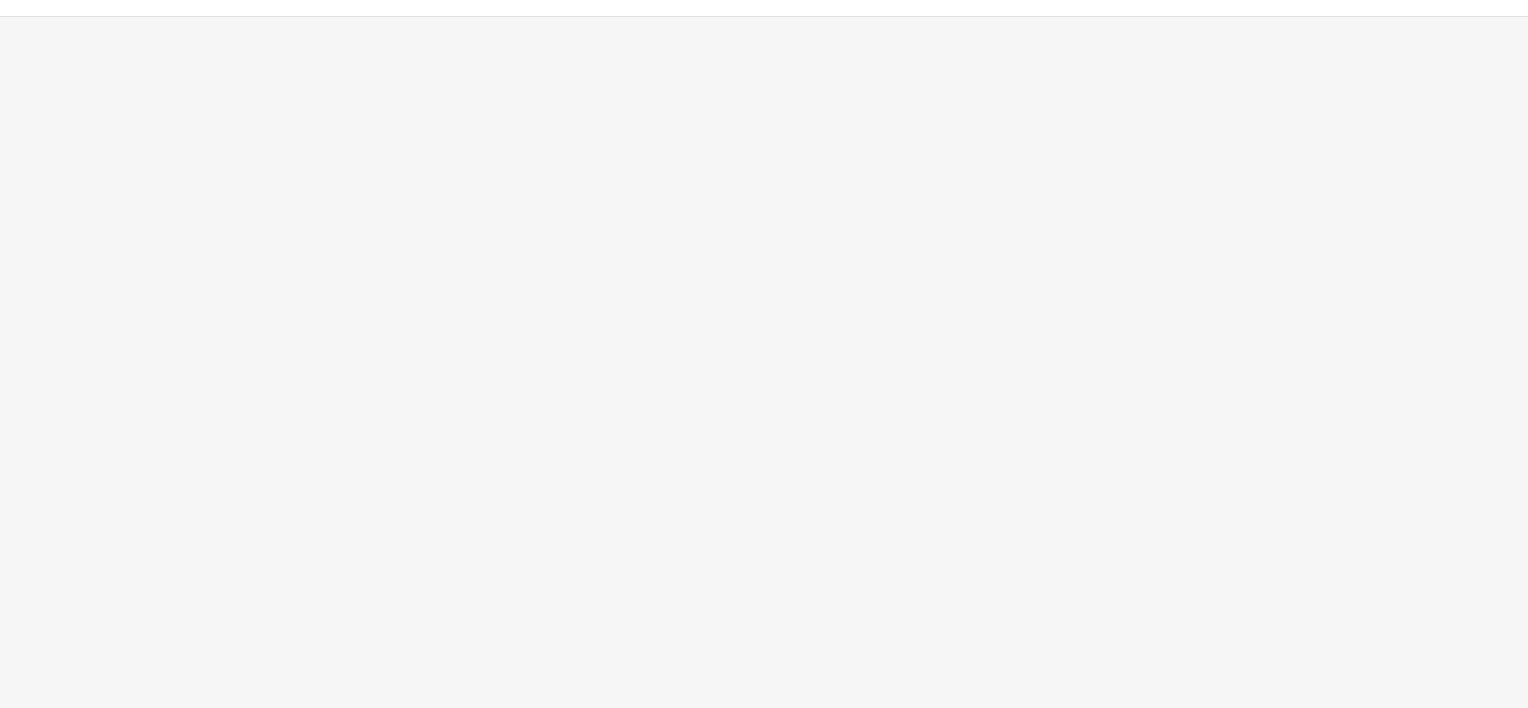 click at bounding box center [764, 362] 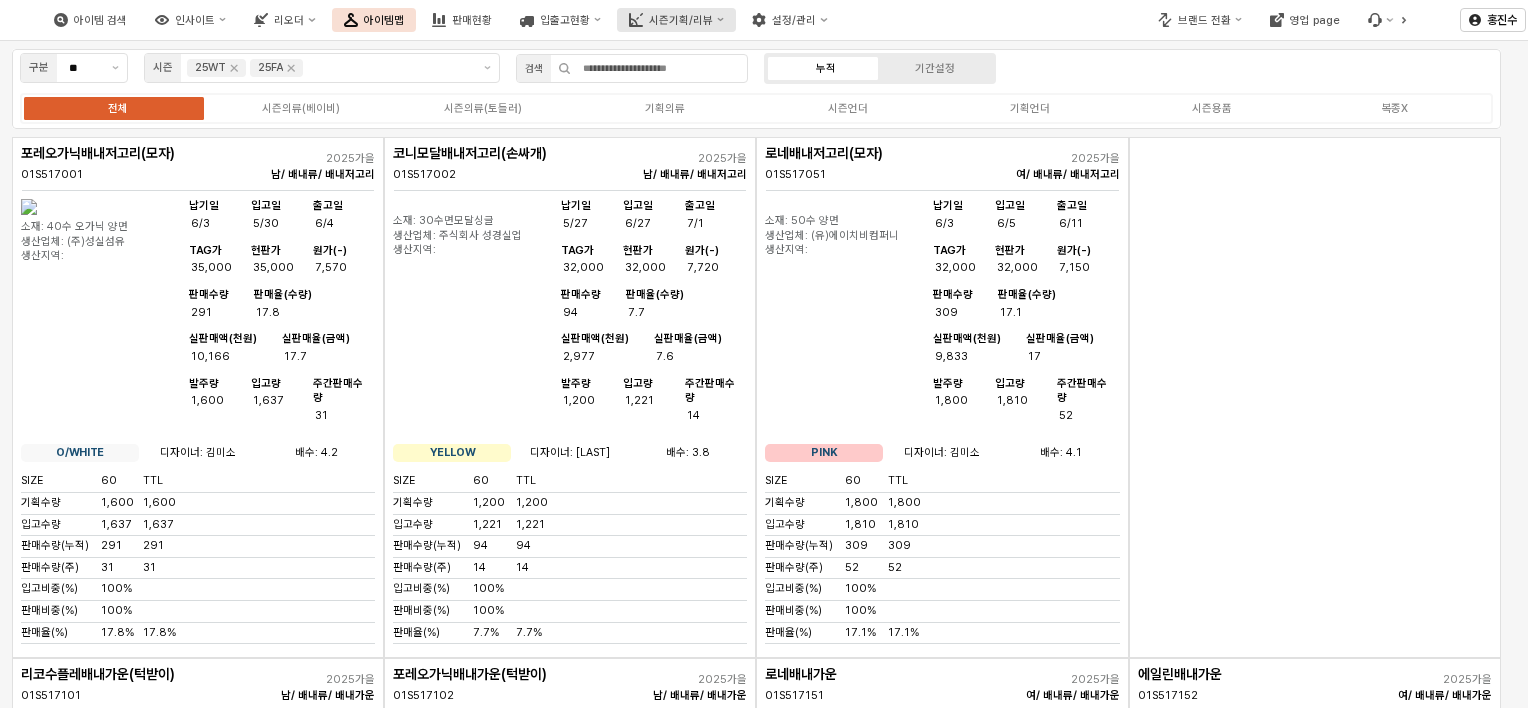 click on "시즌기획/리뷰" at bounding box center (681, 20) 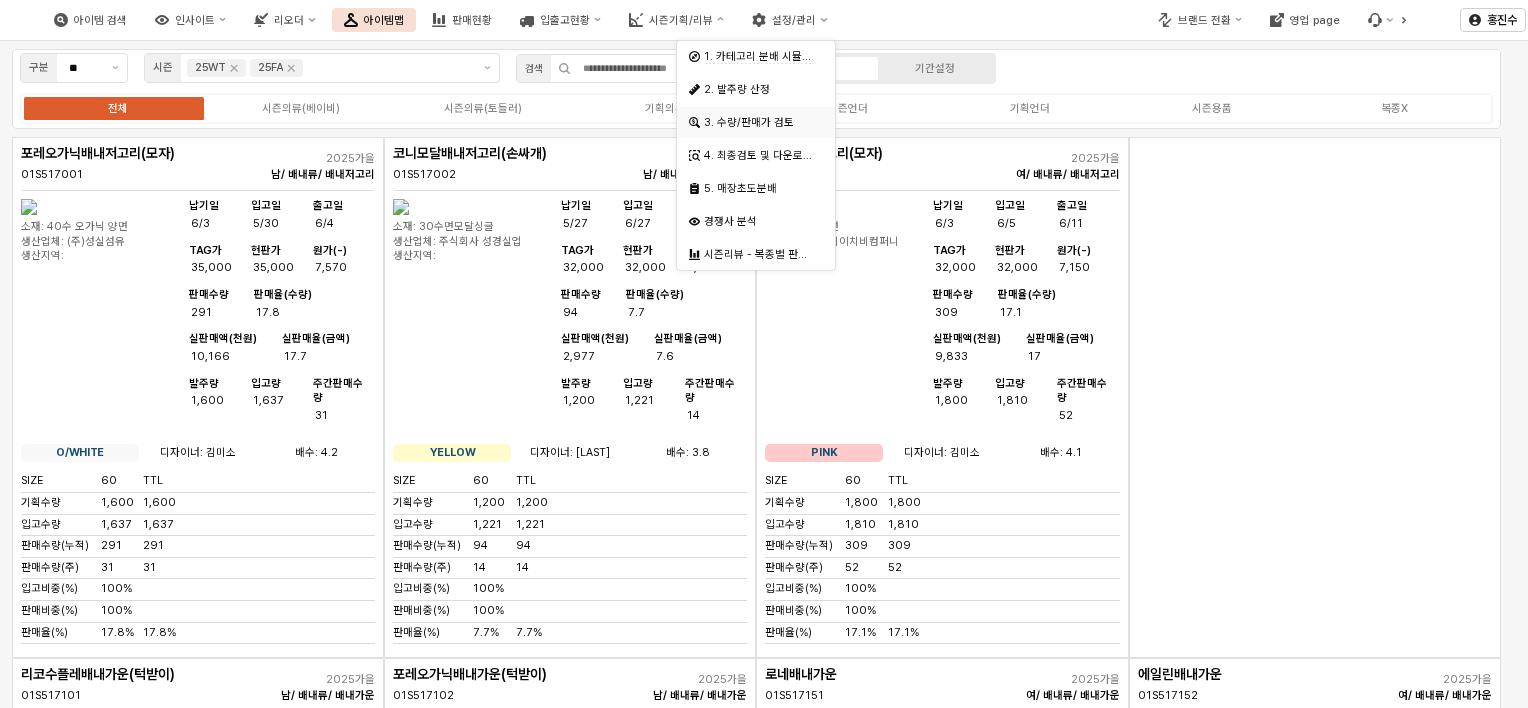 click on "3. 수량/판매가 검토" at bounding box center (750, 122) 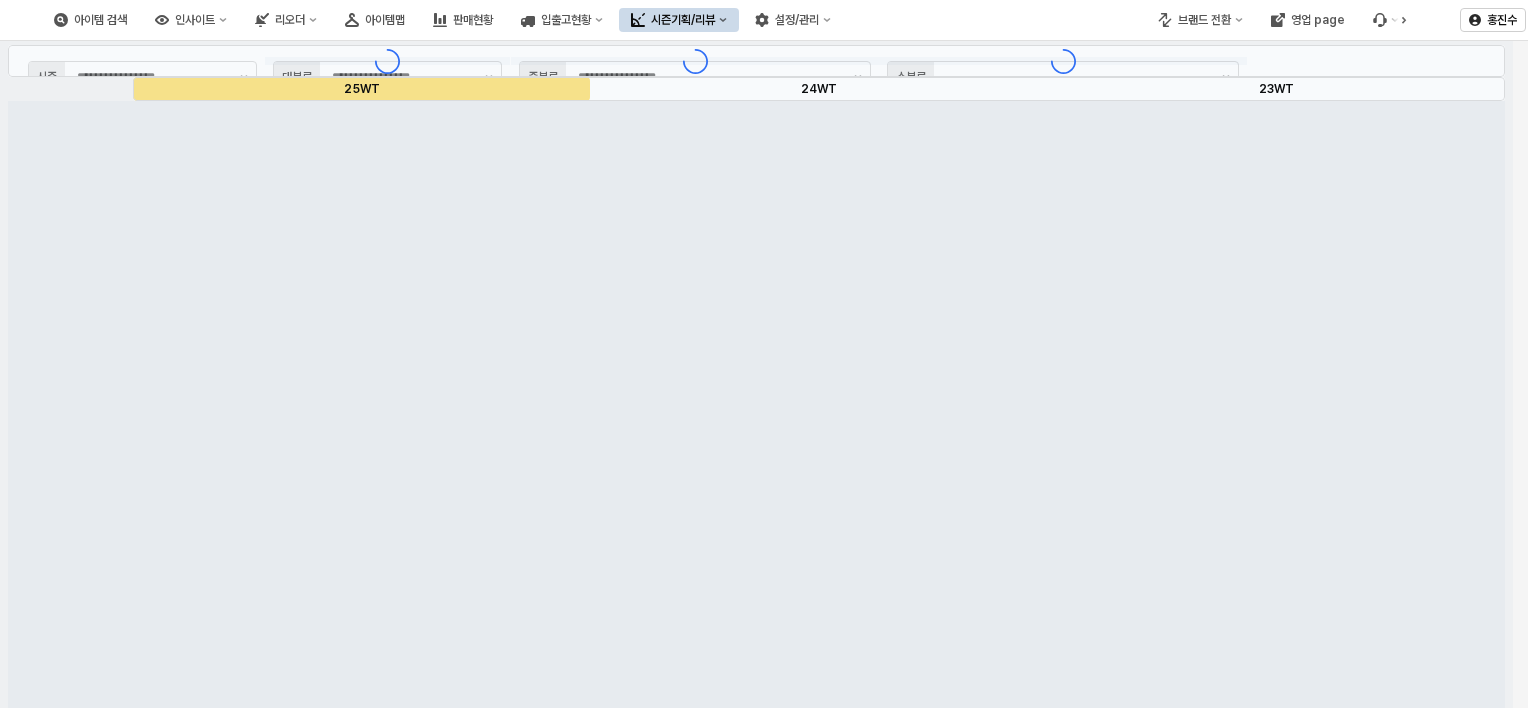 type on "****" 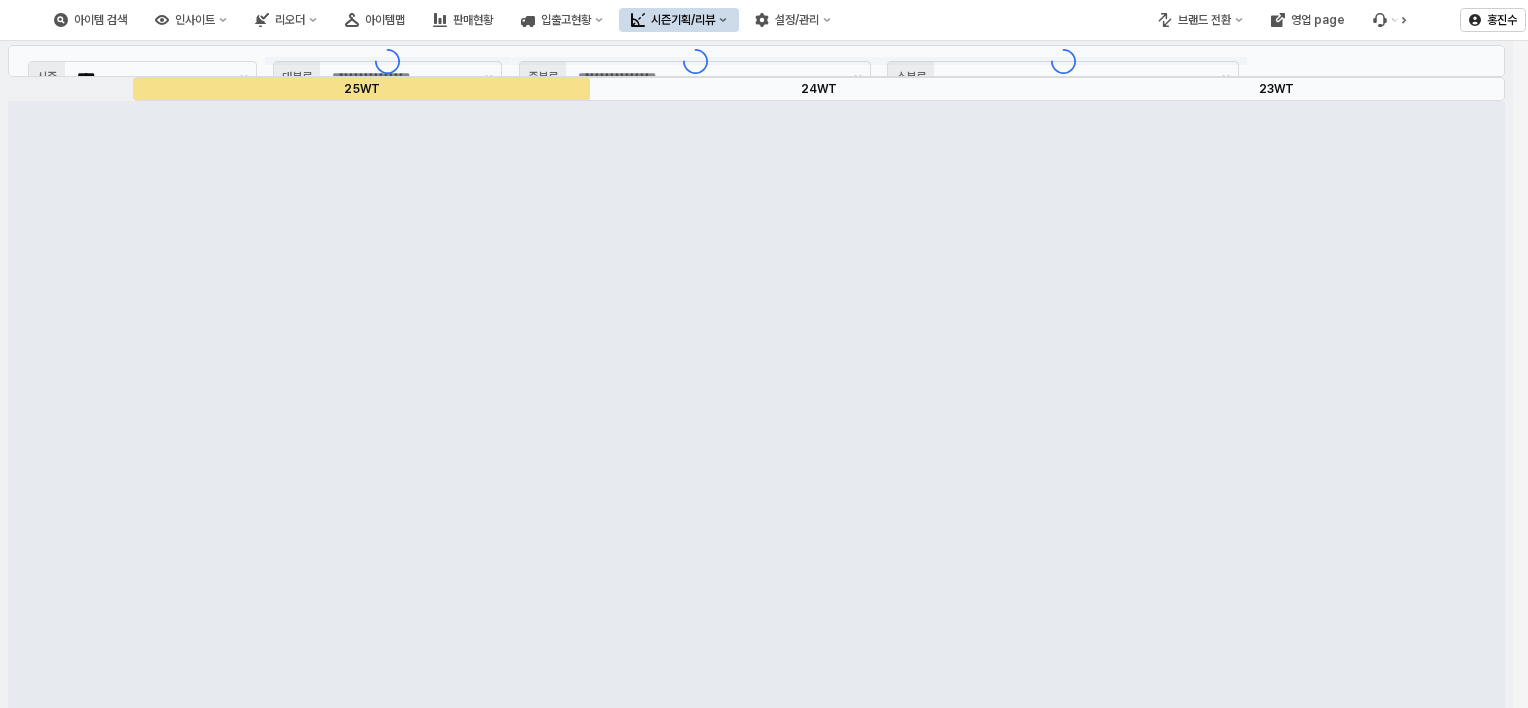 type on "****" 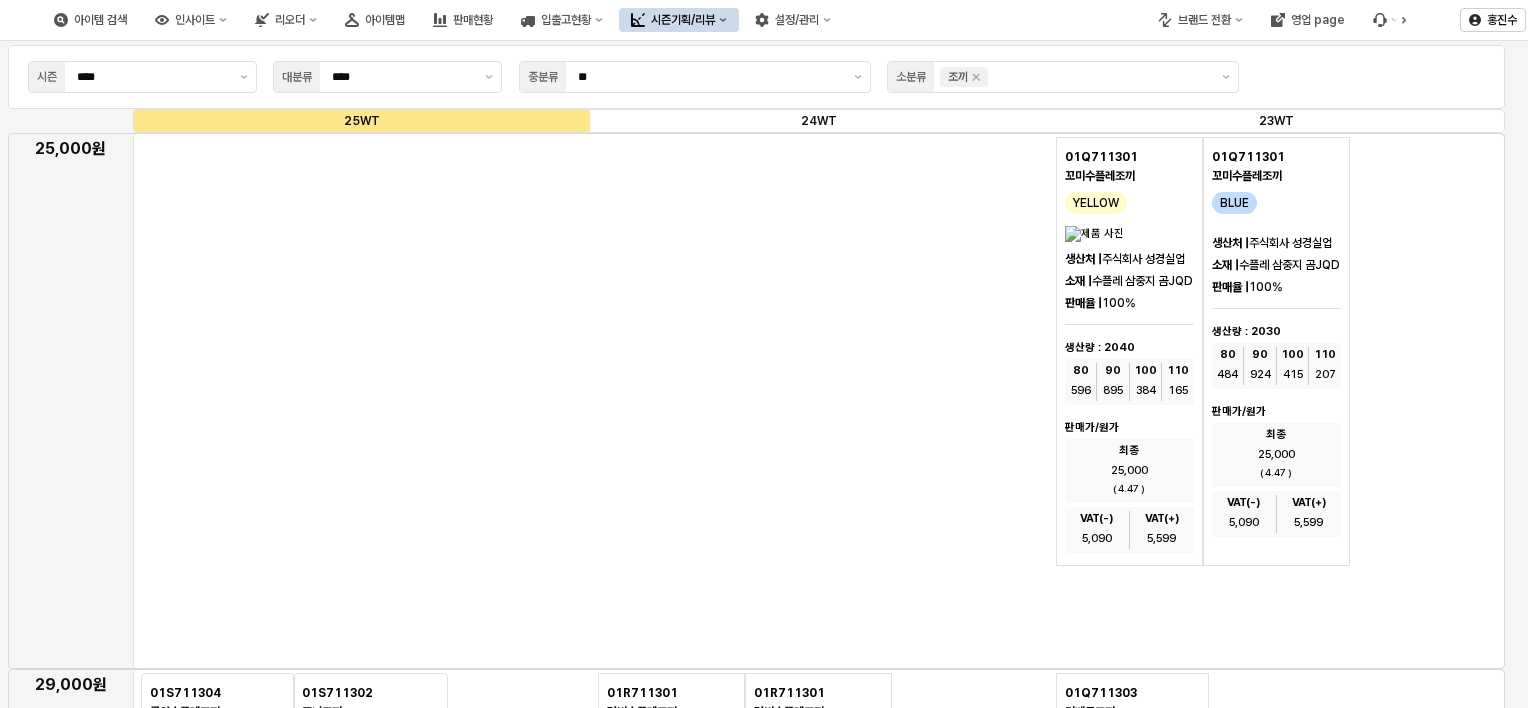 click on "시즌기획/리뷰" at bounding box center (683, 20) 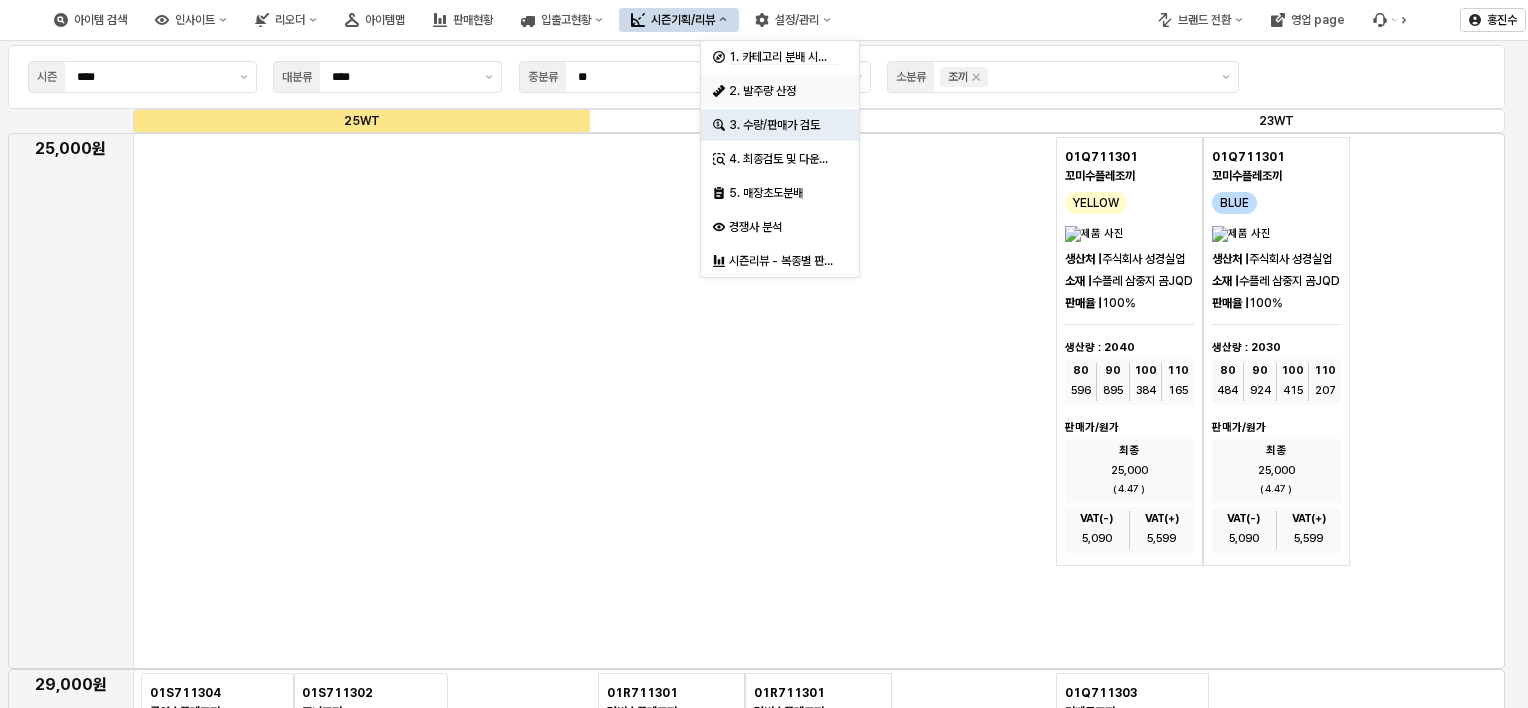 click on "2. 발주량 산정" at bounding box center (782, 91) 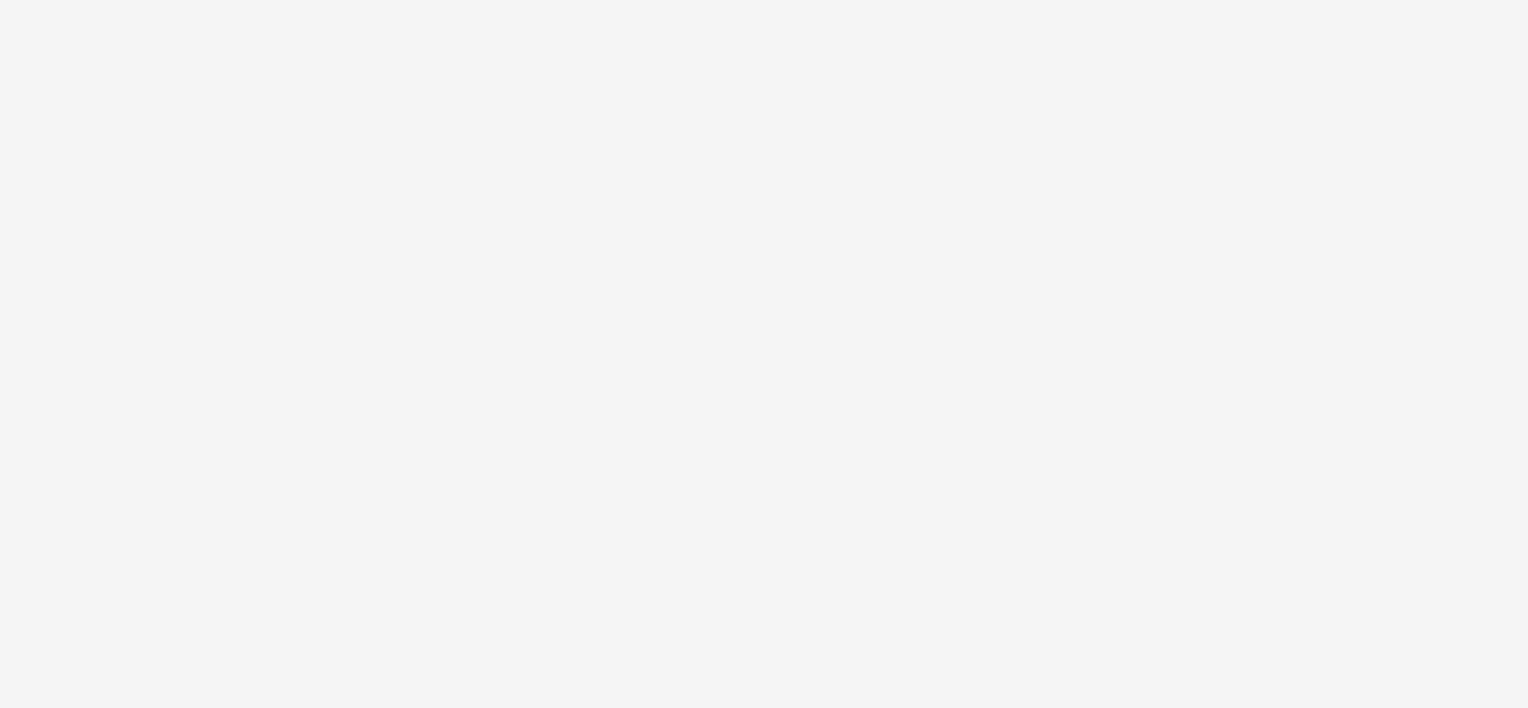 click at bounding box center (764, 58) 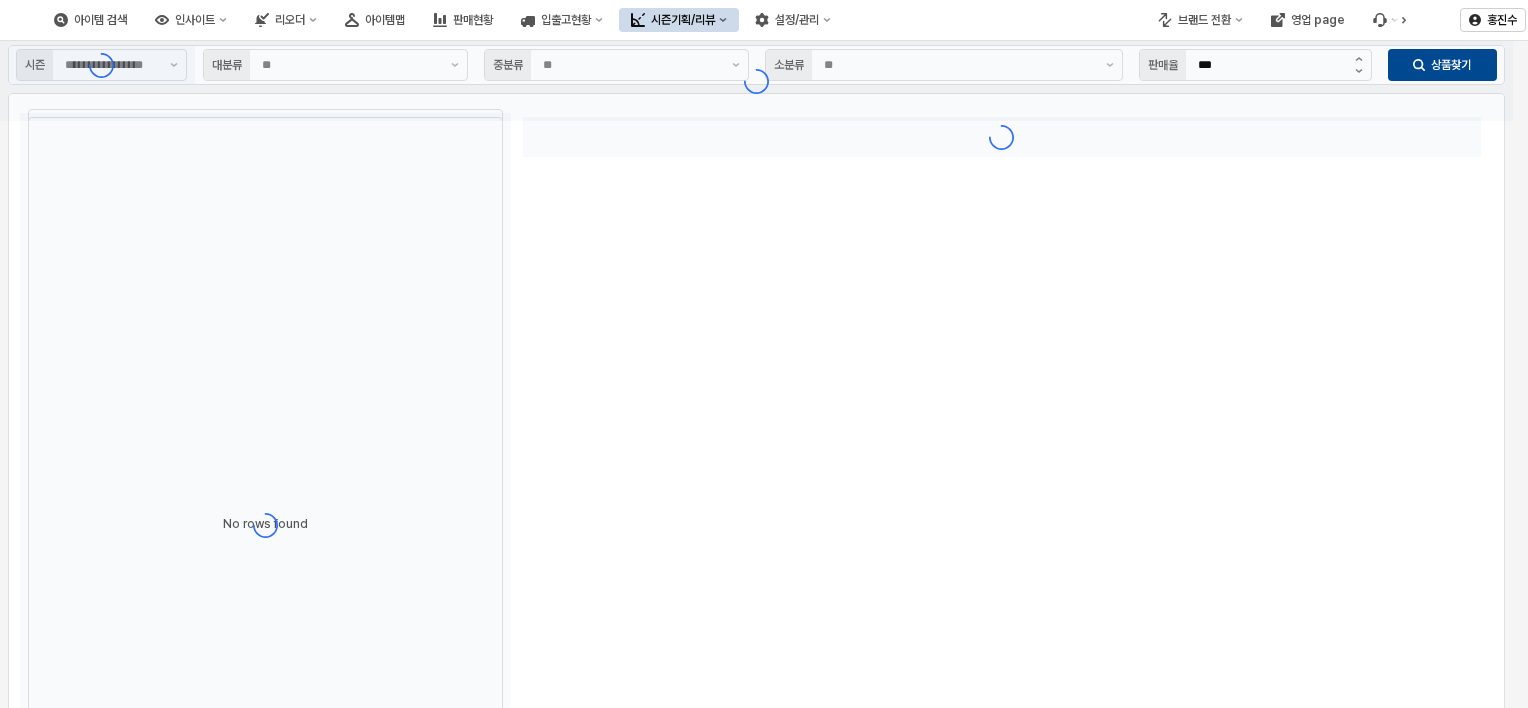 type on "**" 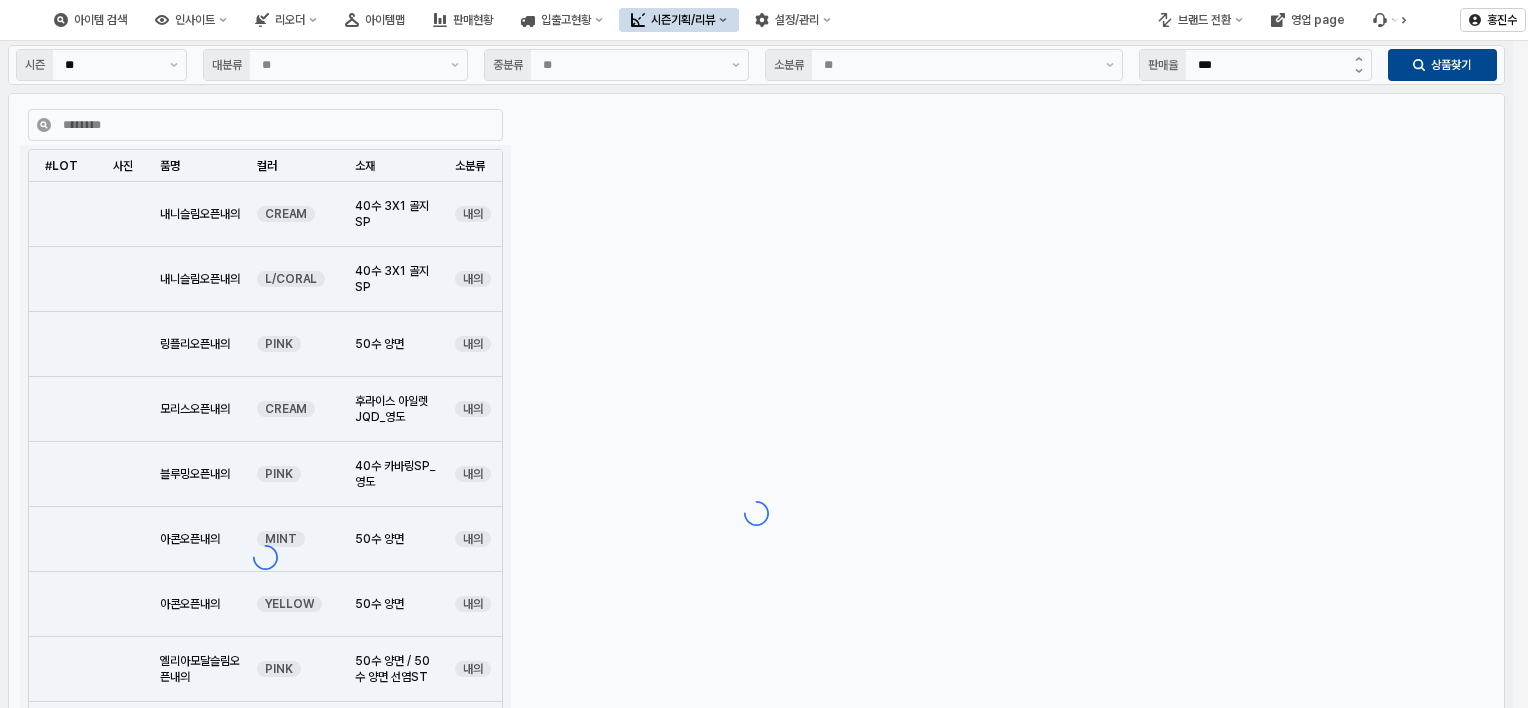 click on "시즌기획/리뷰" at bounding box center (683, 20) 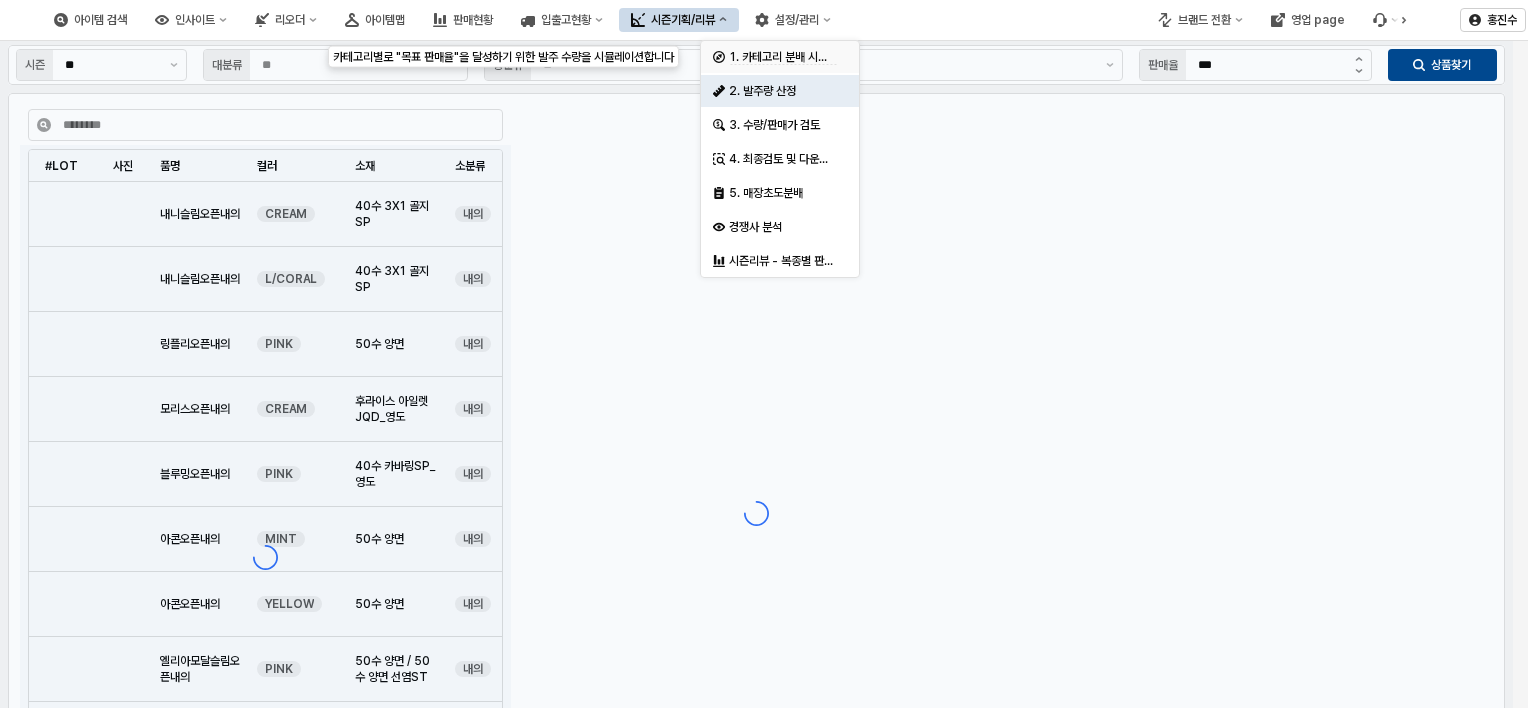 click on "1. 카테고리 분배 시뮬레이션" at bounding box center [793, 57] 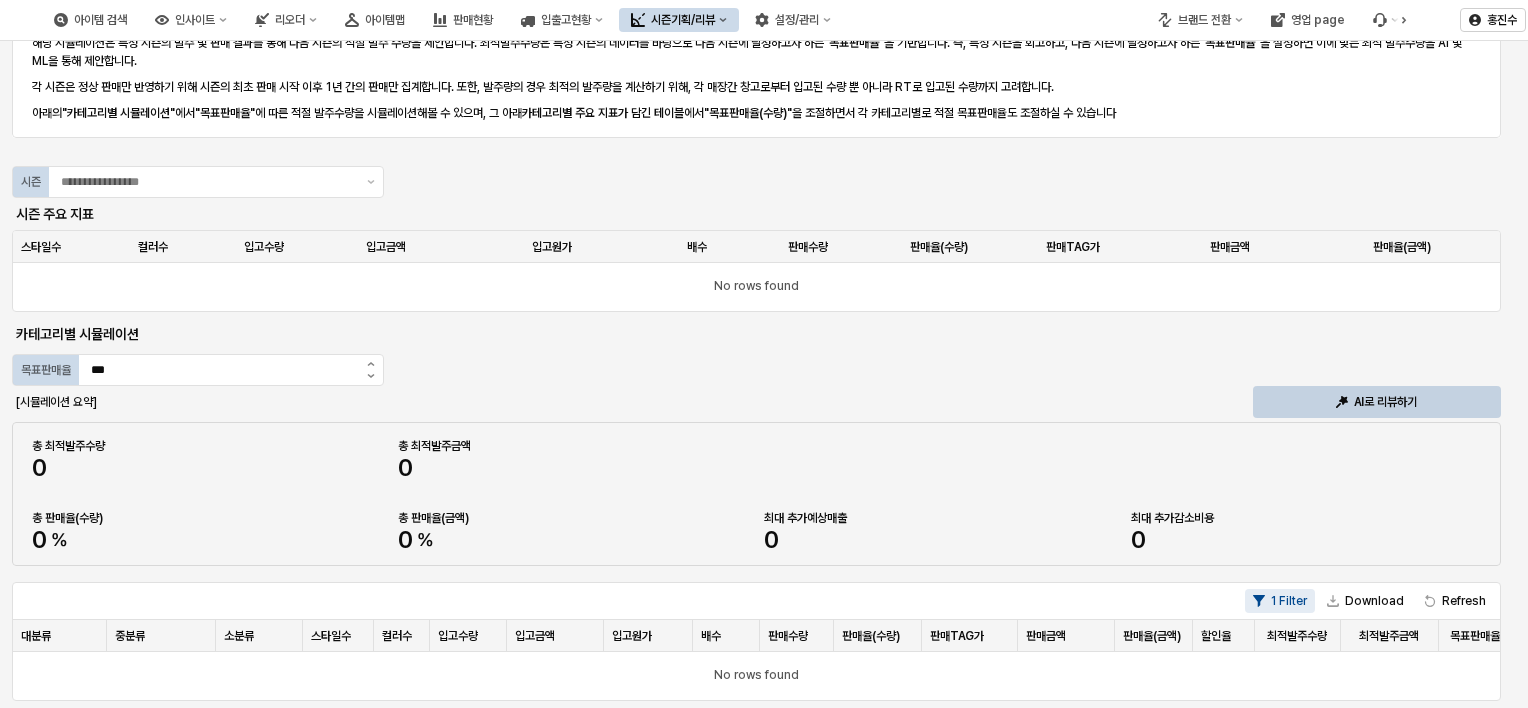 scroll, scrollTop: 0, scrollLeft: 0, axis: both 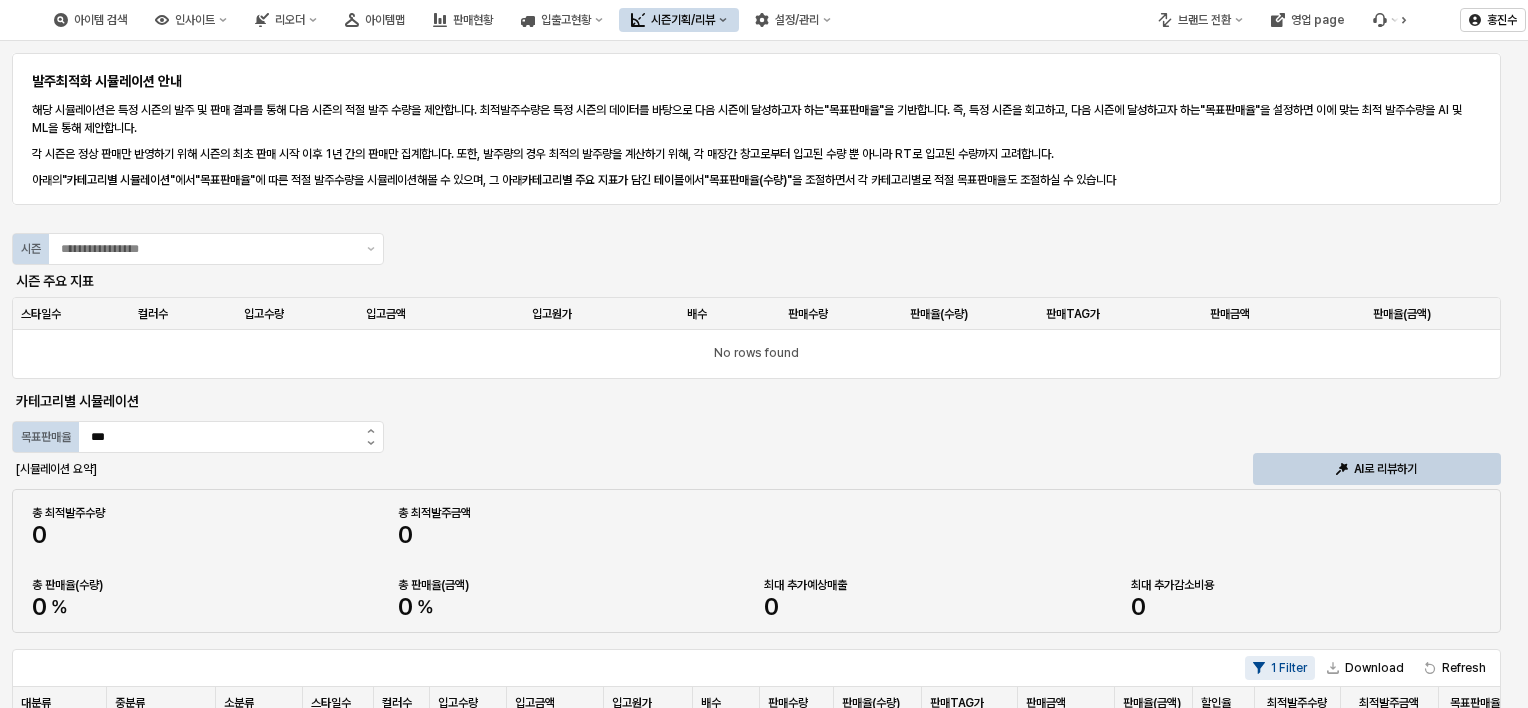 click on "시즌기획/리뷰" at bounding box center (679, 20) 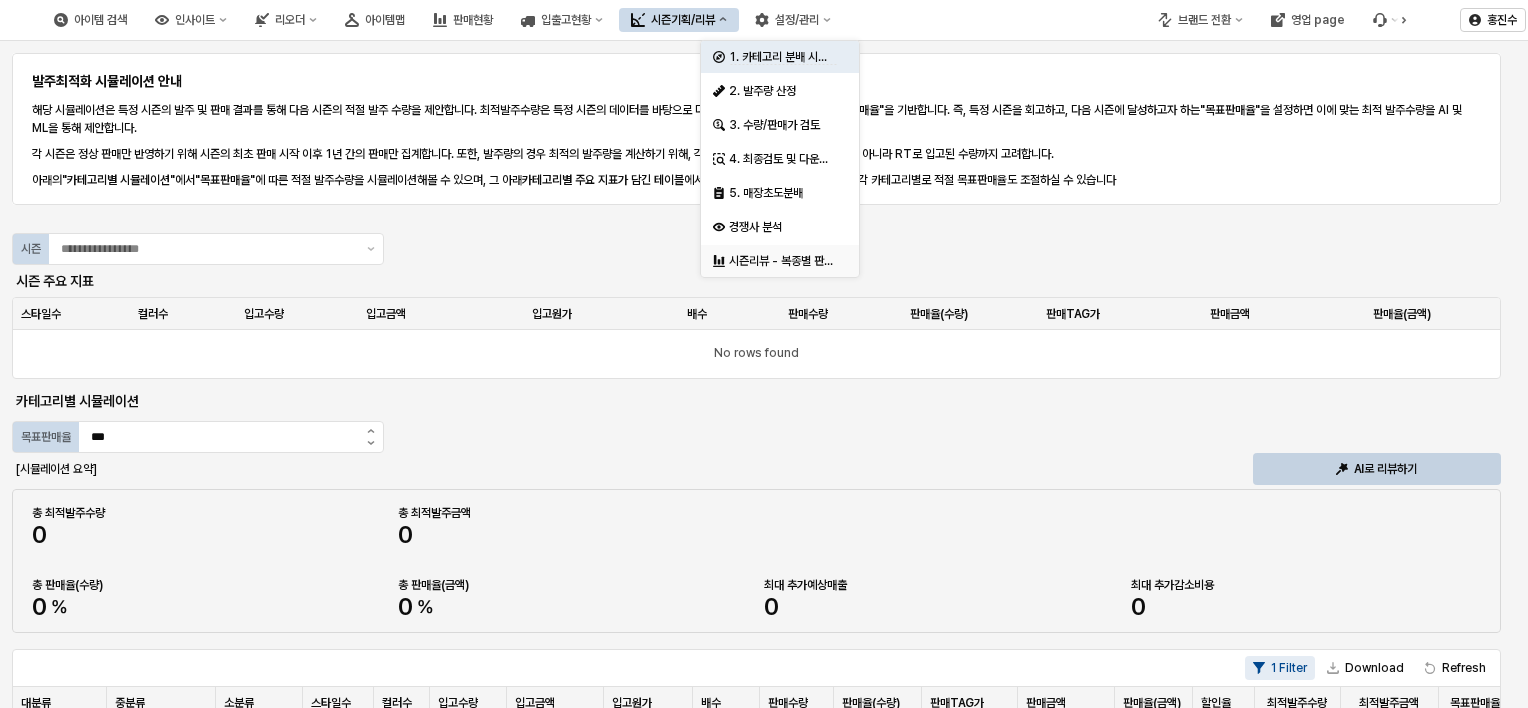 click on "시즌리뷰 - 복종별 판매율 비교" at bounding box center (783, 261) 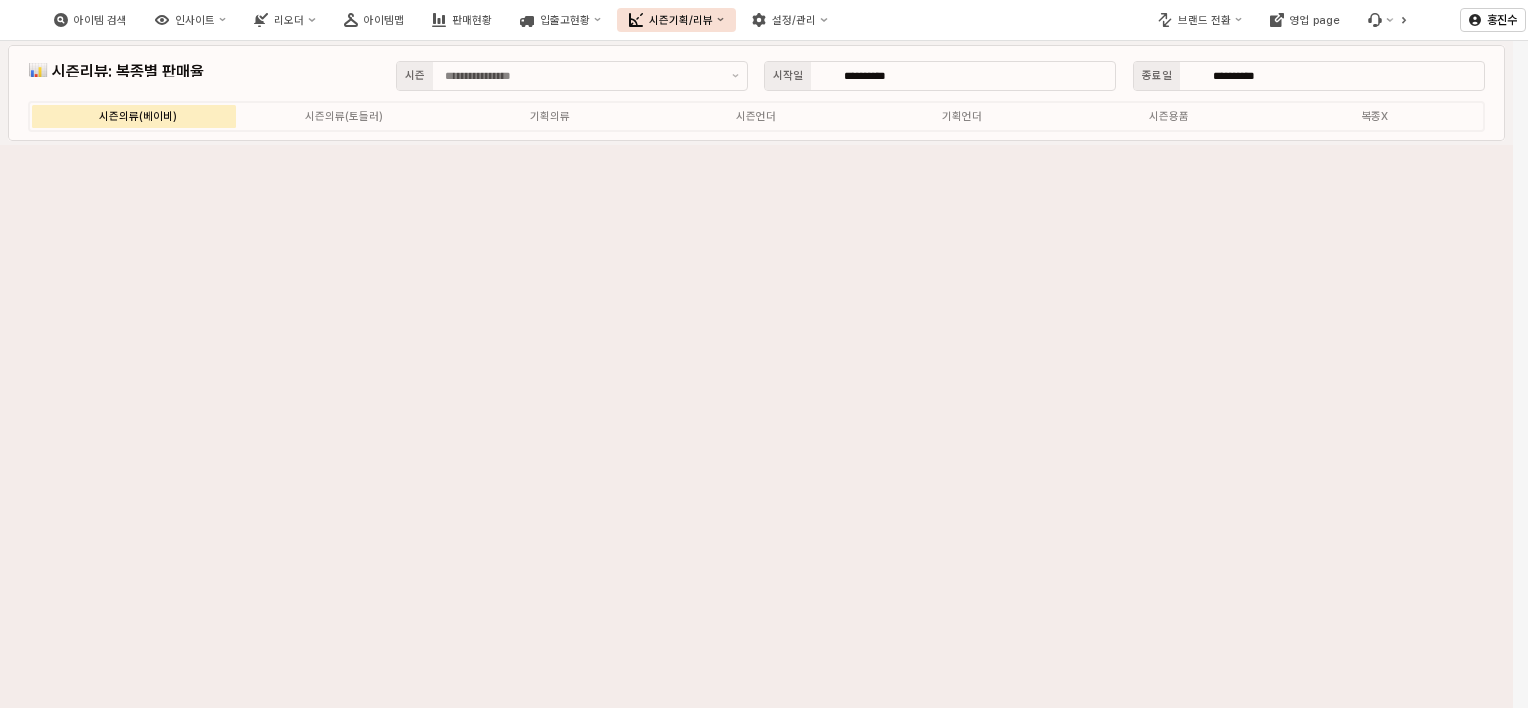 type on "**********" 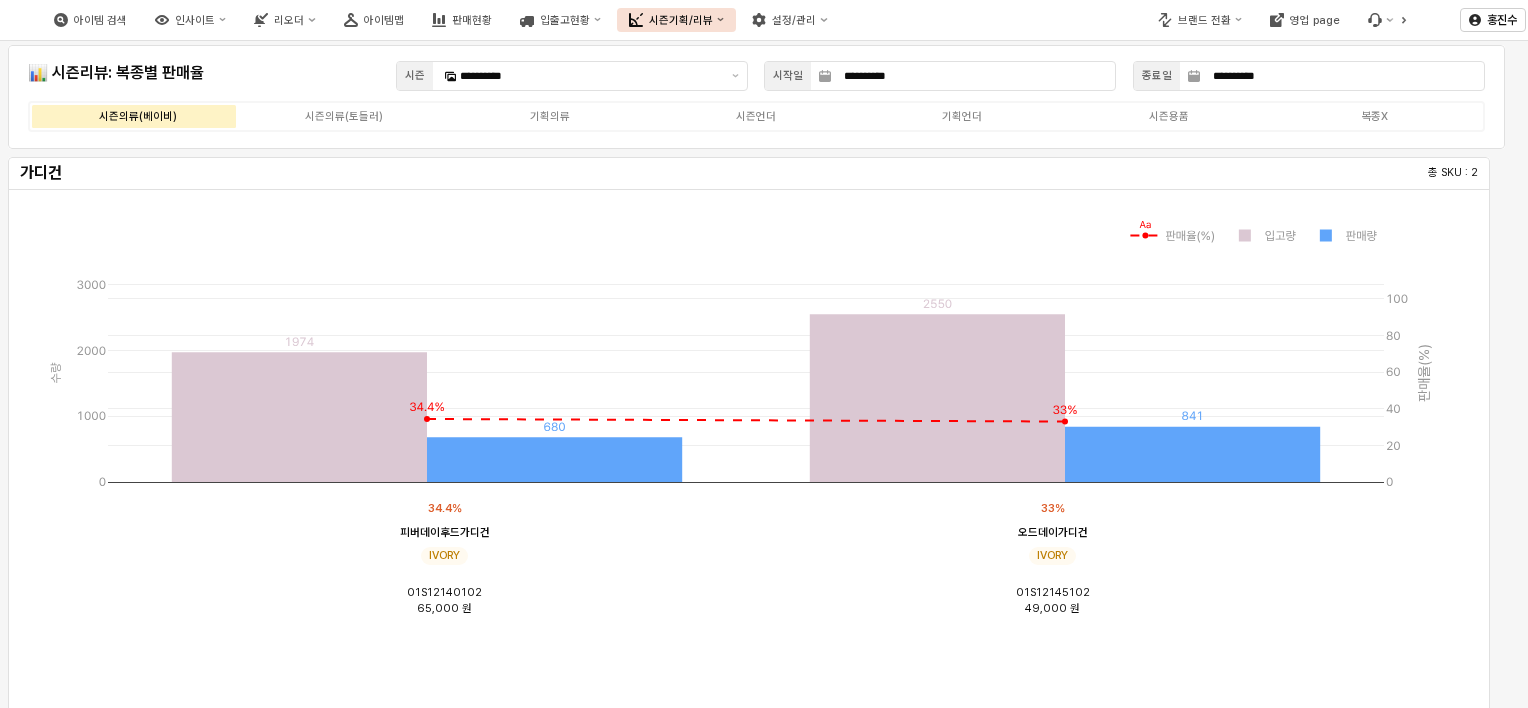 click on "시즌기획/리뷰" at bounding box center [681, 20] 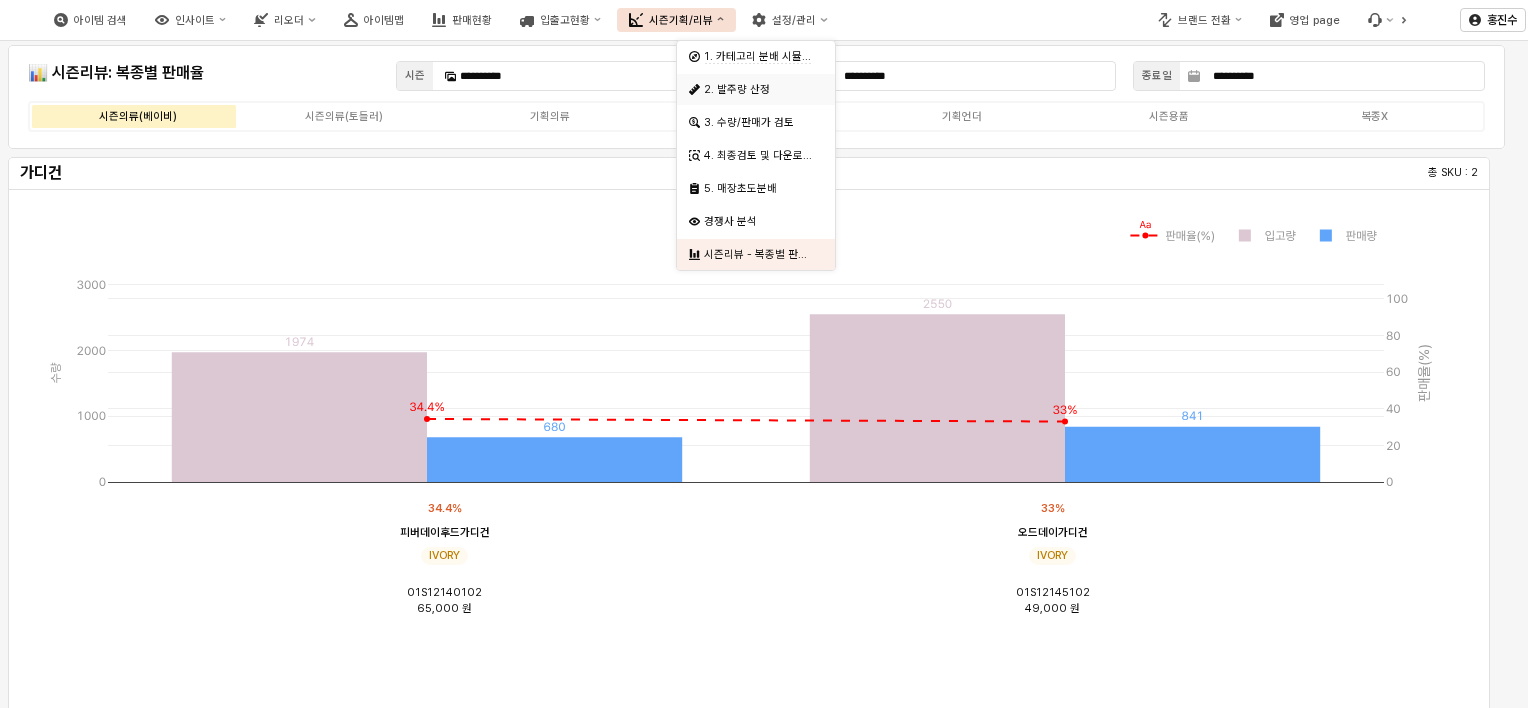 click on "2. 발주량 산정" at bounding box center [758, 89] 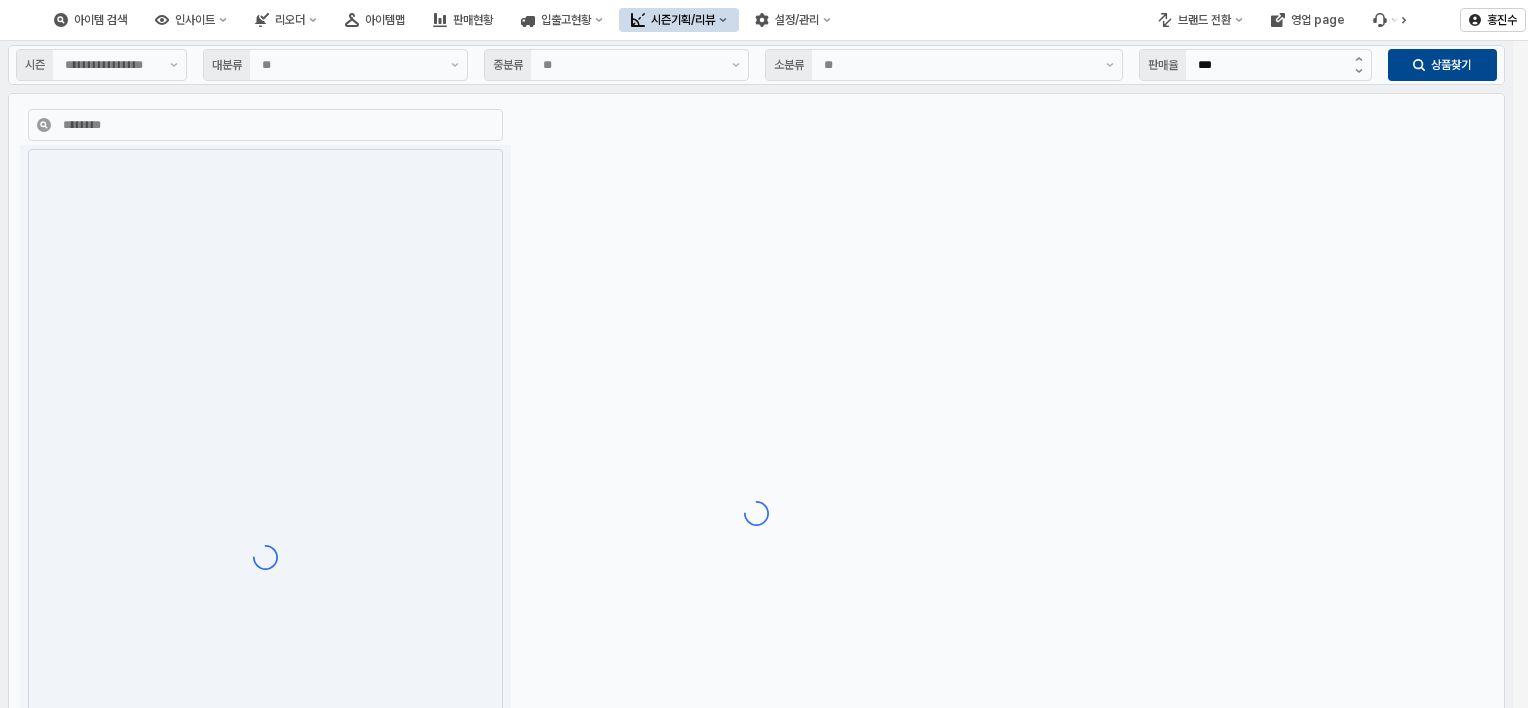 type on "**" 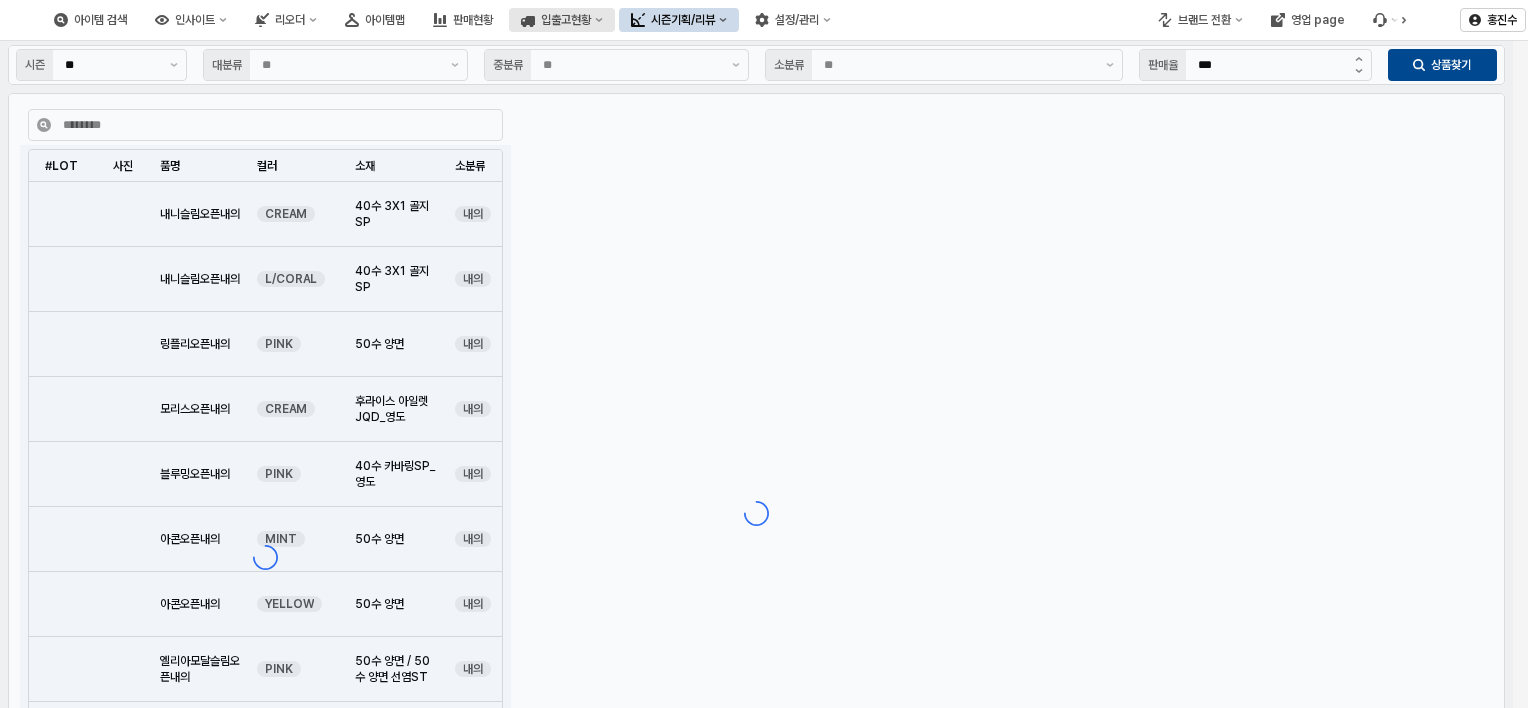 click on "입출고현황" at bounding box center [566, 20] 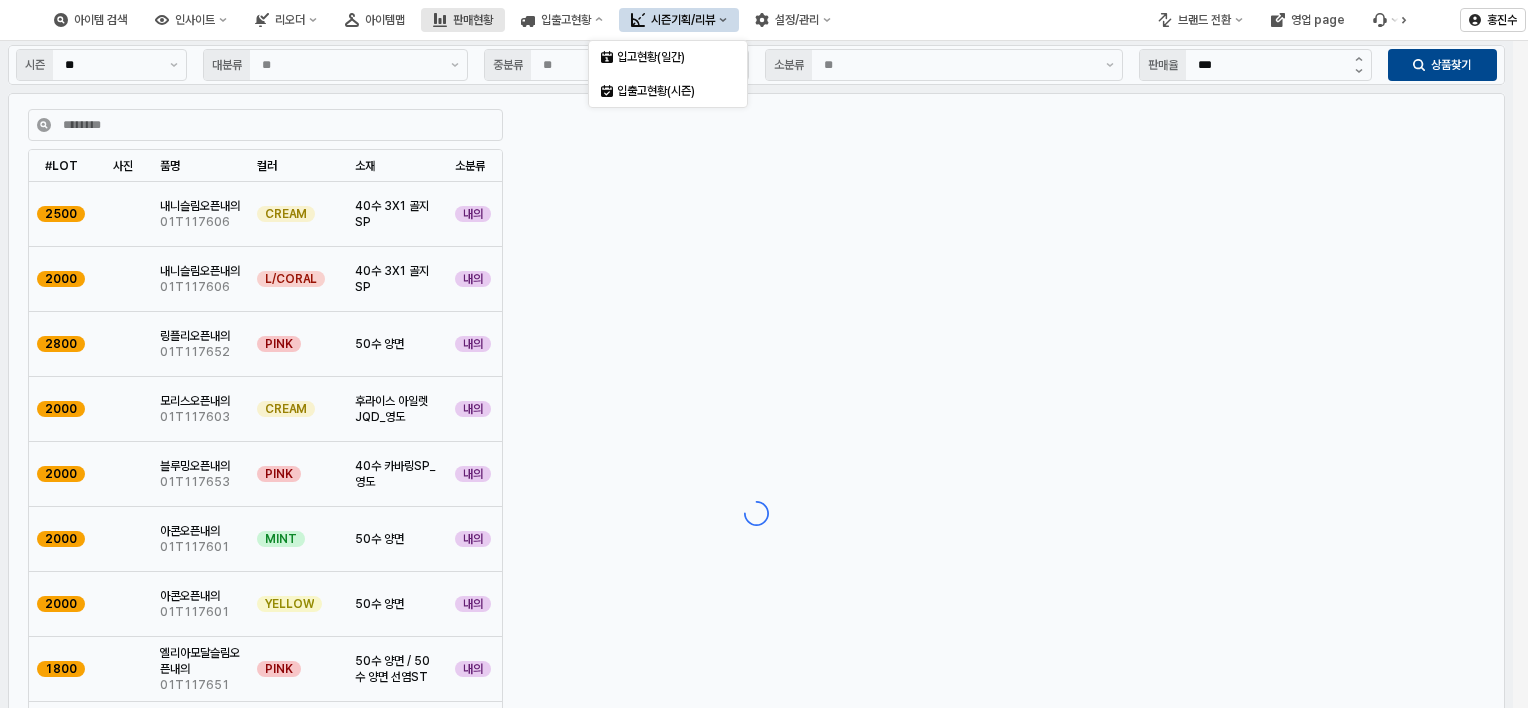 click on "판매현황" at bounding box center [473, 20] 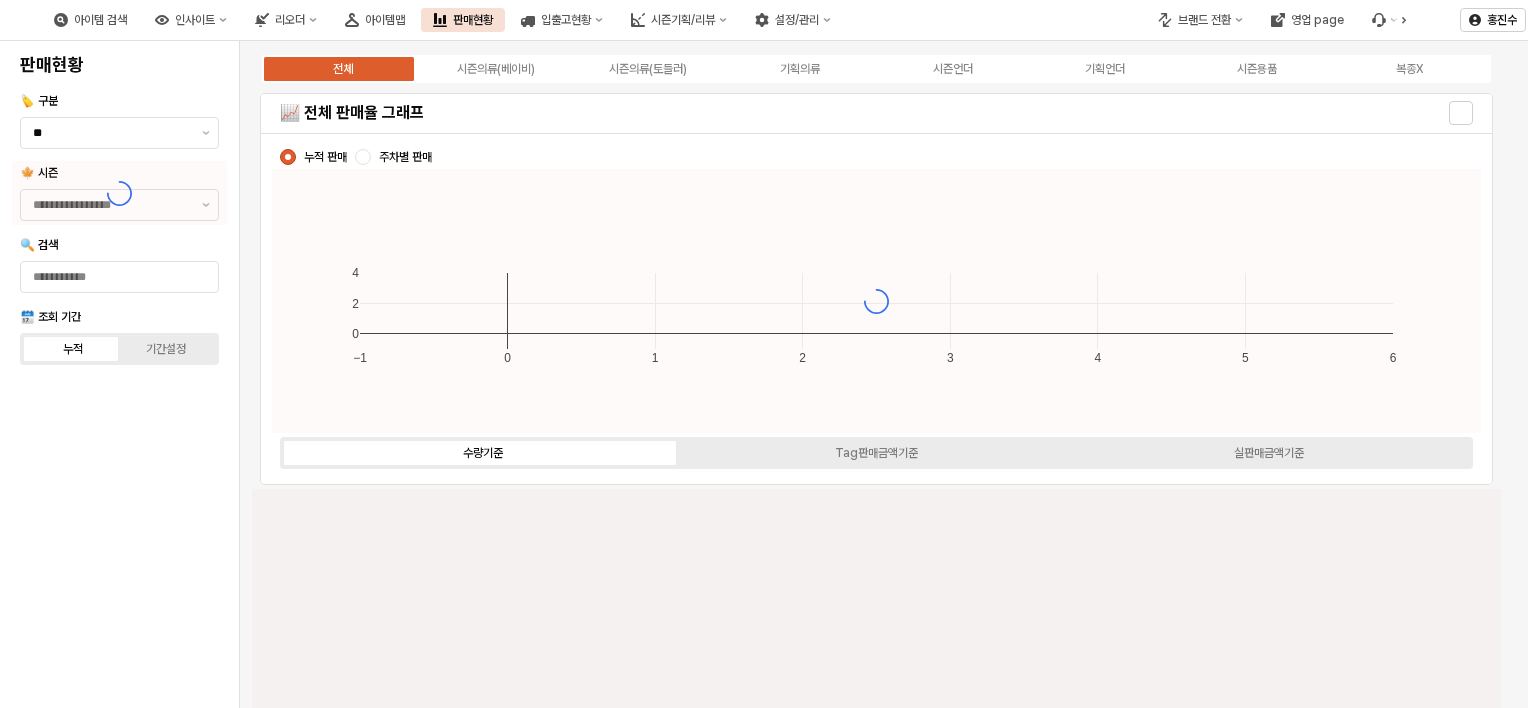 type on "****" 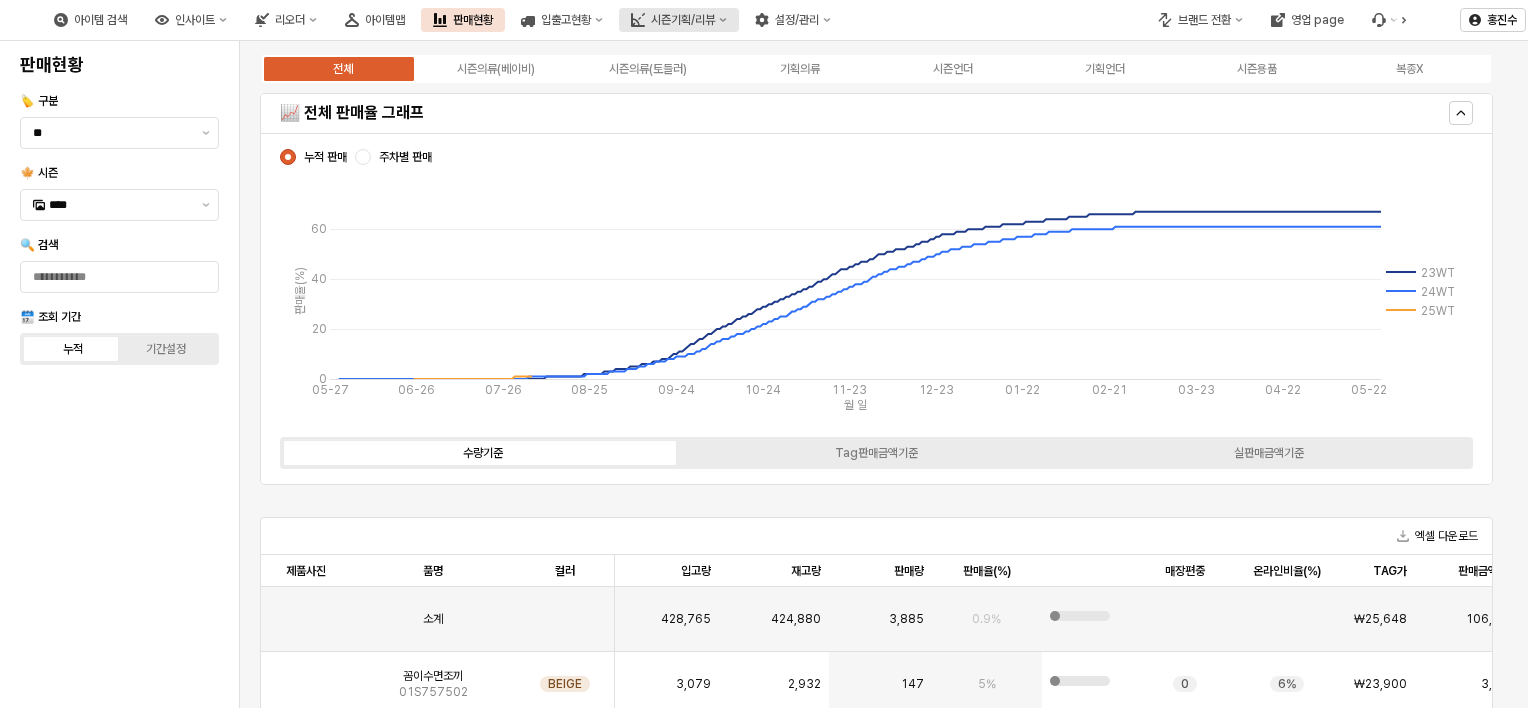 click on "시즌기획/리뷰" at bounding box center [683, 20] 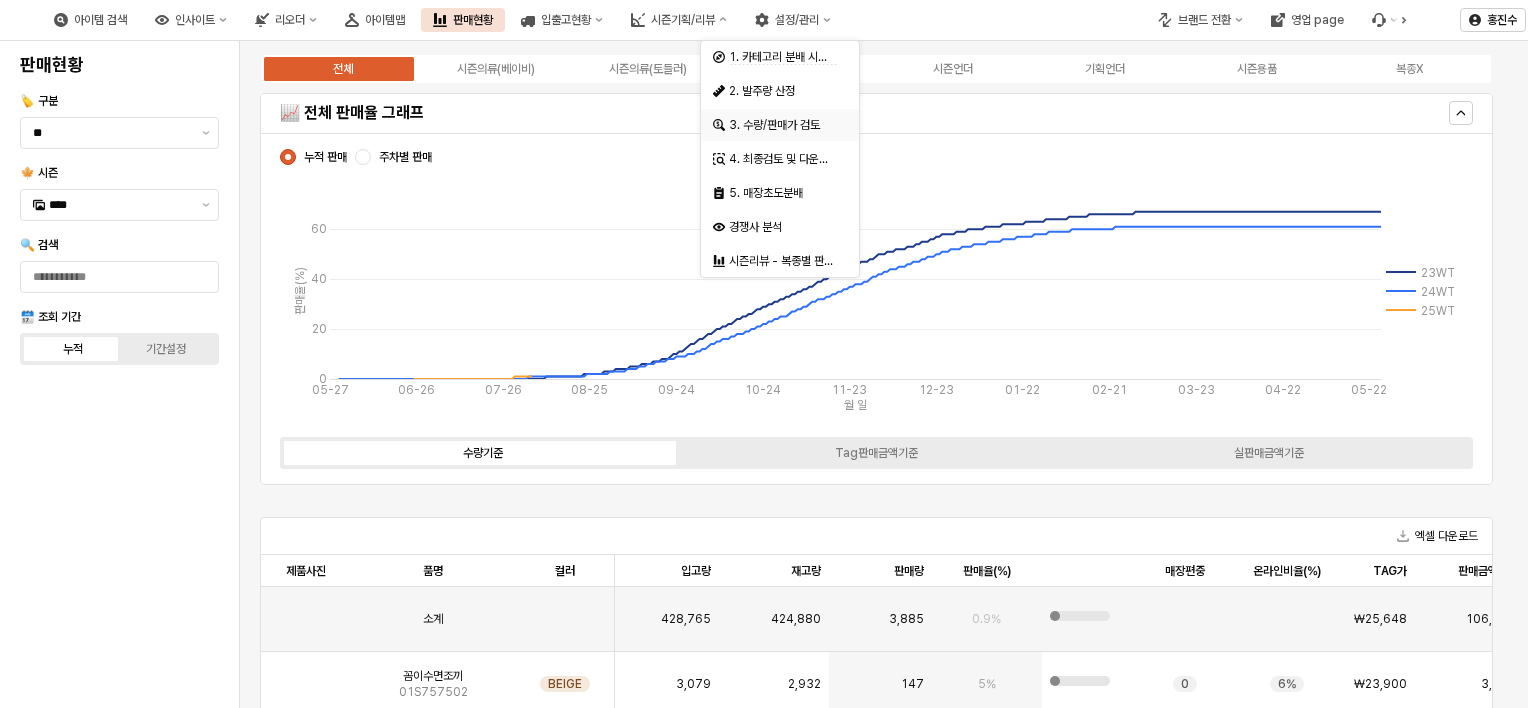 click on "3. 수량/판매가 검토" at bounding box center [782, 125] 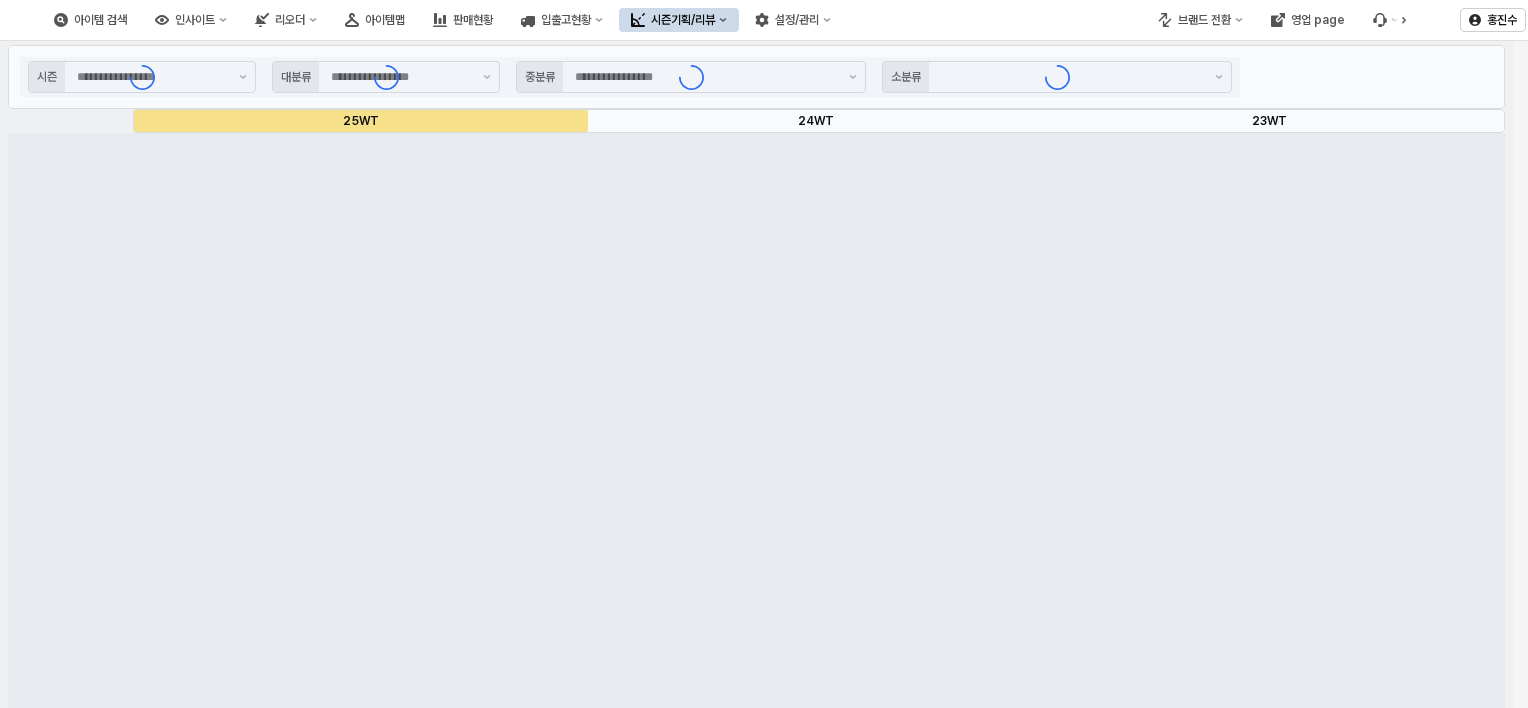 type on "****" 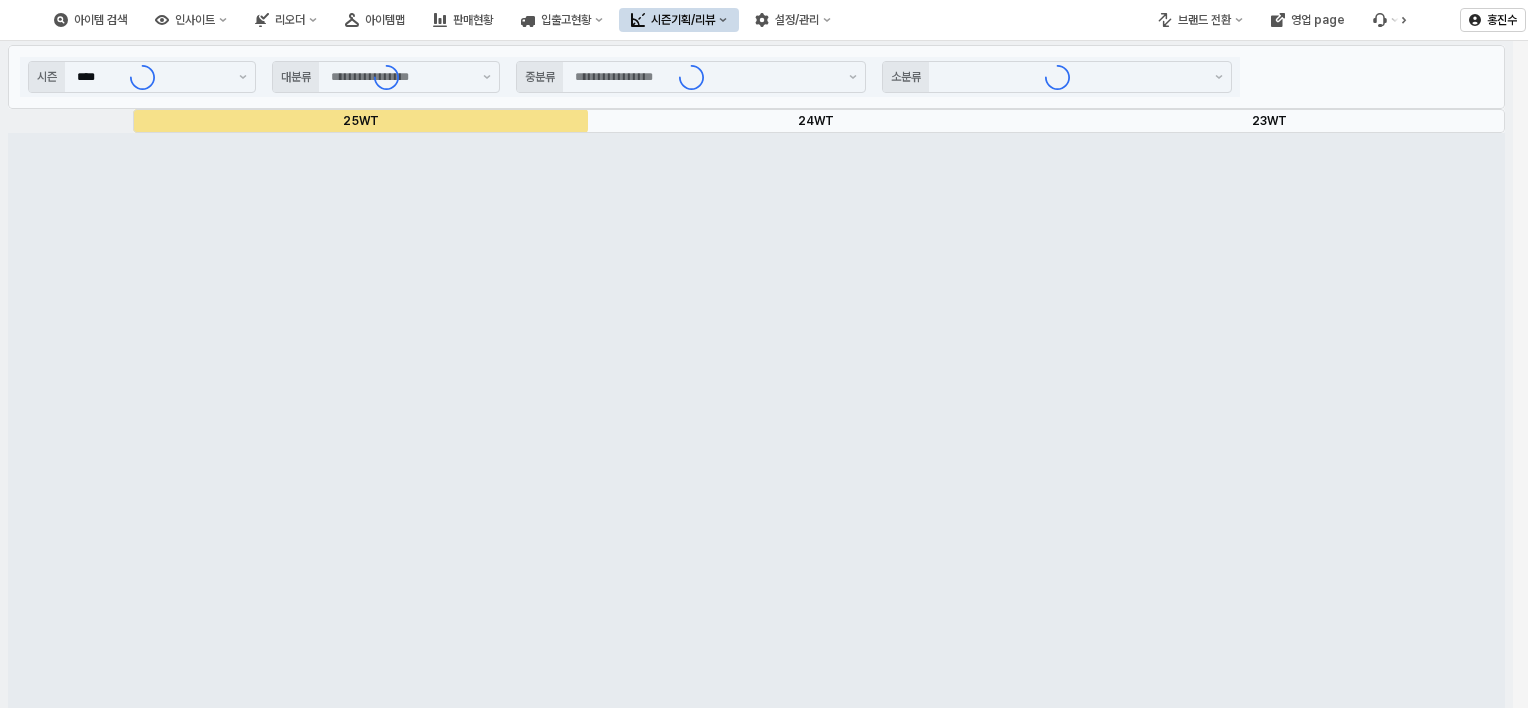type on "****" 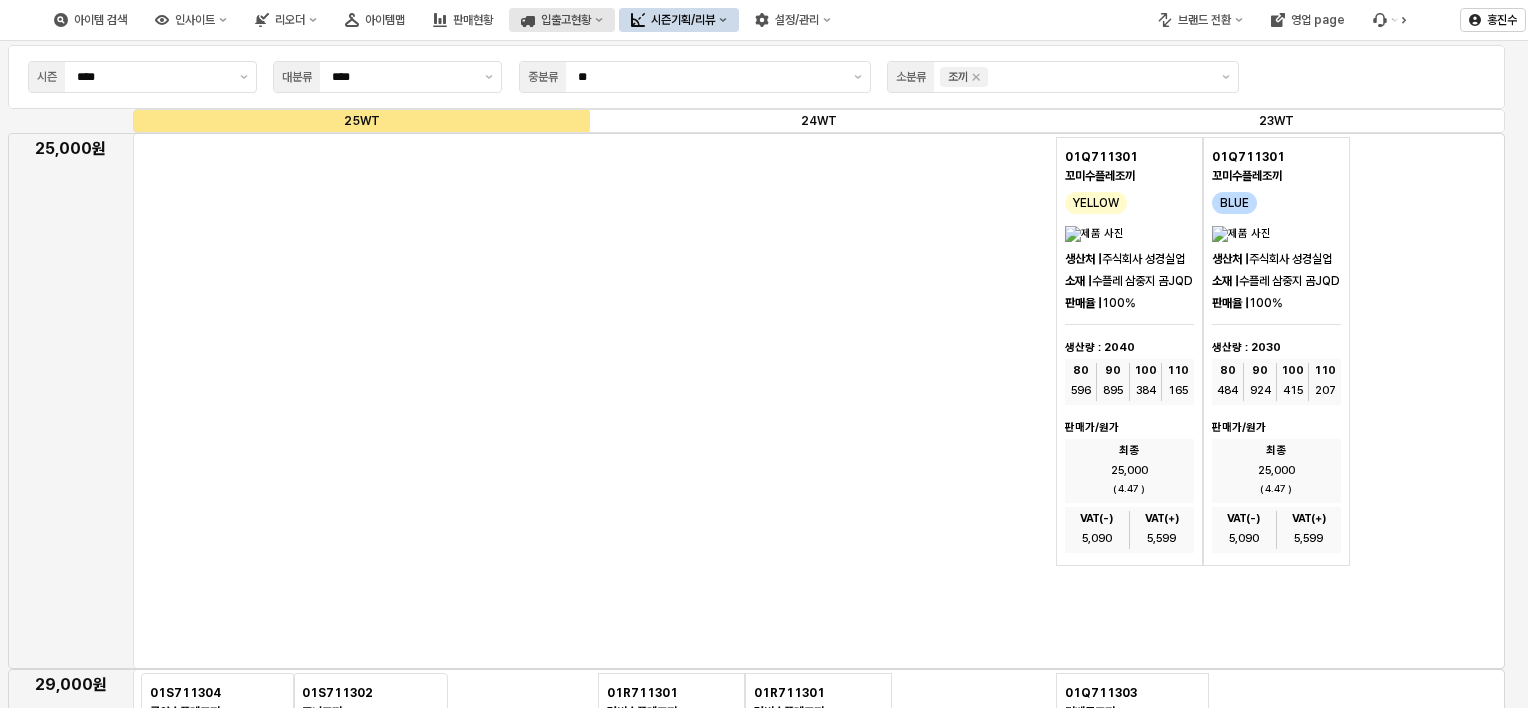 click on "입출고현황" at bounding box center [566, 20] 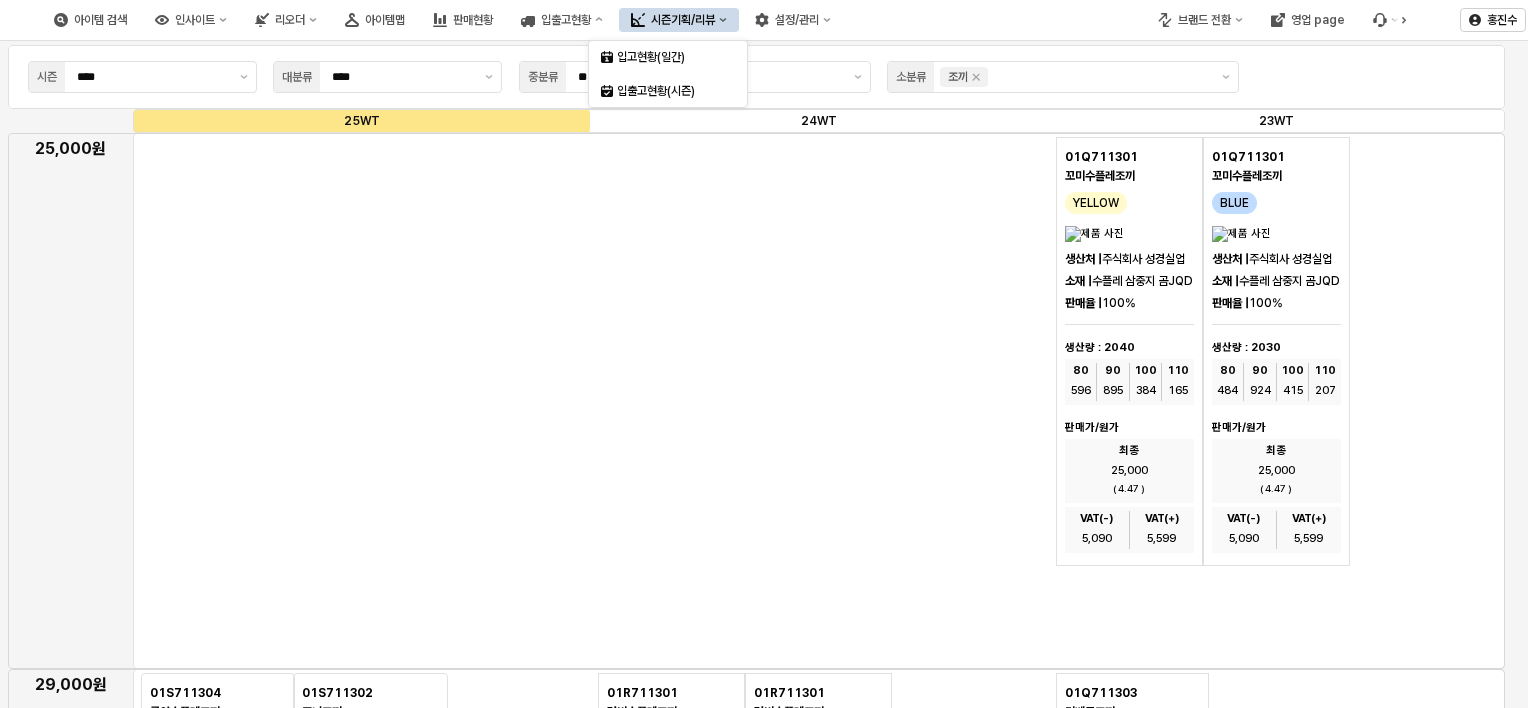 click on "시즌기획/리뷰" at bounding box center (683, 20) 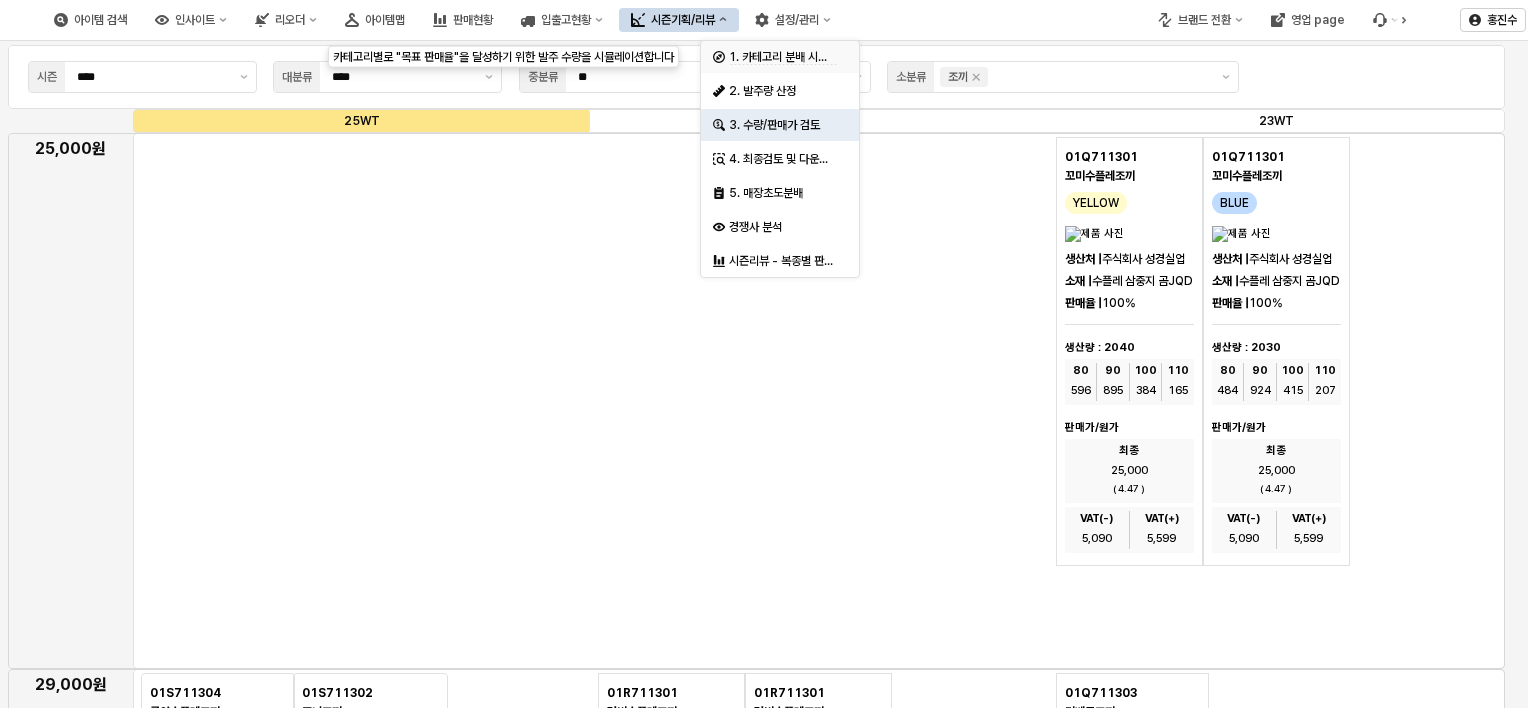 click on "1. 카테고리 분배 시뮬레이션" at bounding box center [793, 57] 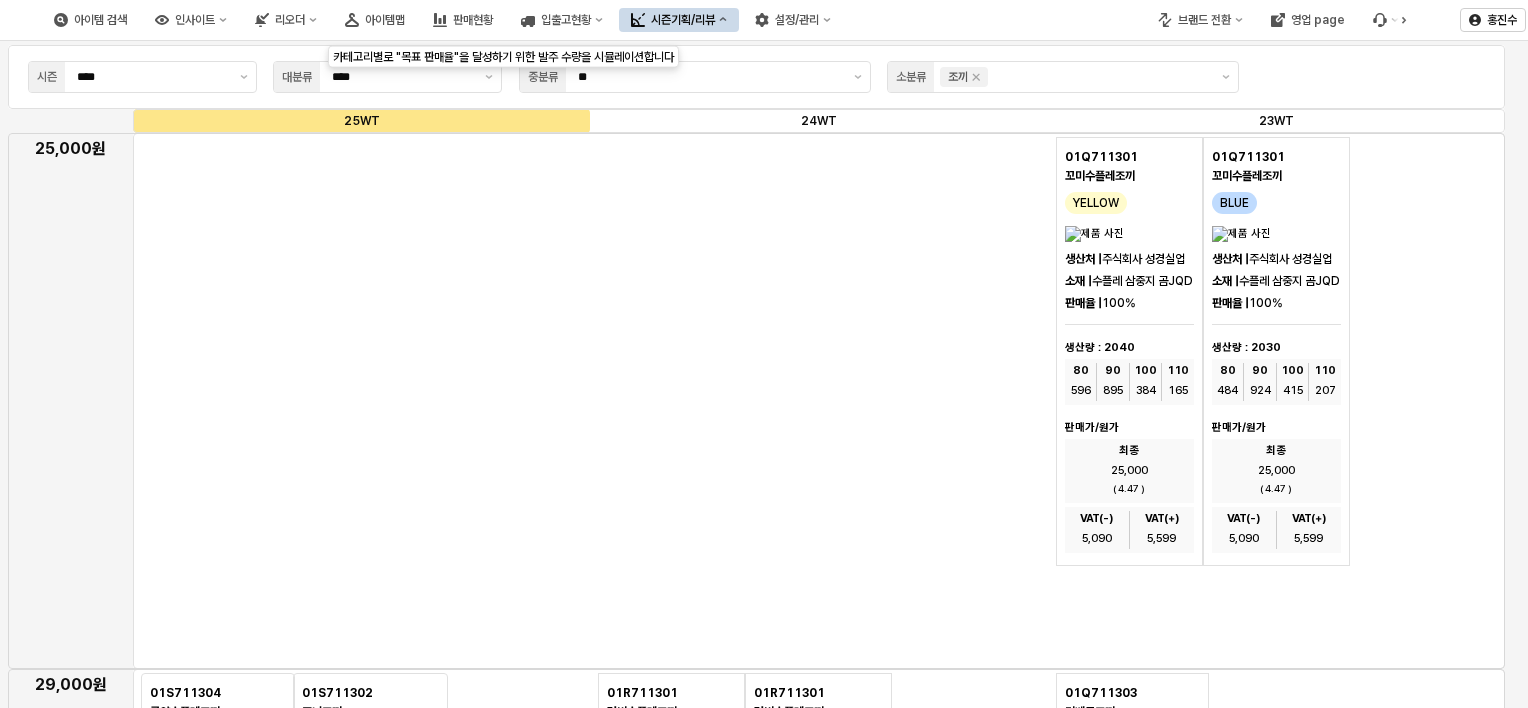 click on "1. 카테고리 분배 시뮬레이션" at bounding box center [793, 55] 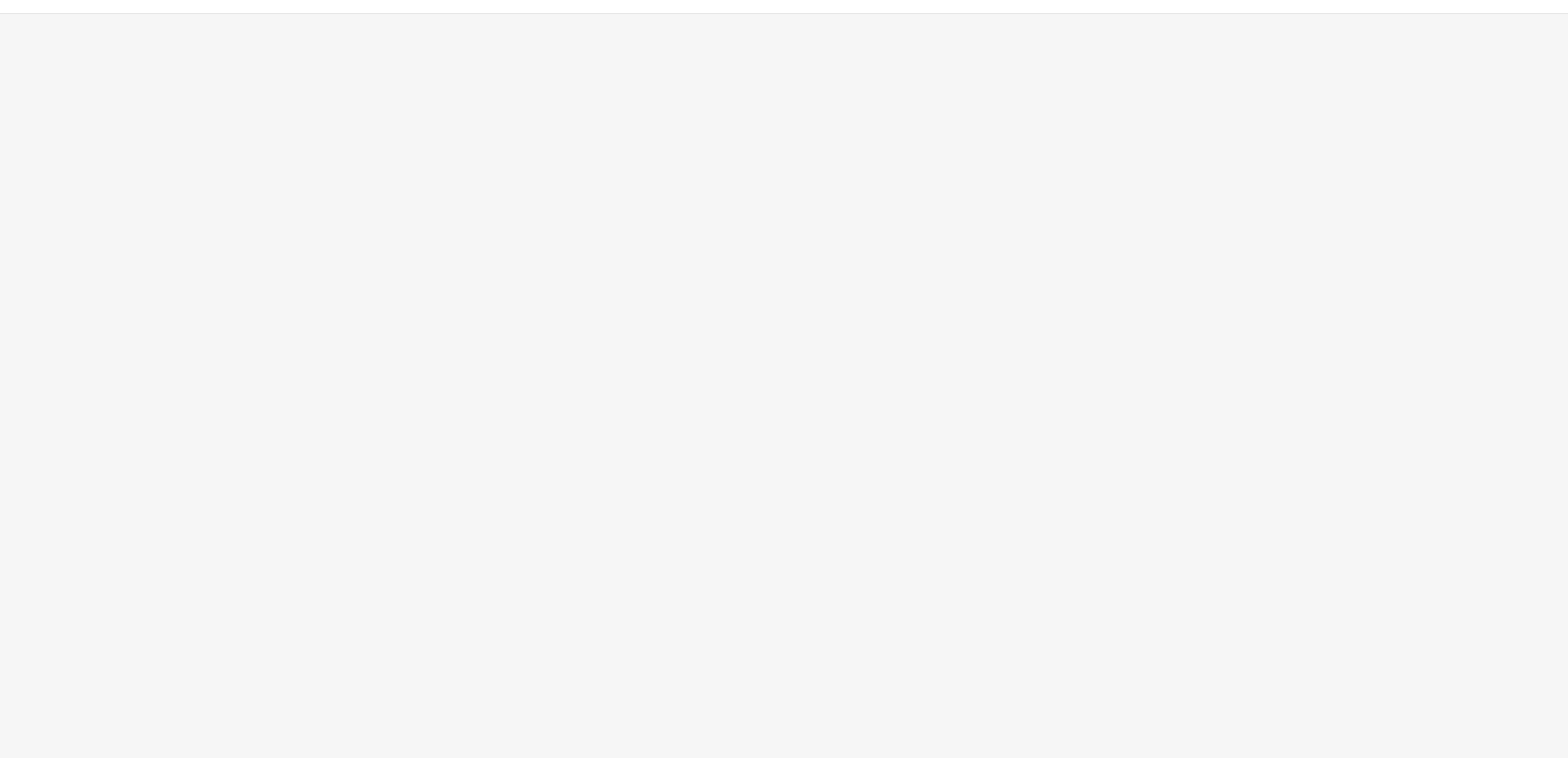 scroll, scrollTop: 0, scrollLeft: 0, axis: both 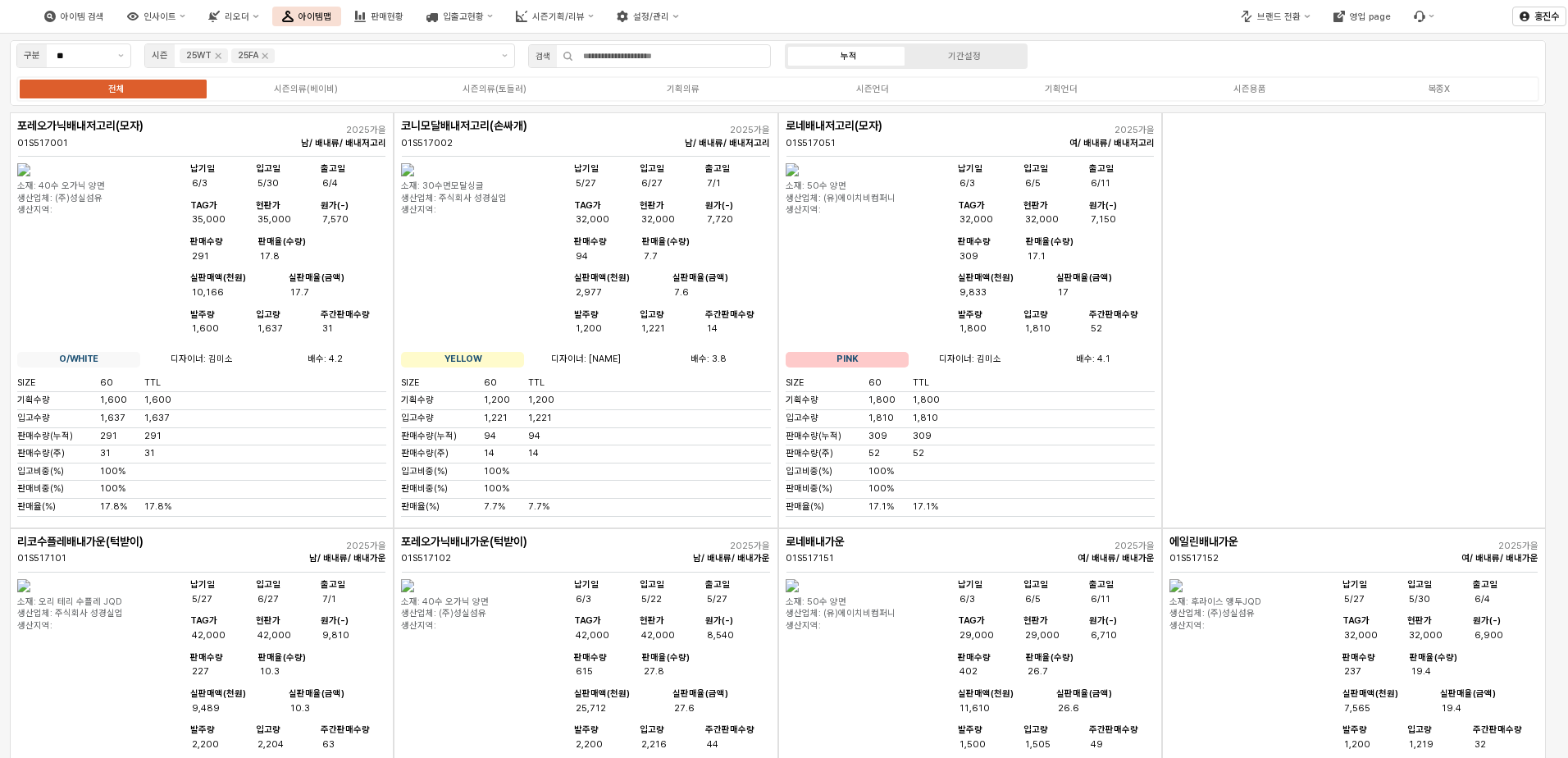 click on "아이템 검색 인사이트 리오더 아이템맵 판매현황 입출고현황 시즌기획/리뷰 설정/관리" at bounding box center [588, 16] 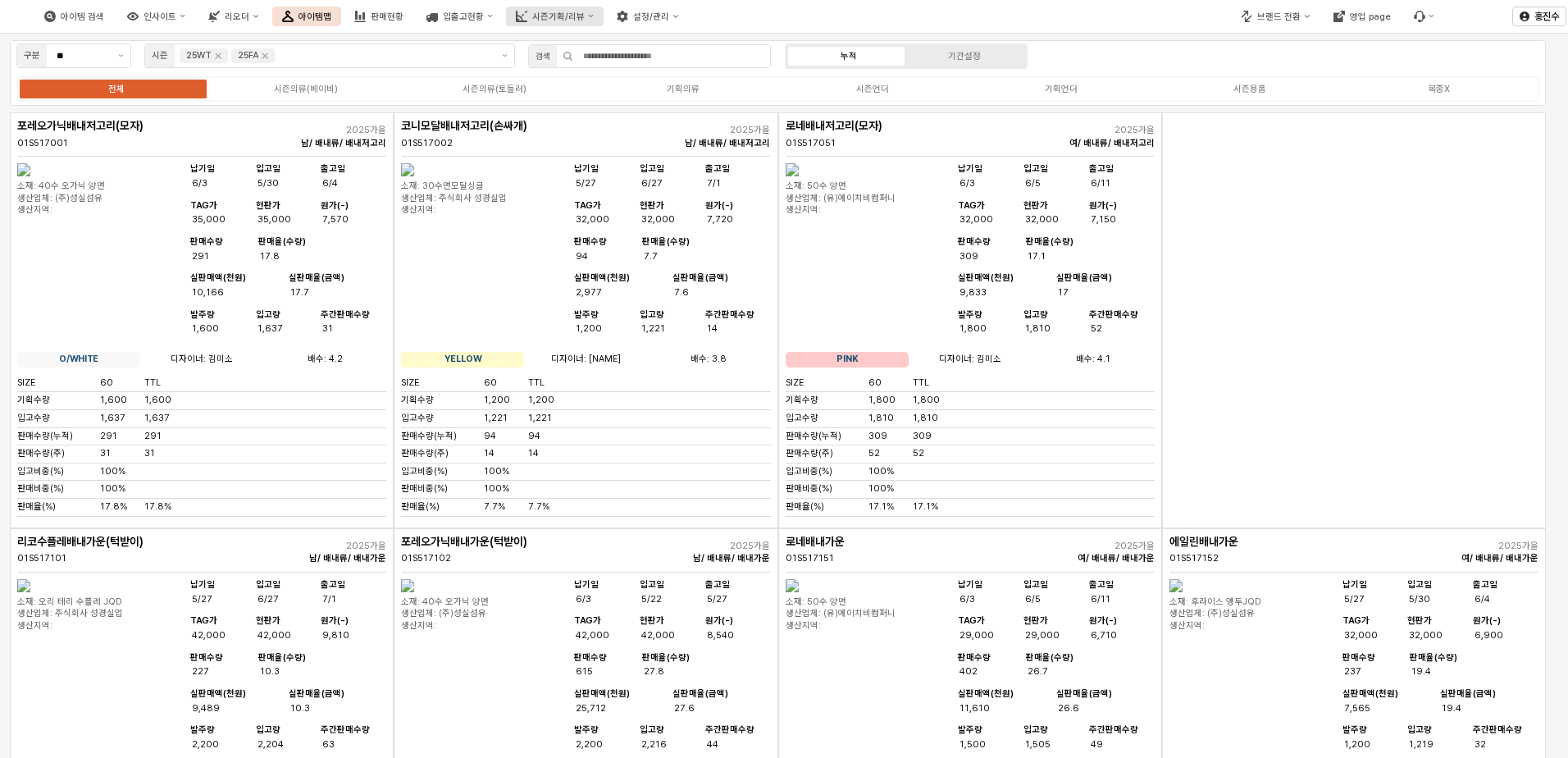 click on "시즌기획/리뷰" at bounding box center [558, 16] 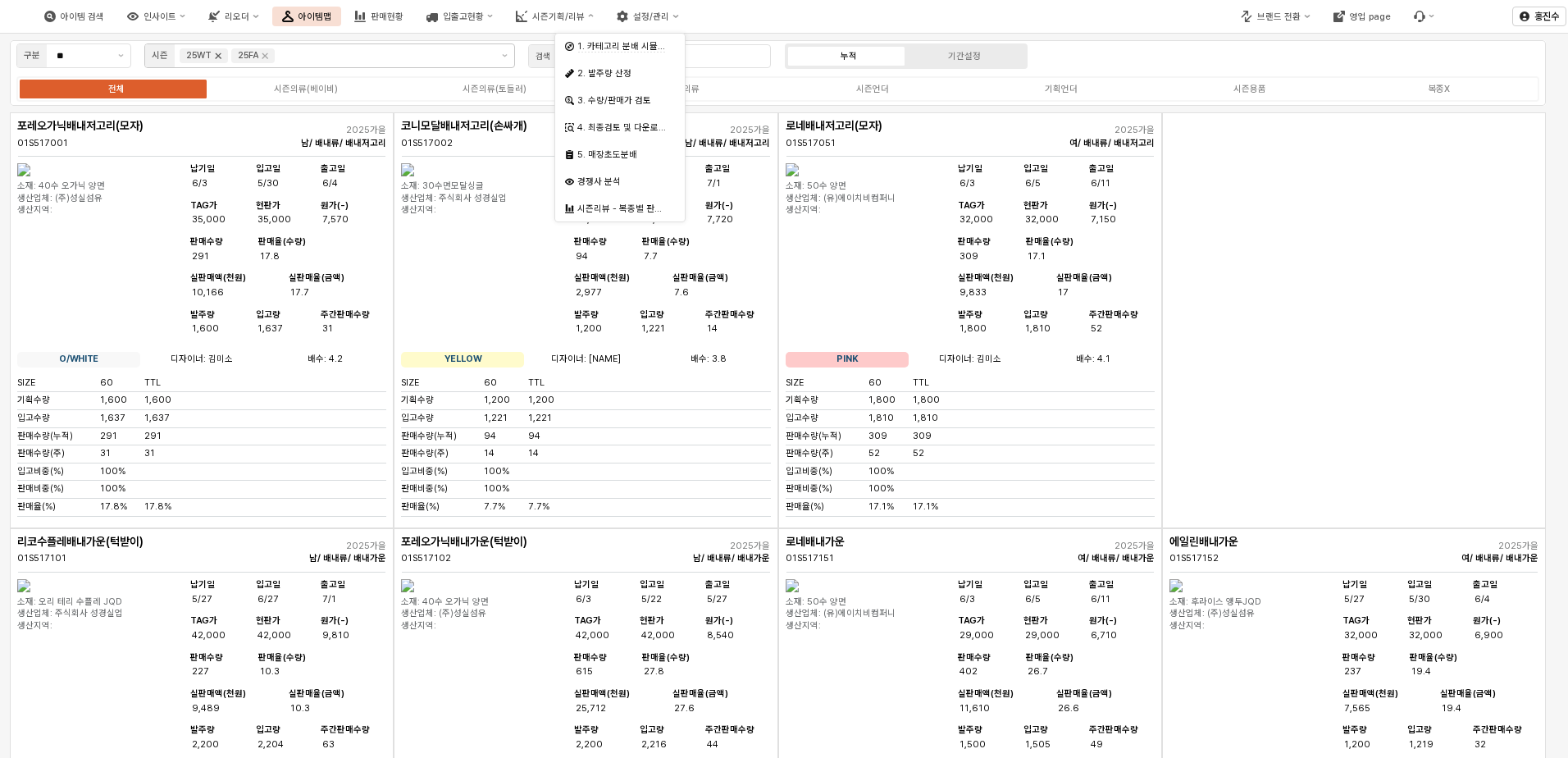 click 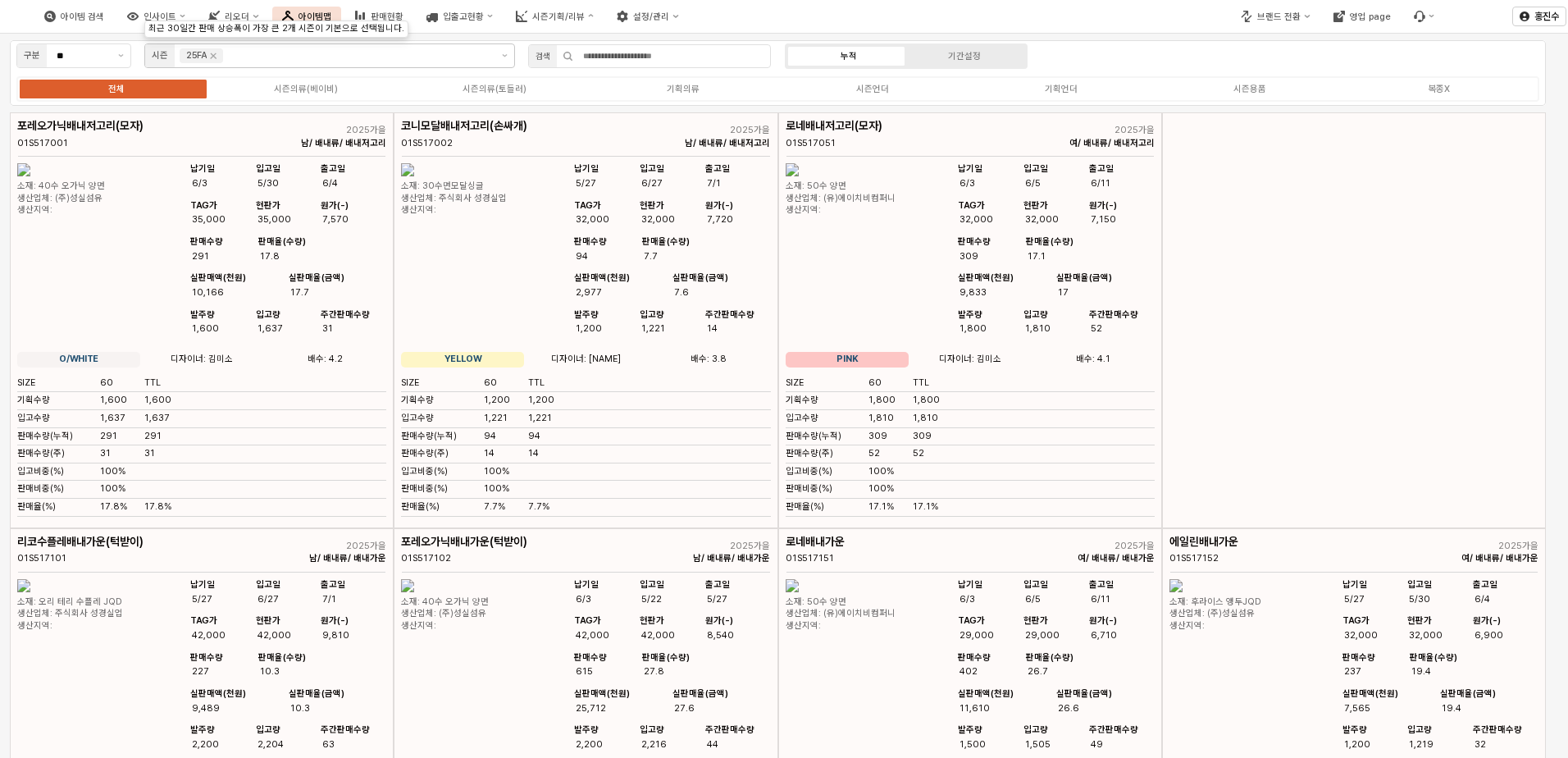 click 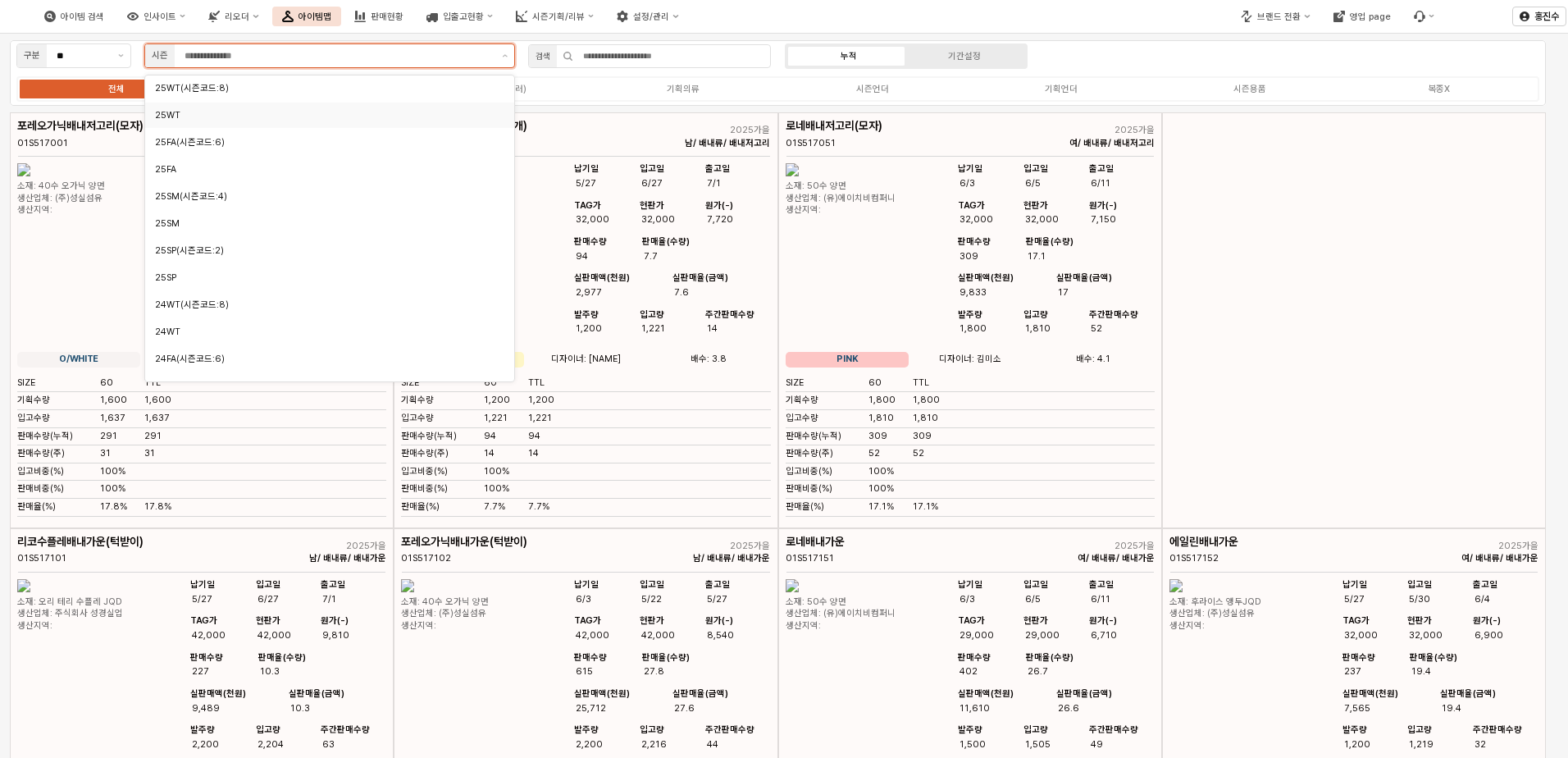 click at bounding box center (338, 56) 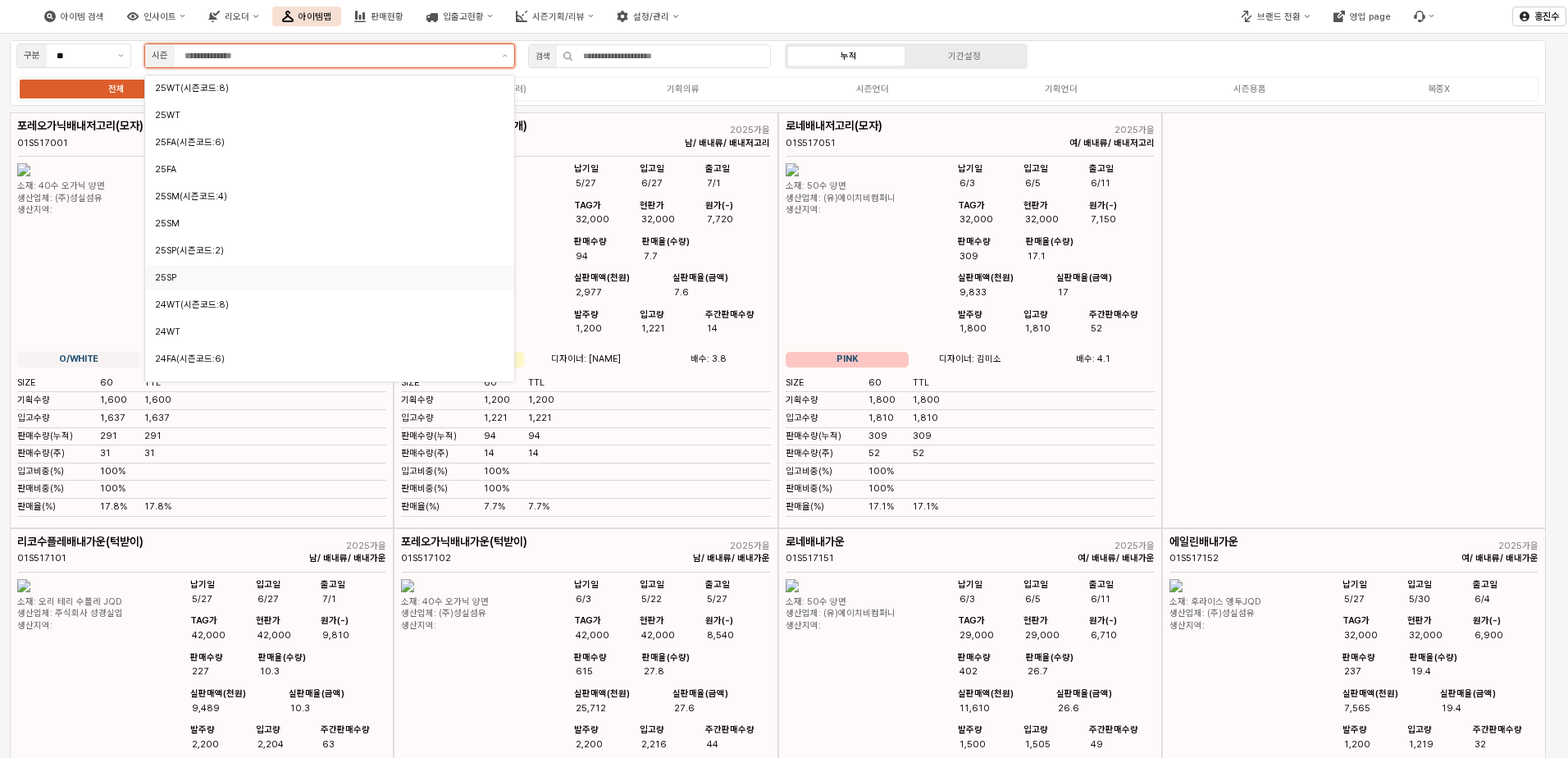 click on "25SP" at bounding box center [325, 277] 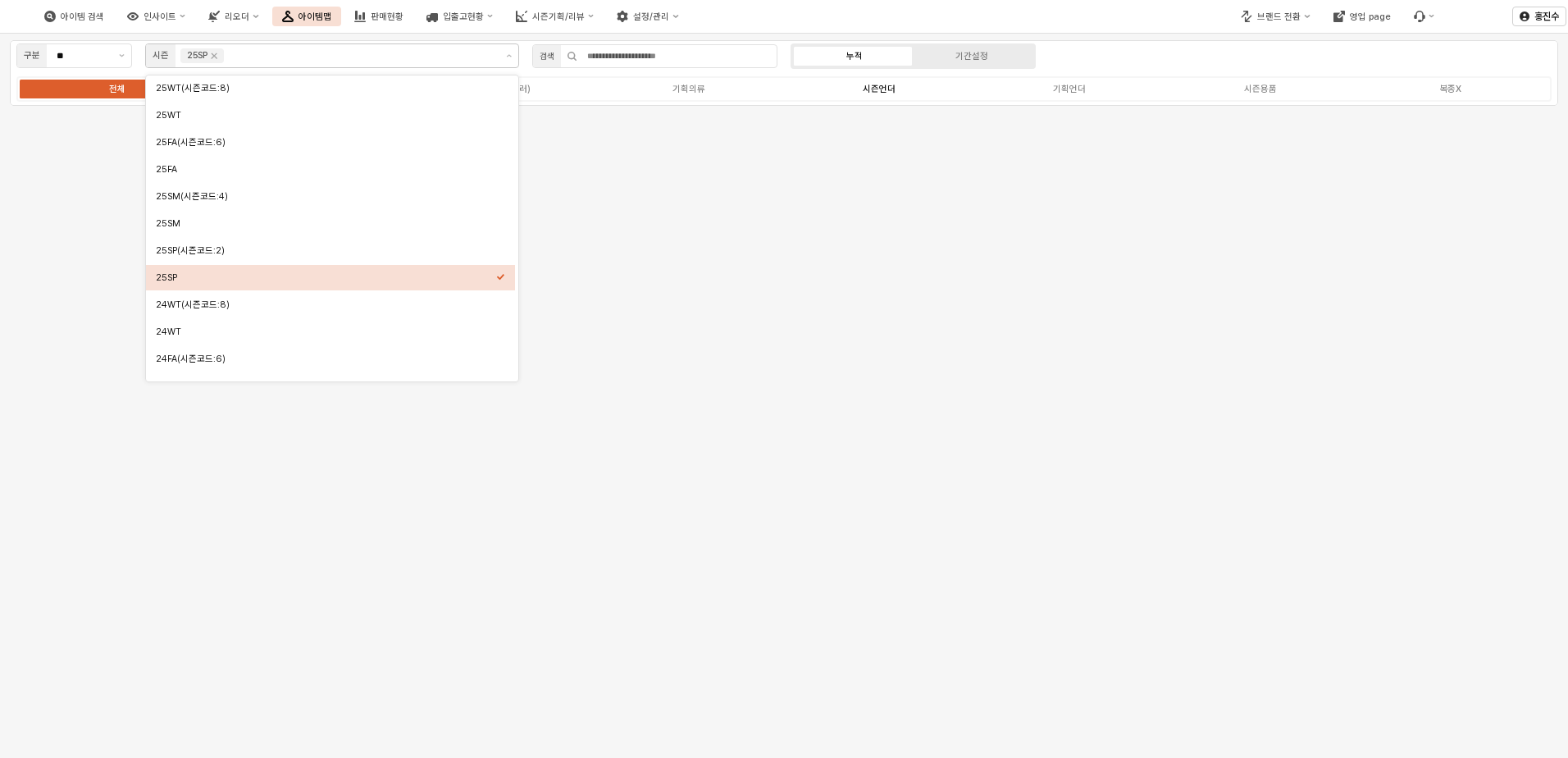 click on "시즌언더" at bounding box center [879, 89] 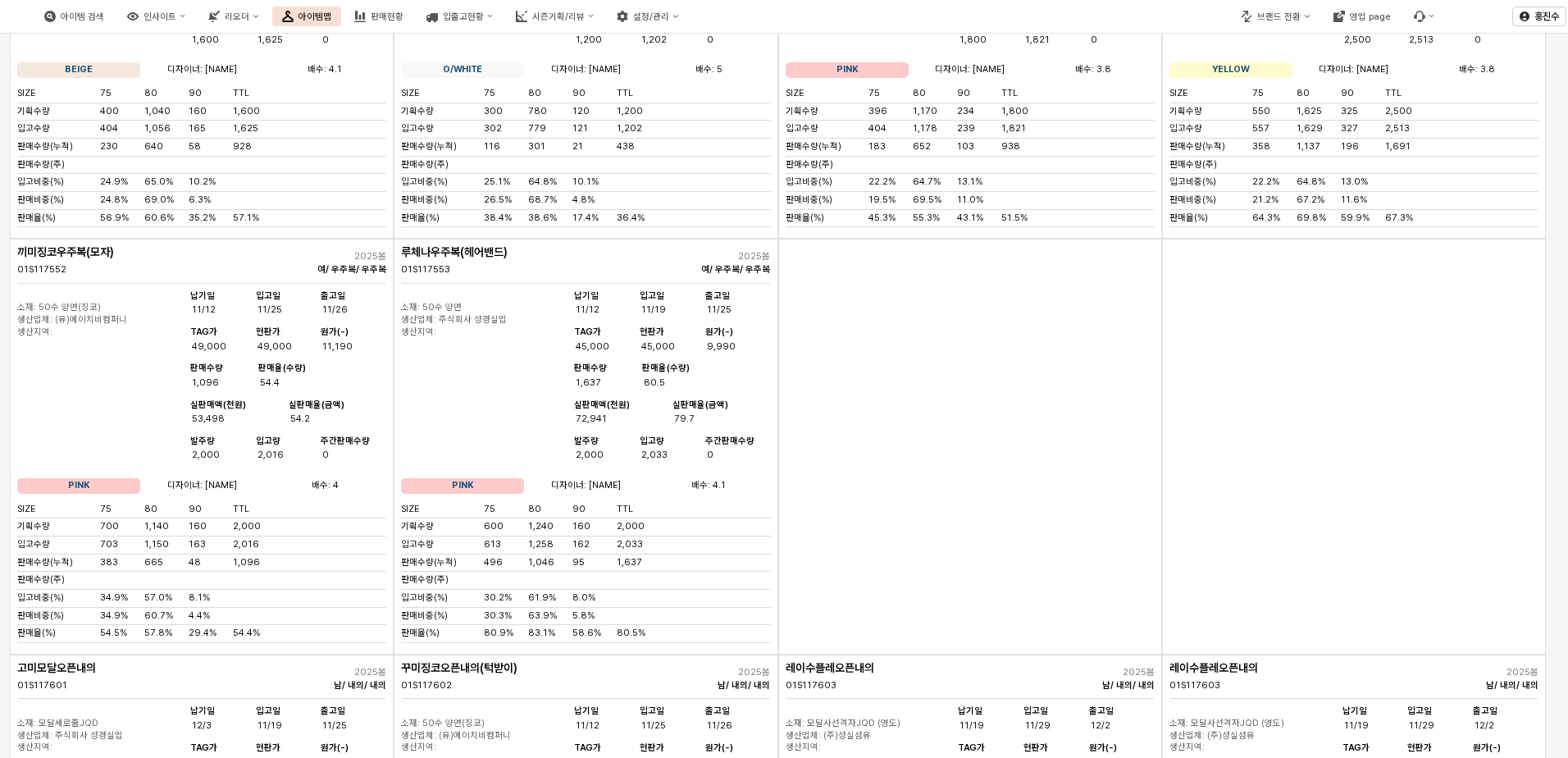 scroll, scrollTop: 3281, scrollLeft: 0, axis: vertical 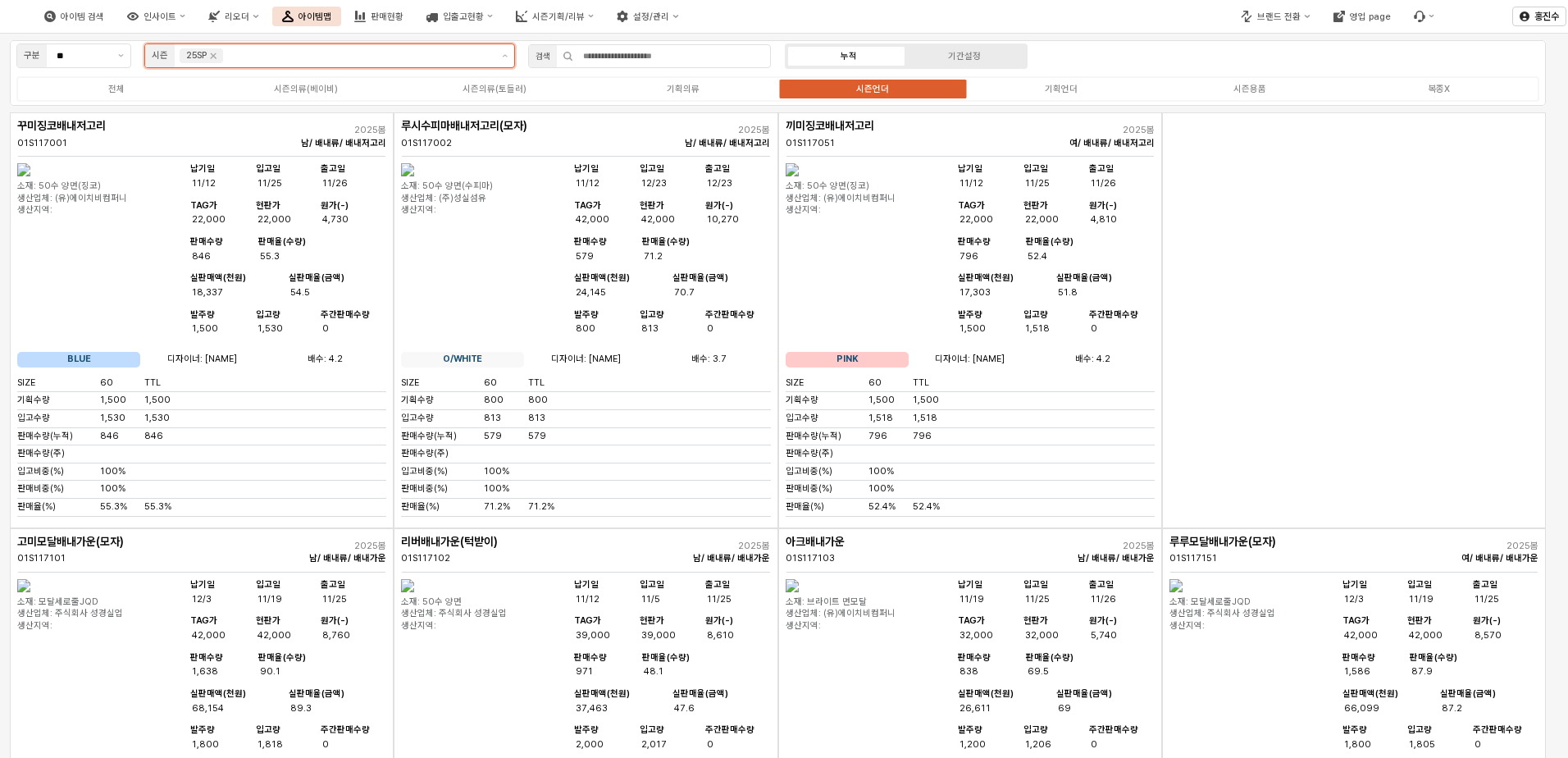 click at bounding box center (358, 56) 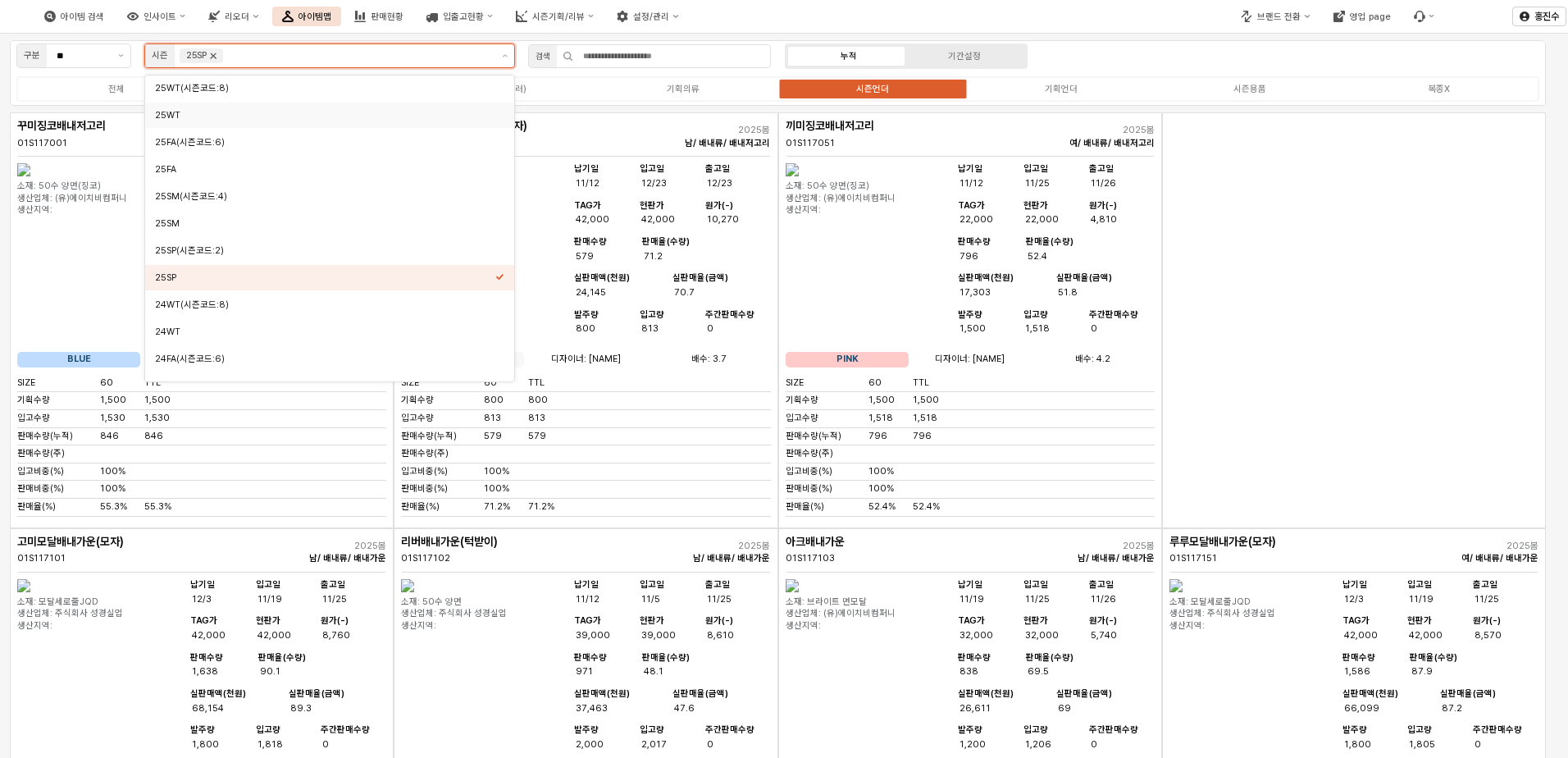click 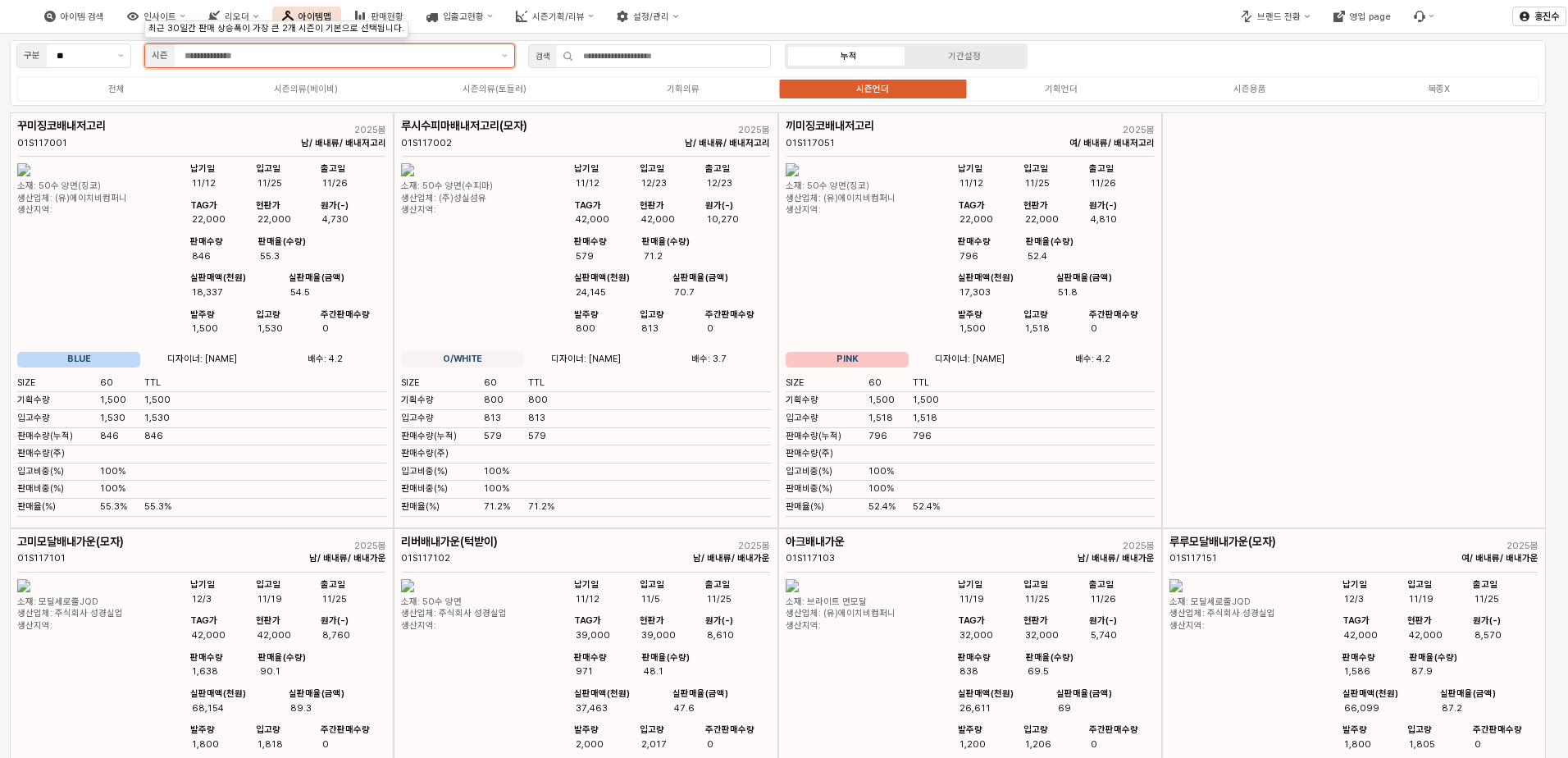 click at bounding box center [338, 56] 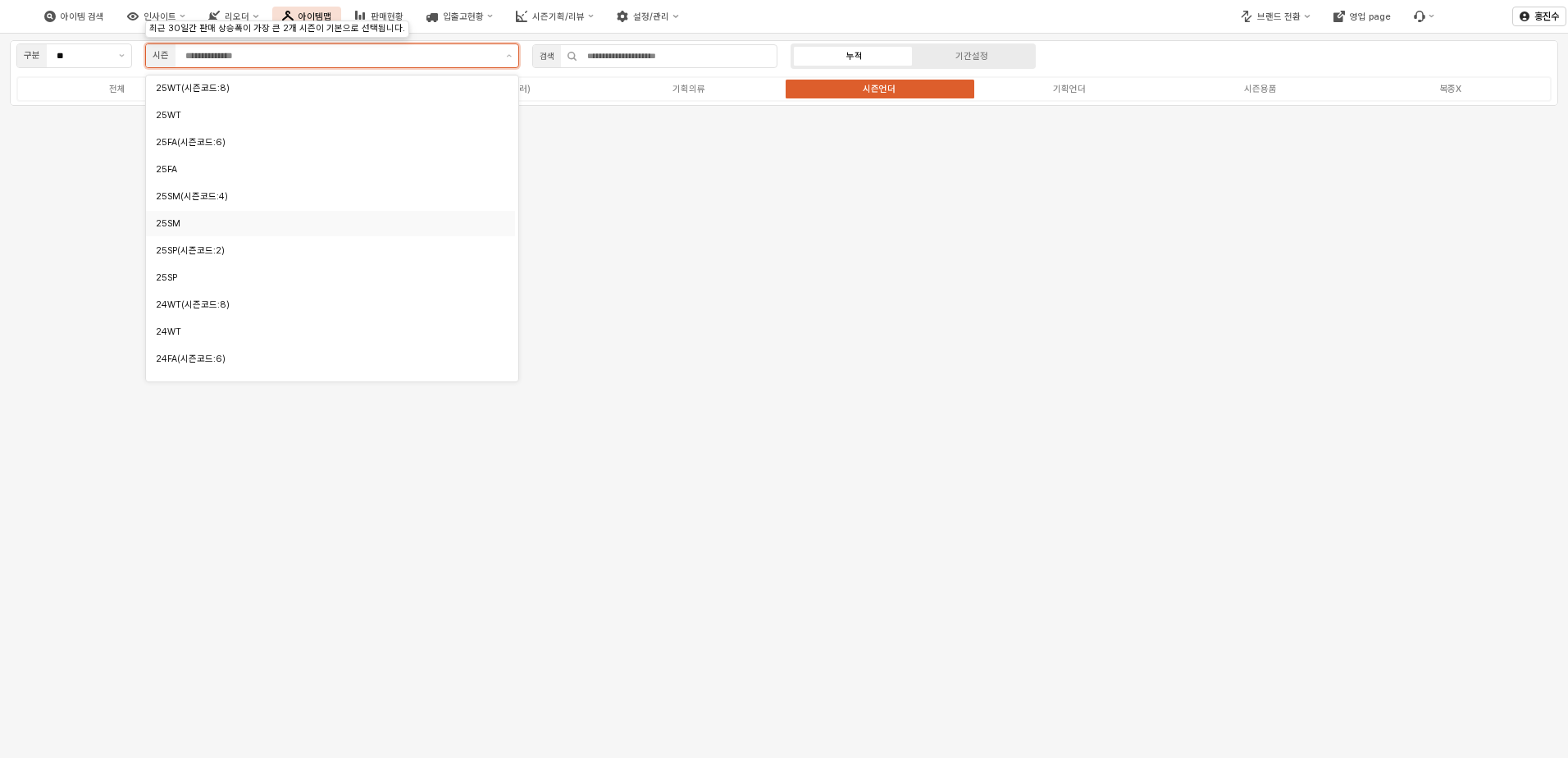 click on "25SM" at bounding box center (326, 223) 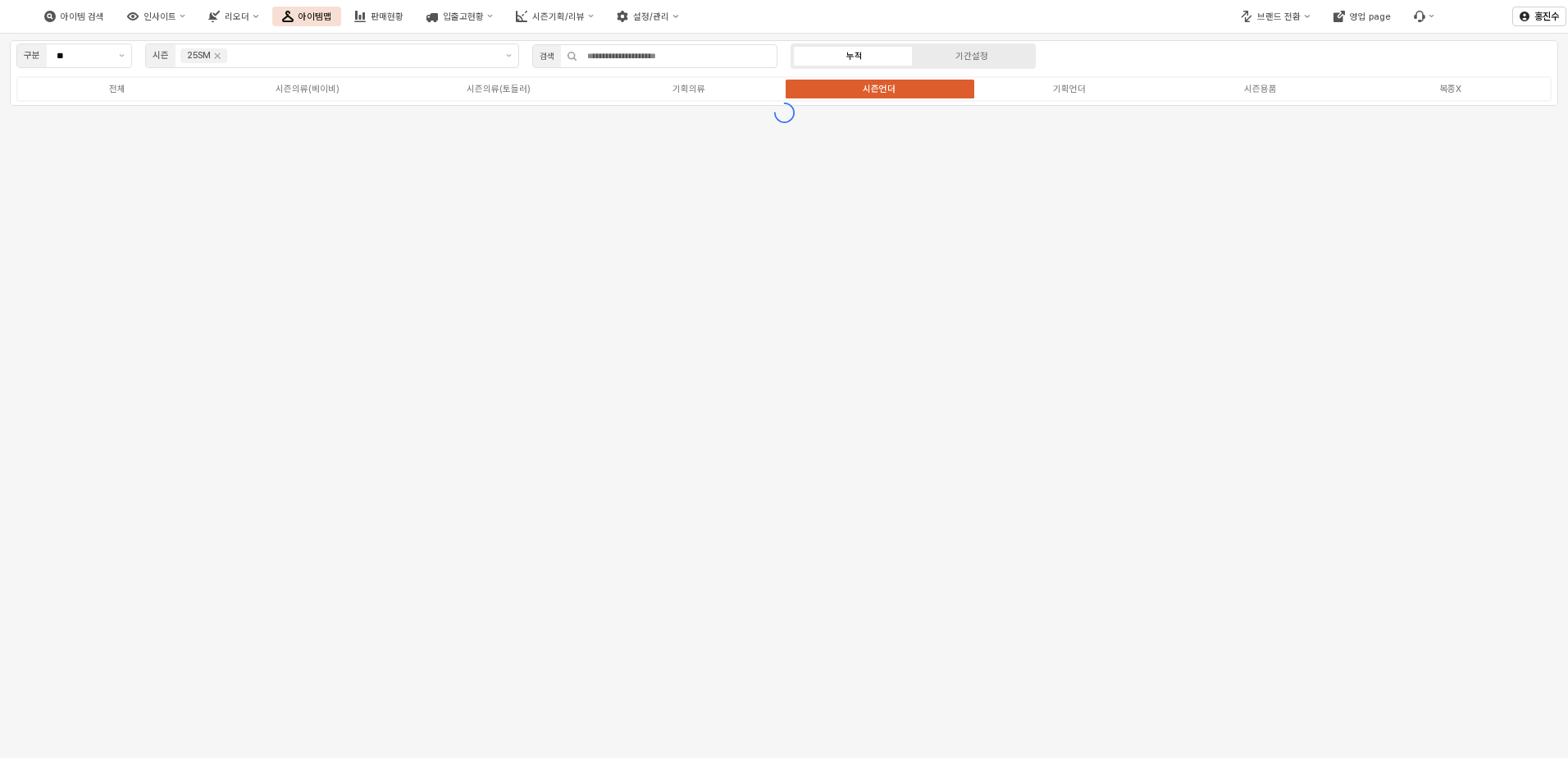click on "구분 ** 시즌 25SM 검색 누적 기간설정 전체 시즌의류(베이비) 시즌의류(토들러) 기획의류 시즌언더 기획언더 시즌용품 복종X" at bounding box center [784, 395] 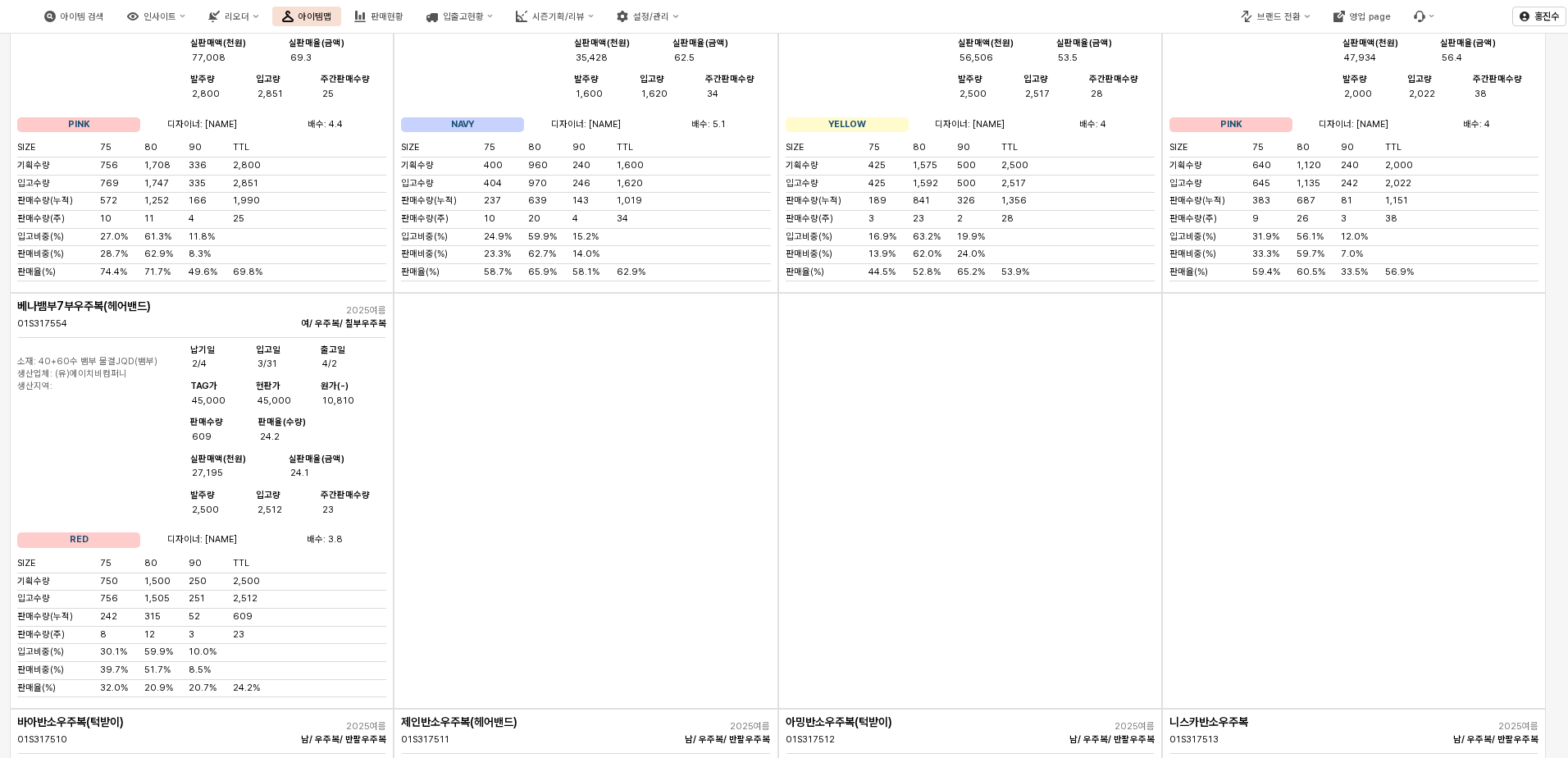 scroll, scrollTop: 2707, scrollLeft: 0, axis: vertical 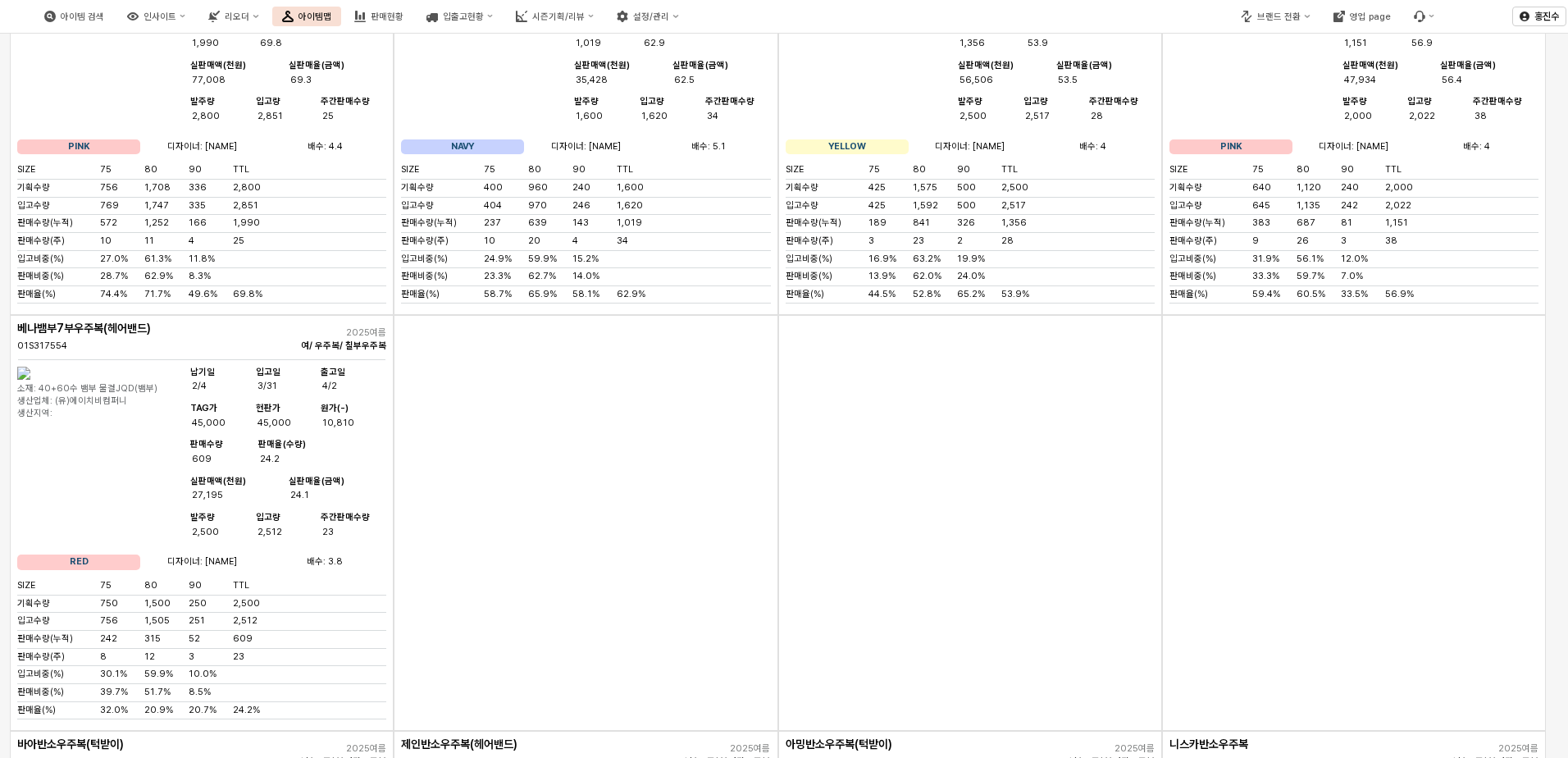 click at bounding box center (586, 523) 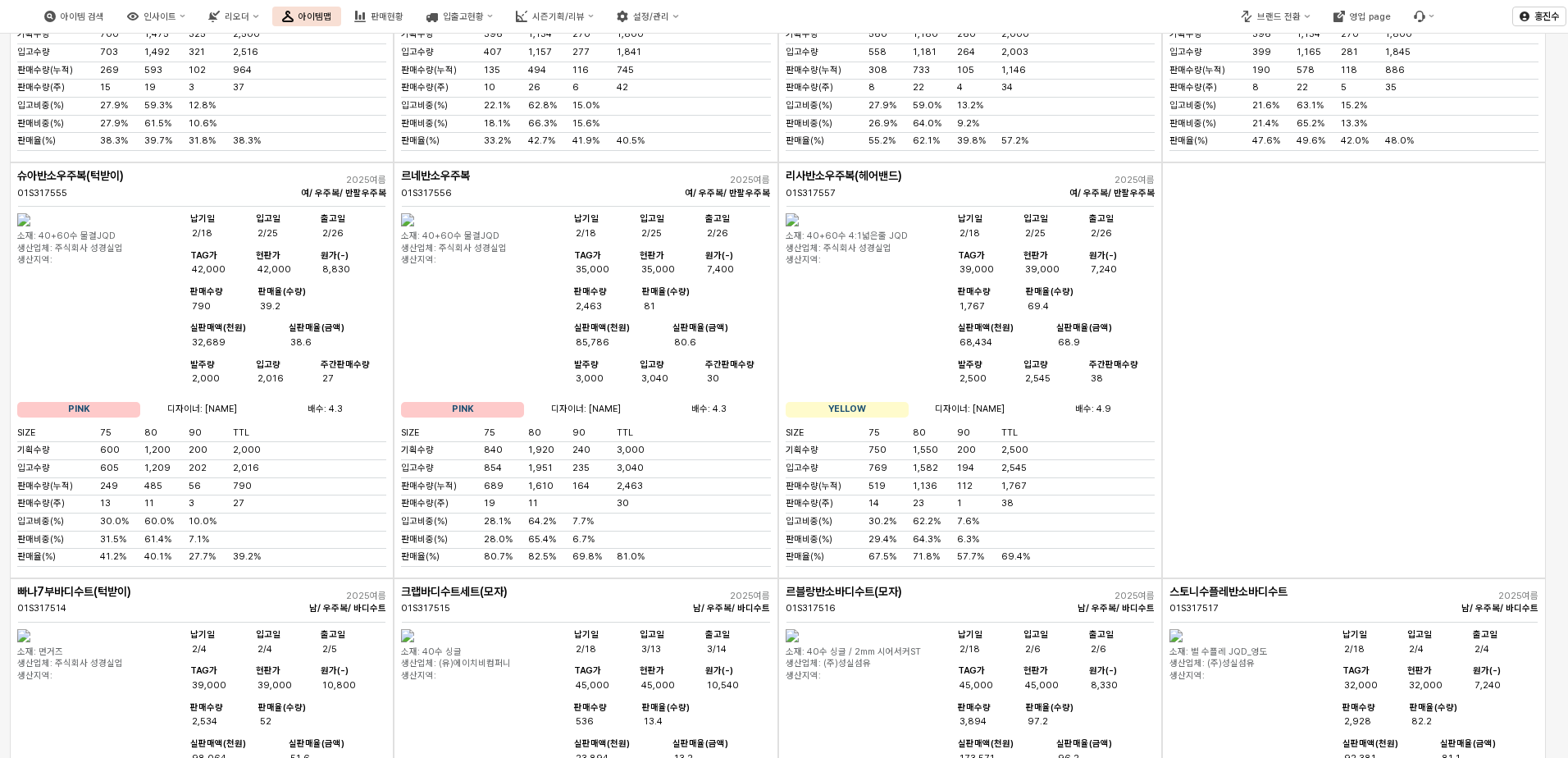 scroll, scrollTop: 3856, scrollLeft: 0, axis: vertical 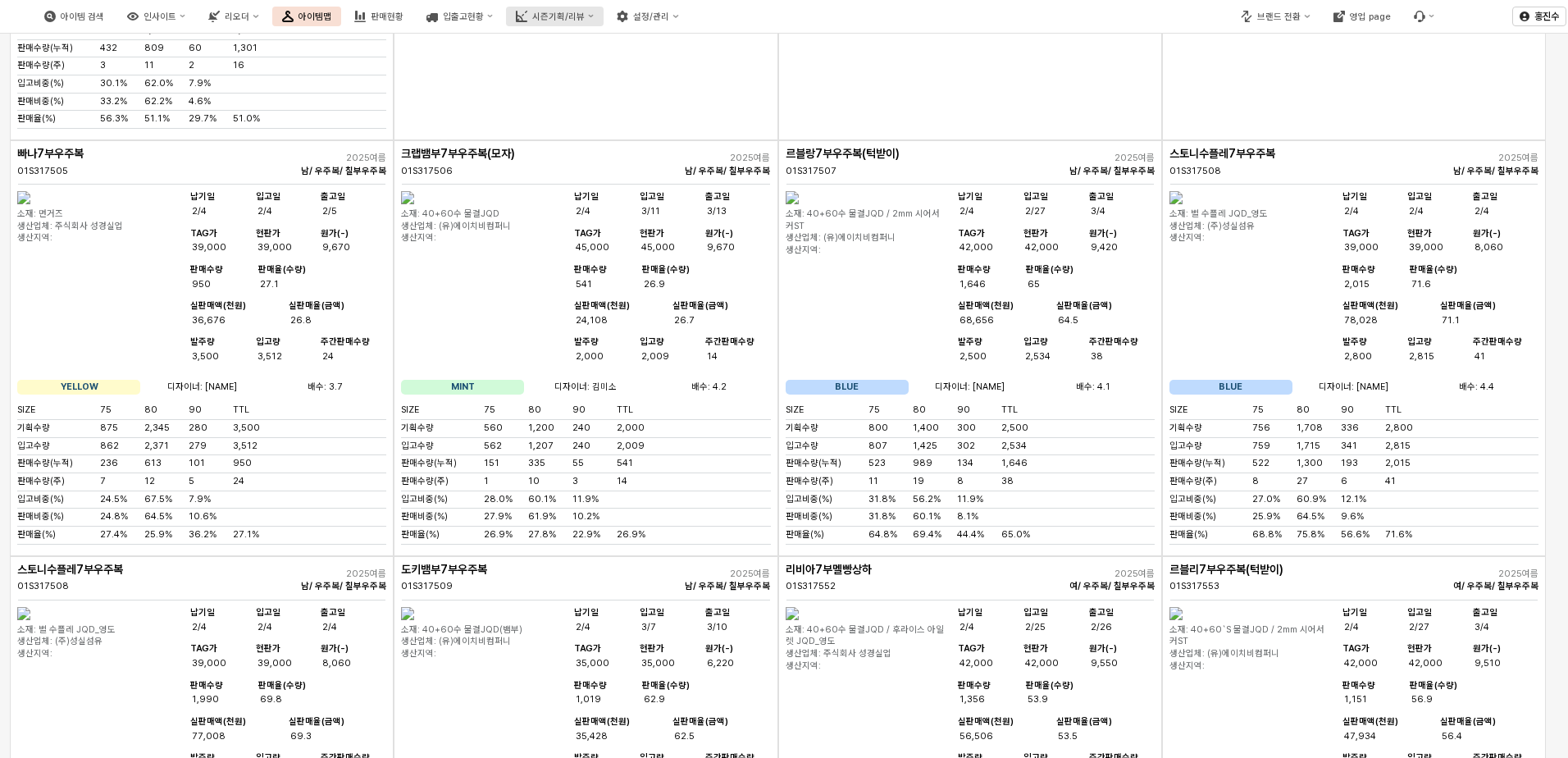 click on "시즌기획/리뷰" at bounding box center (554, 16) 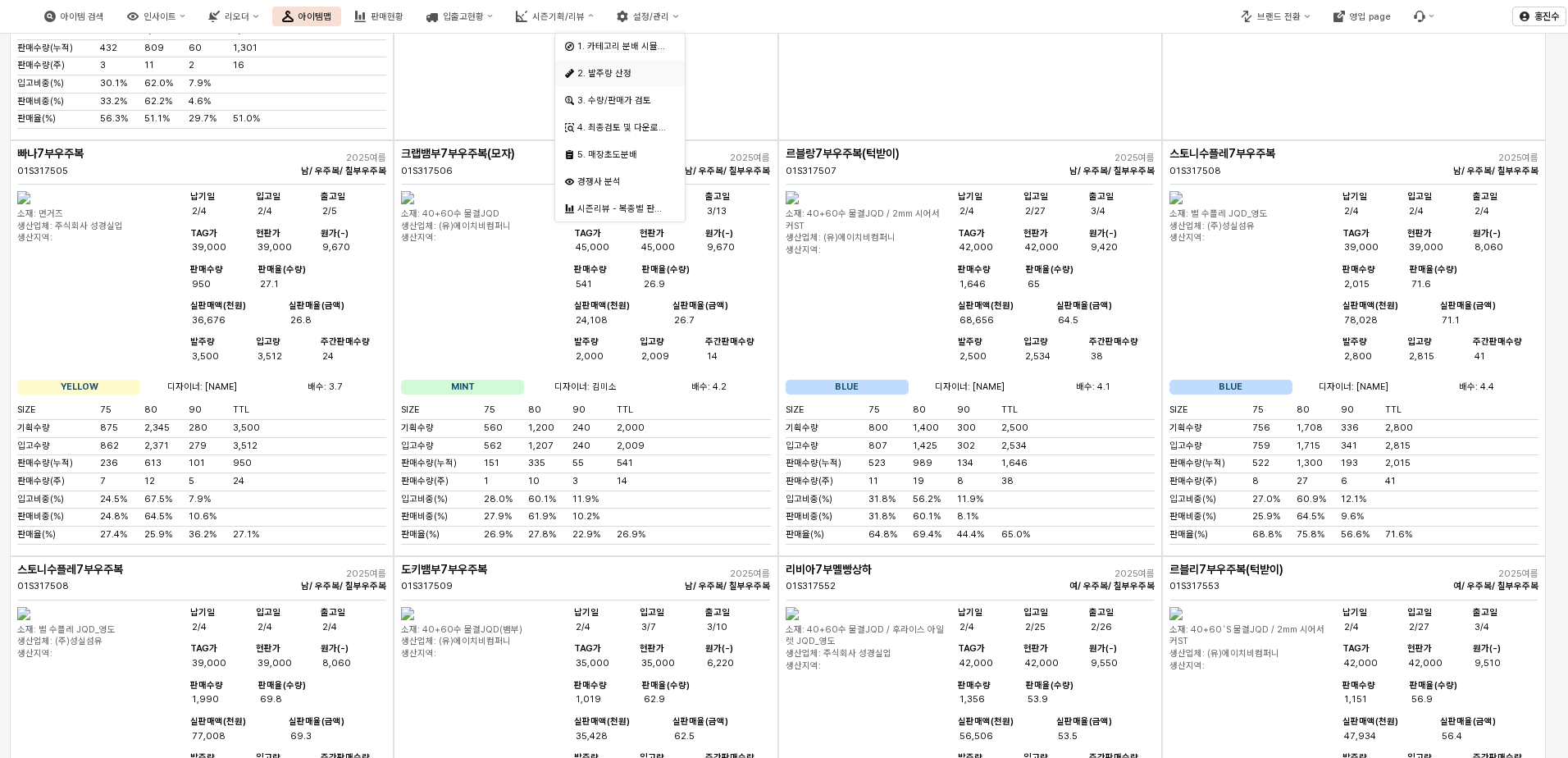 click on "2. 발주량 산정" at bounding box center [620, 73] 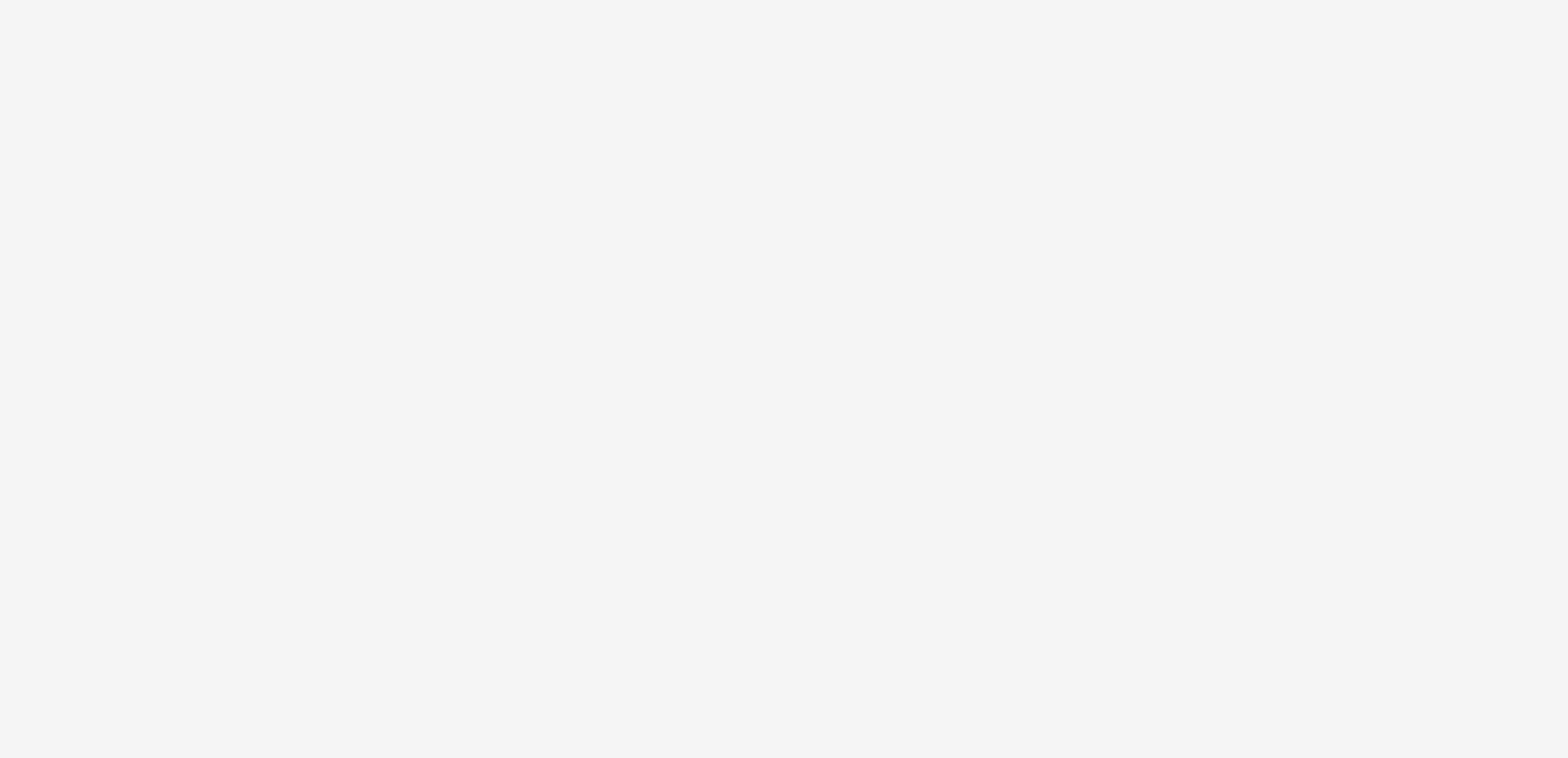scroll, scrollTop: 0, scrollLeft: 0, axis: both 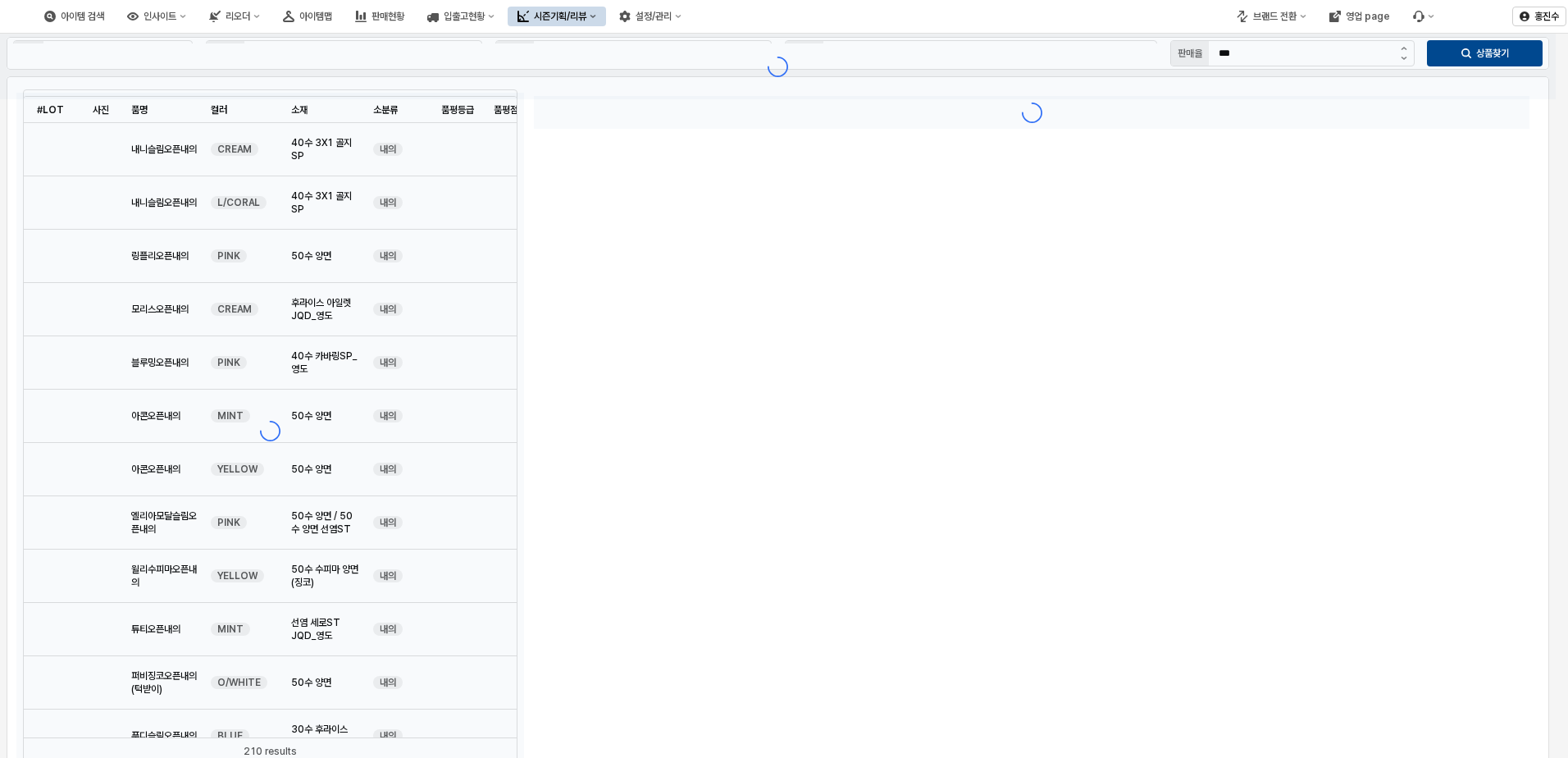 type on "**" 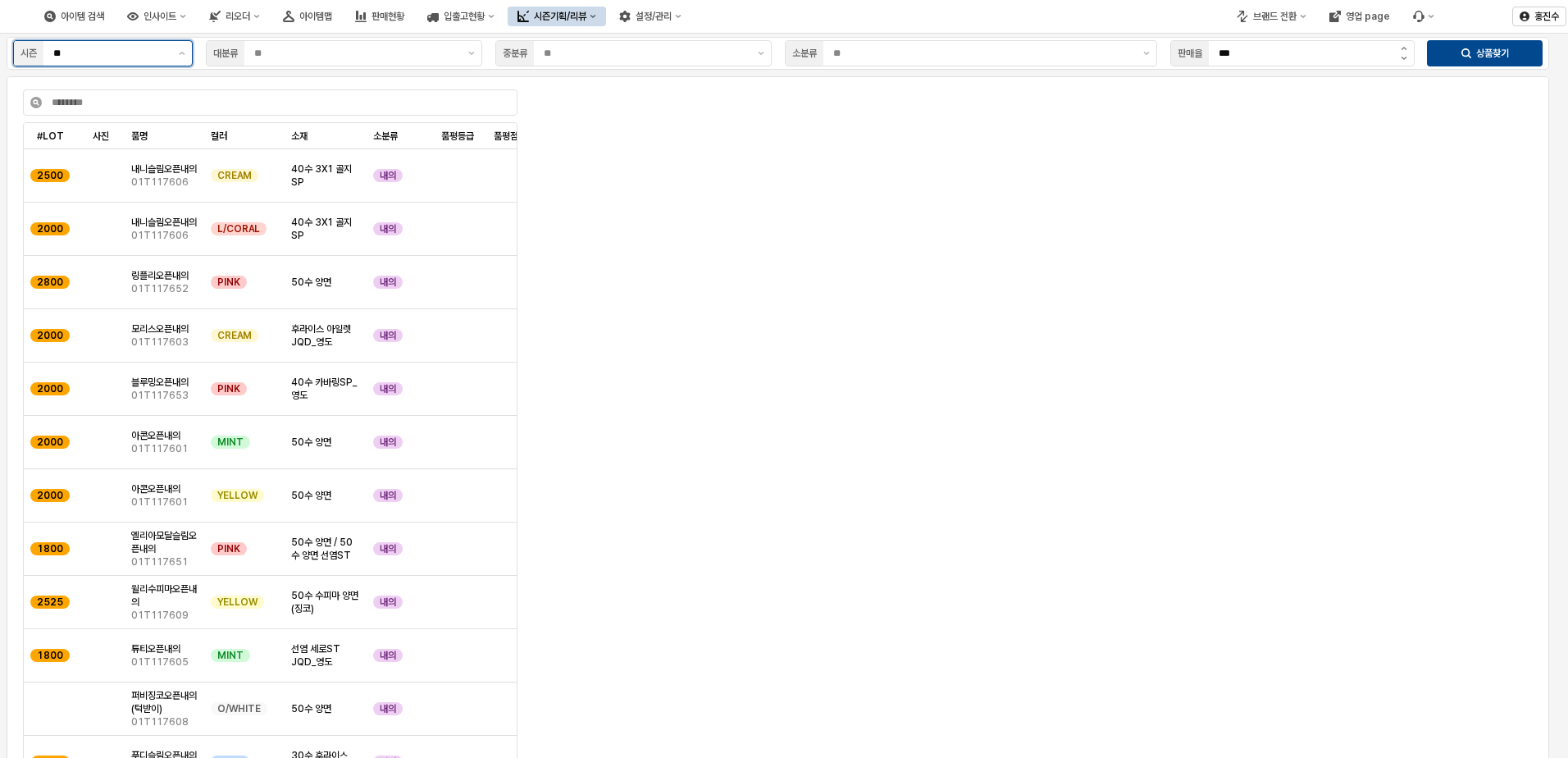 click on "**" at bounding box center [111, 53] 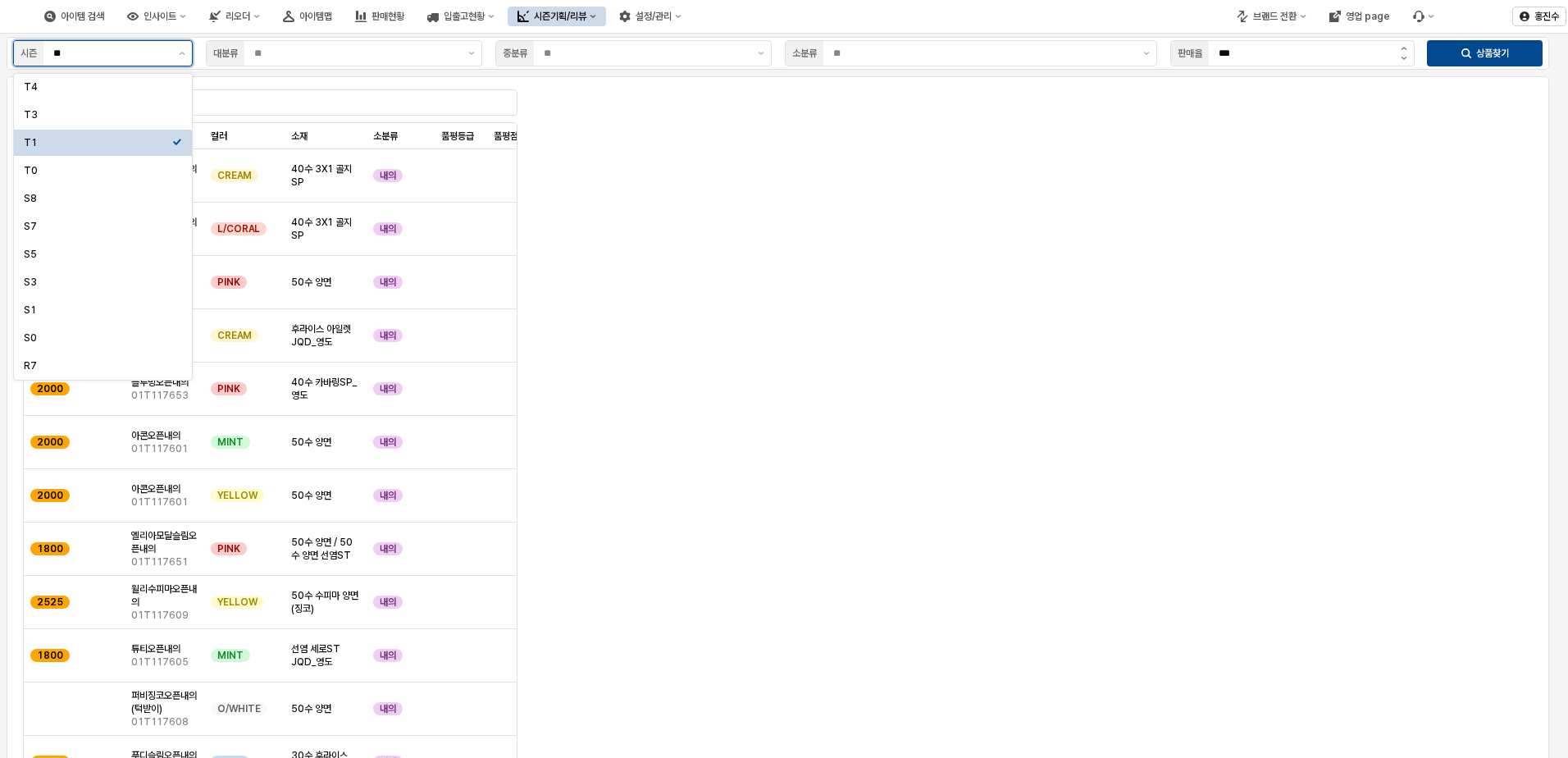 click on "**" at bounding box center (107, 53) 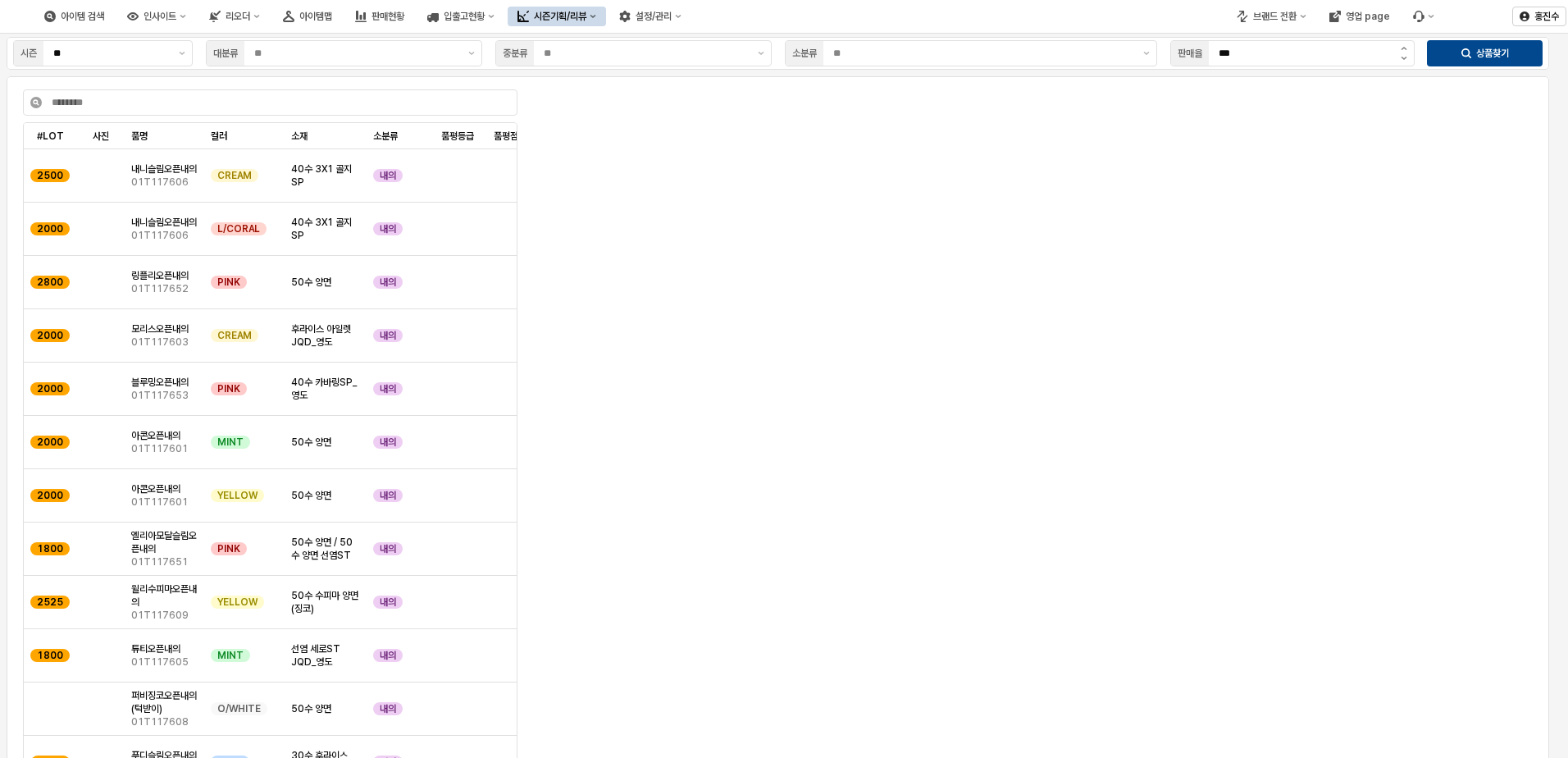 drag, startPoint x: 1481, startPoint y: 238, endPoint x: 1402, endPoint y: 154, distance: 115.31262 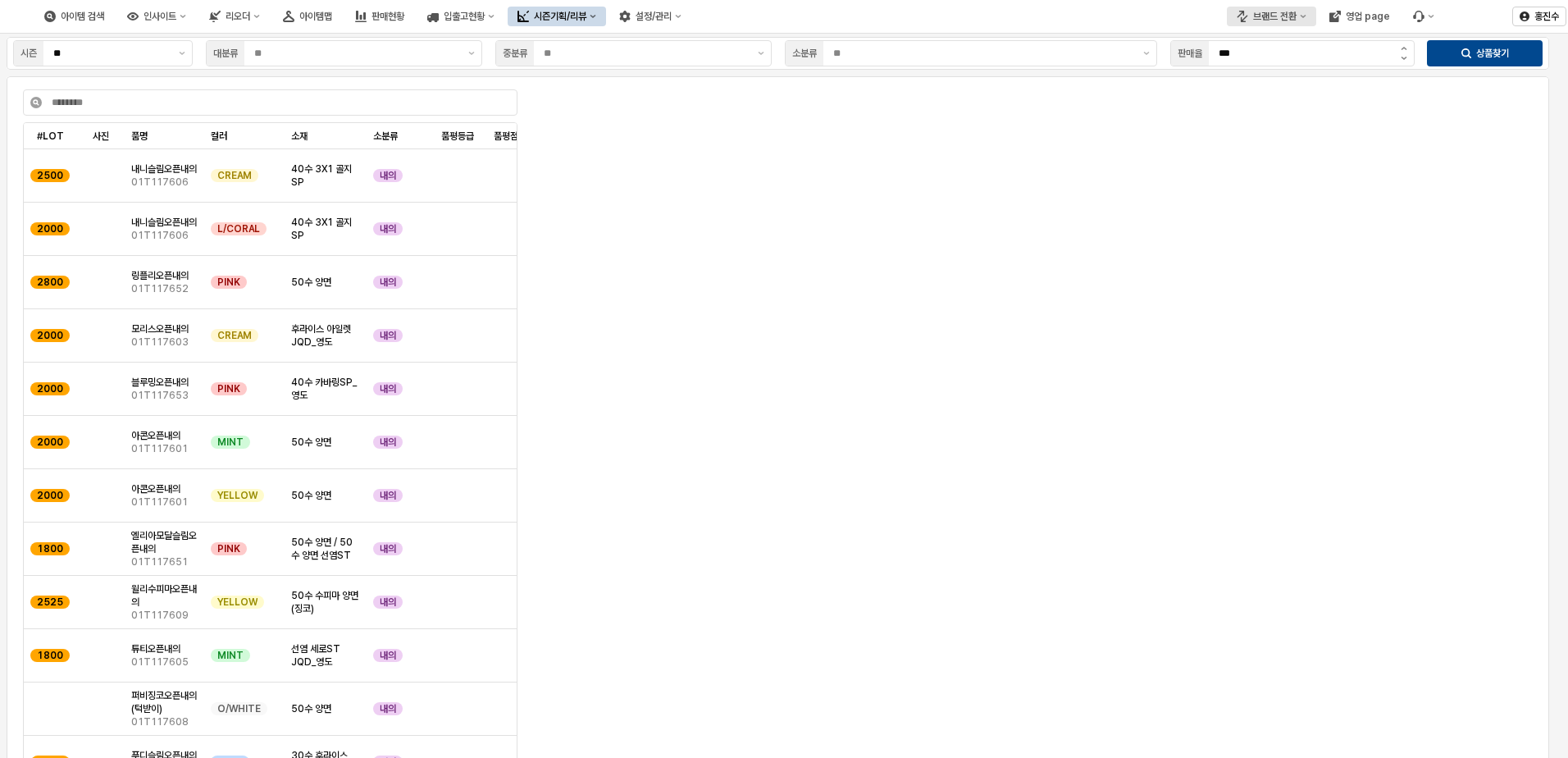 click on "브랜드 전환" at bounding box center (1274, 16) 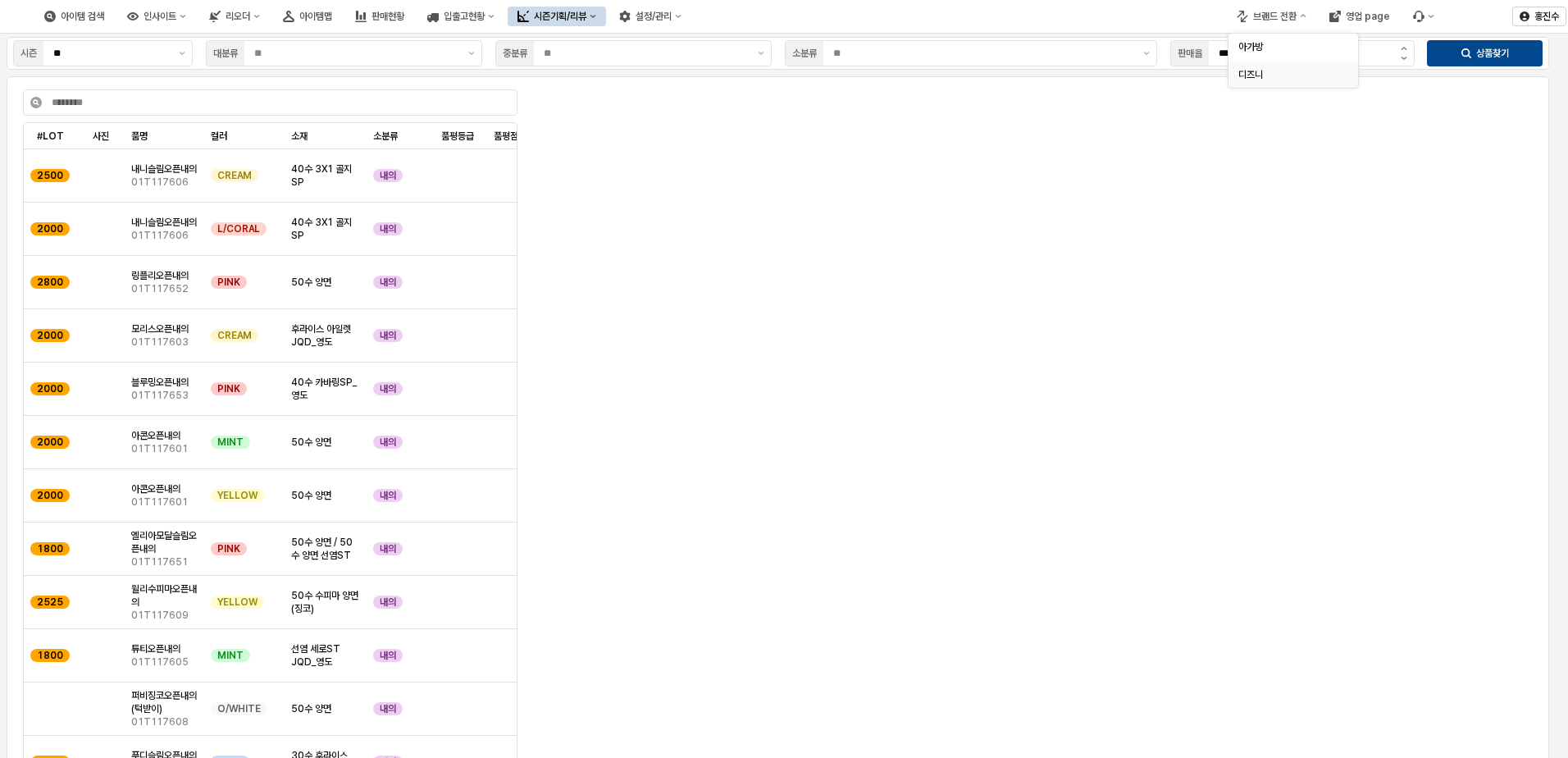 click on "디즈니" at bounding box center [1288, 75] 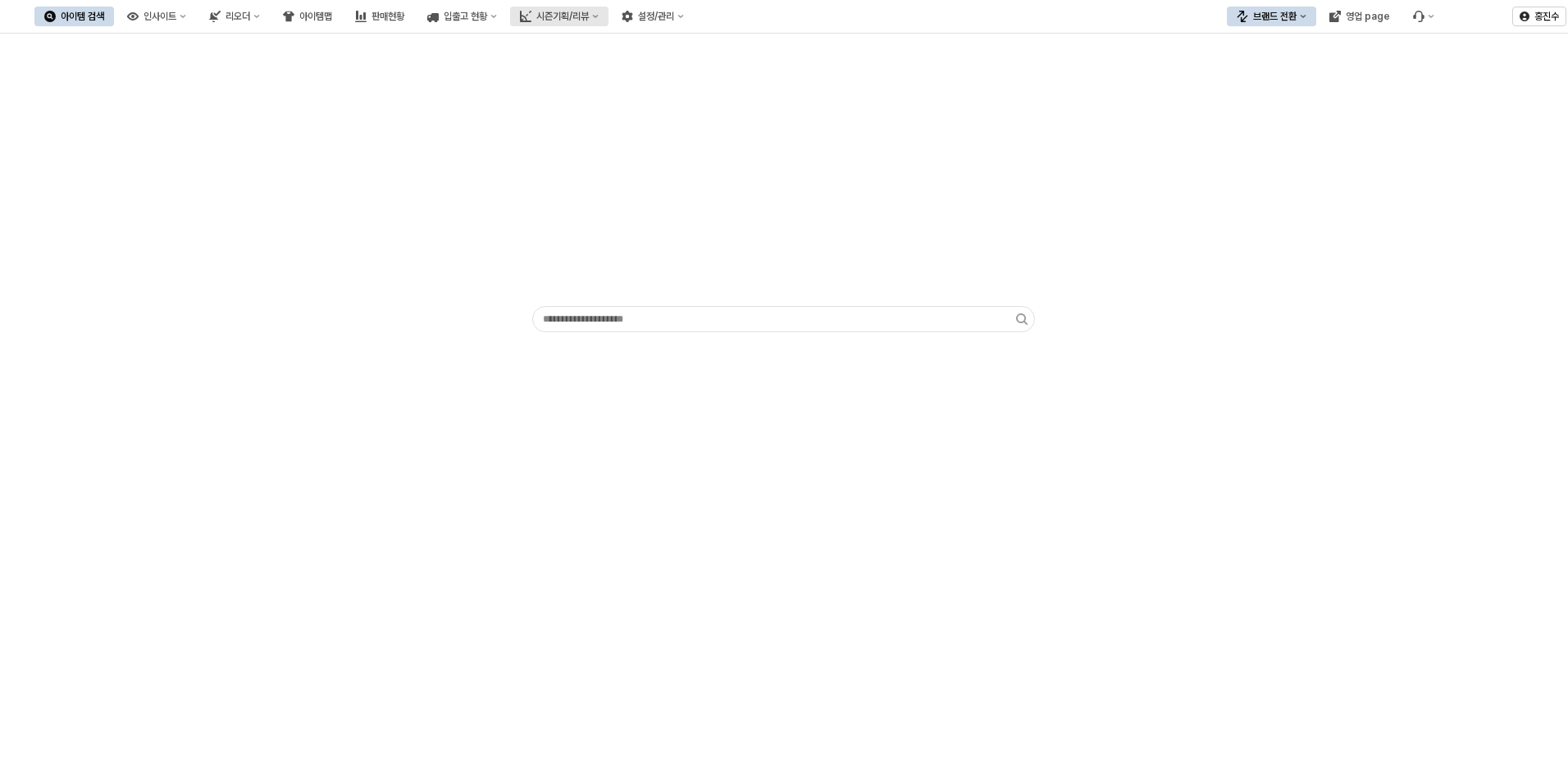 click on "시즌기획/리뷰" at bounding box center (563, 16) 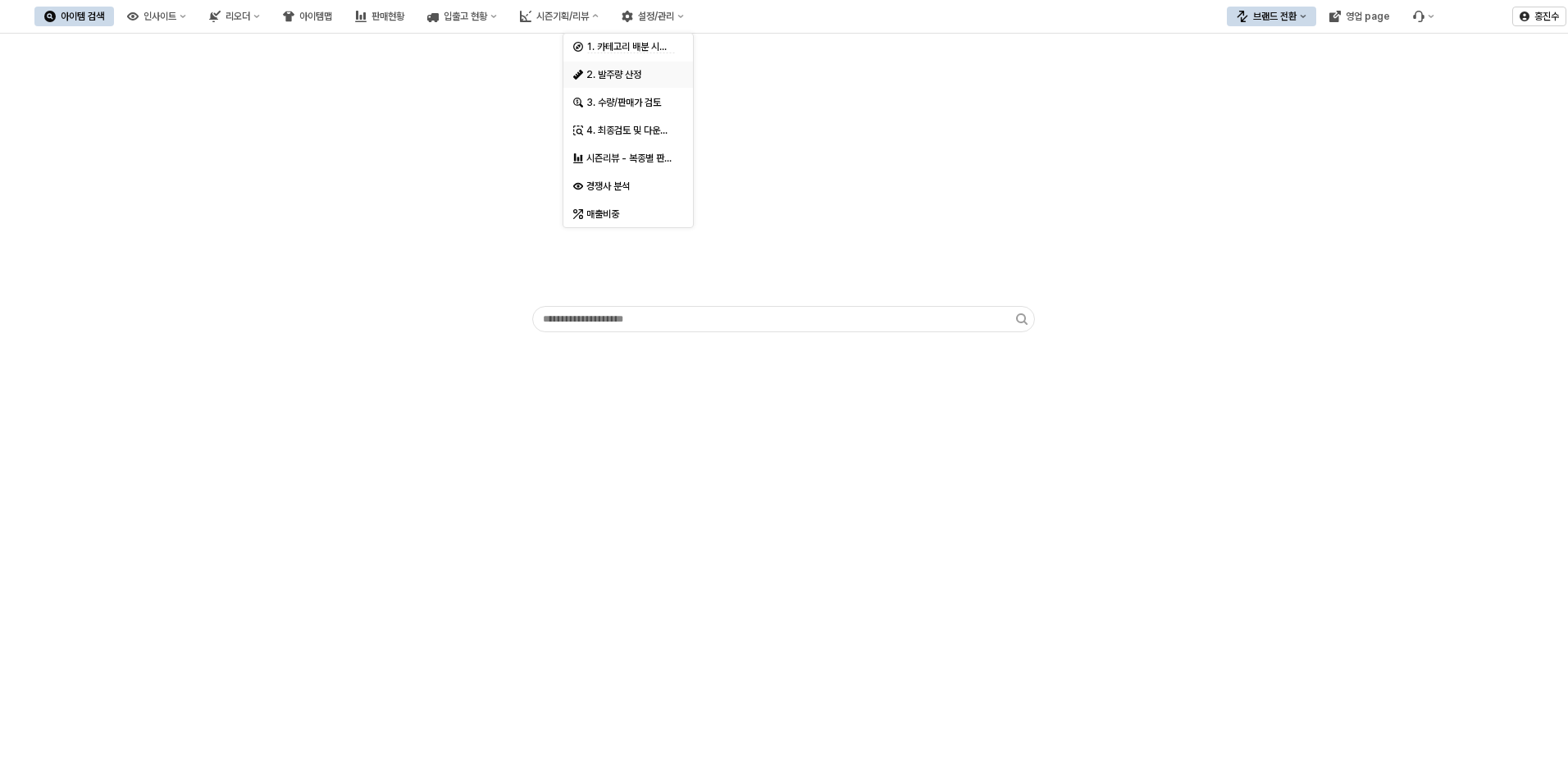 click on "2. 발주량 산정" at bounding box center [630, 75] 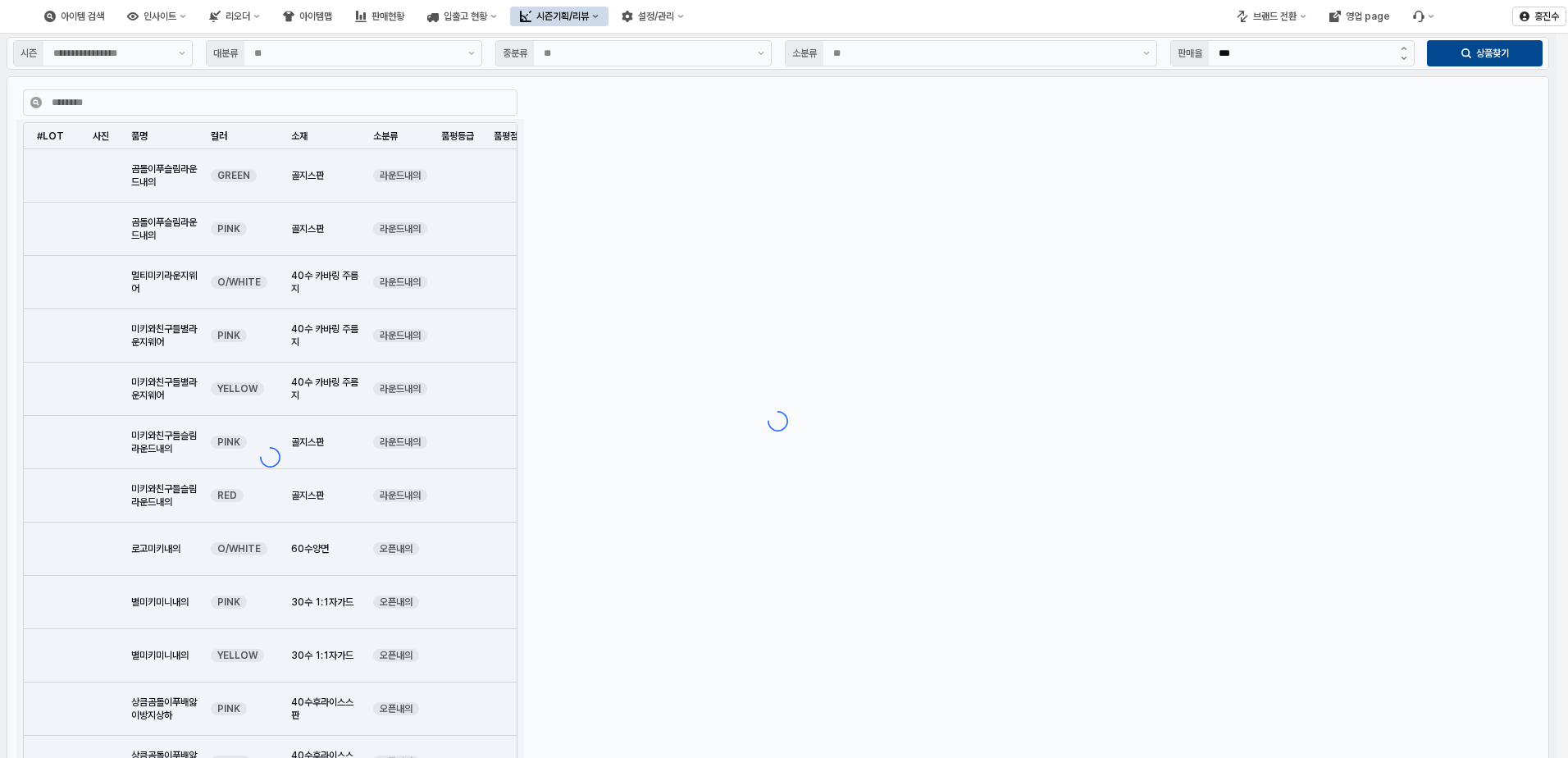 type on "**" 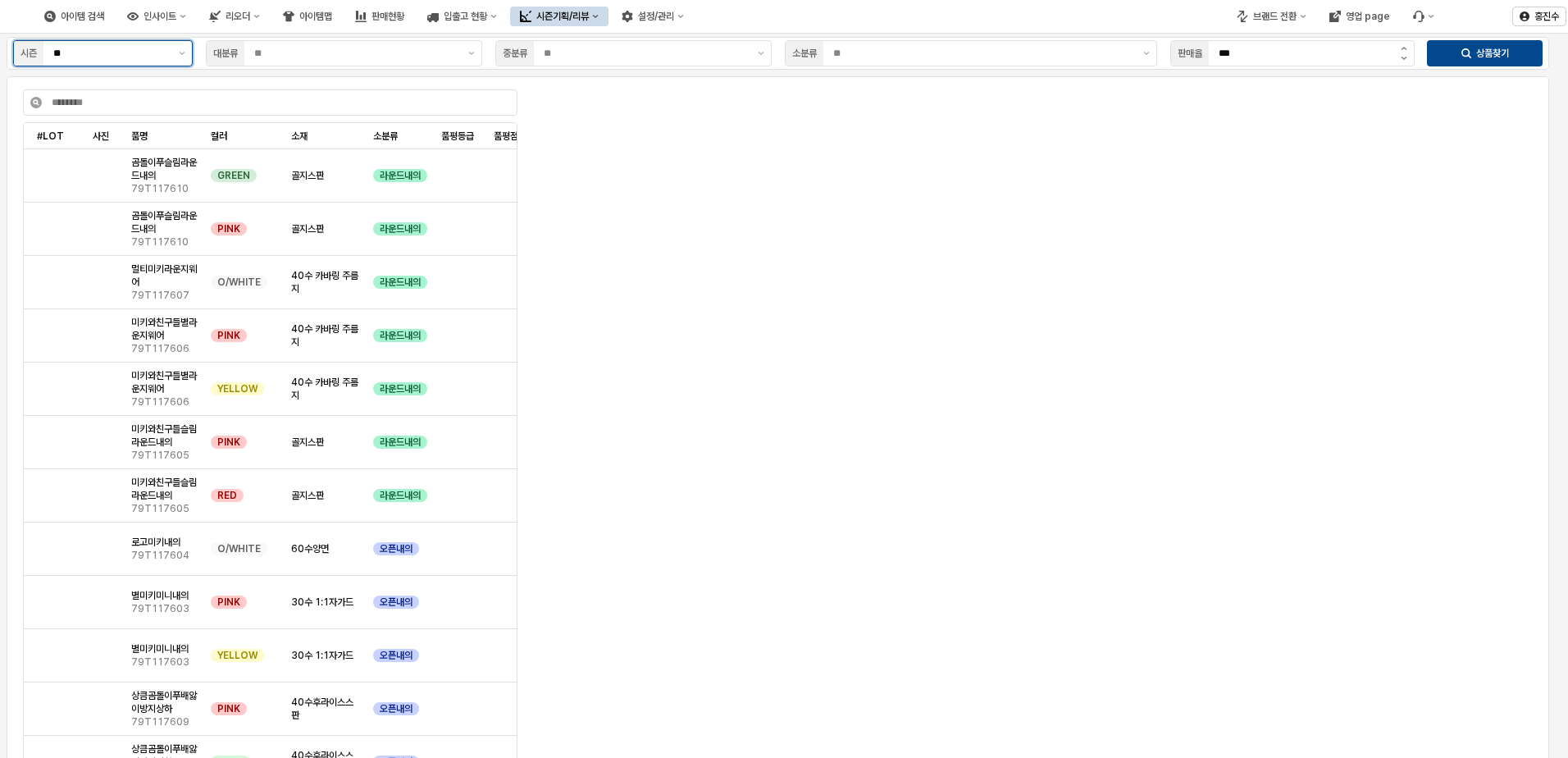 click on "**" at bounding box center [111, 53] 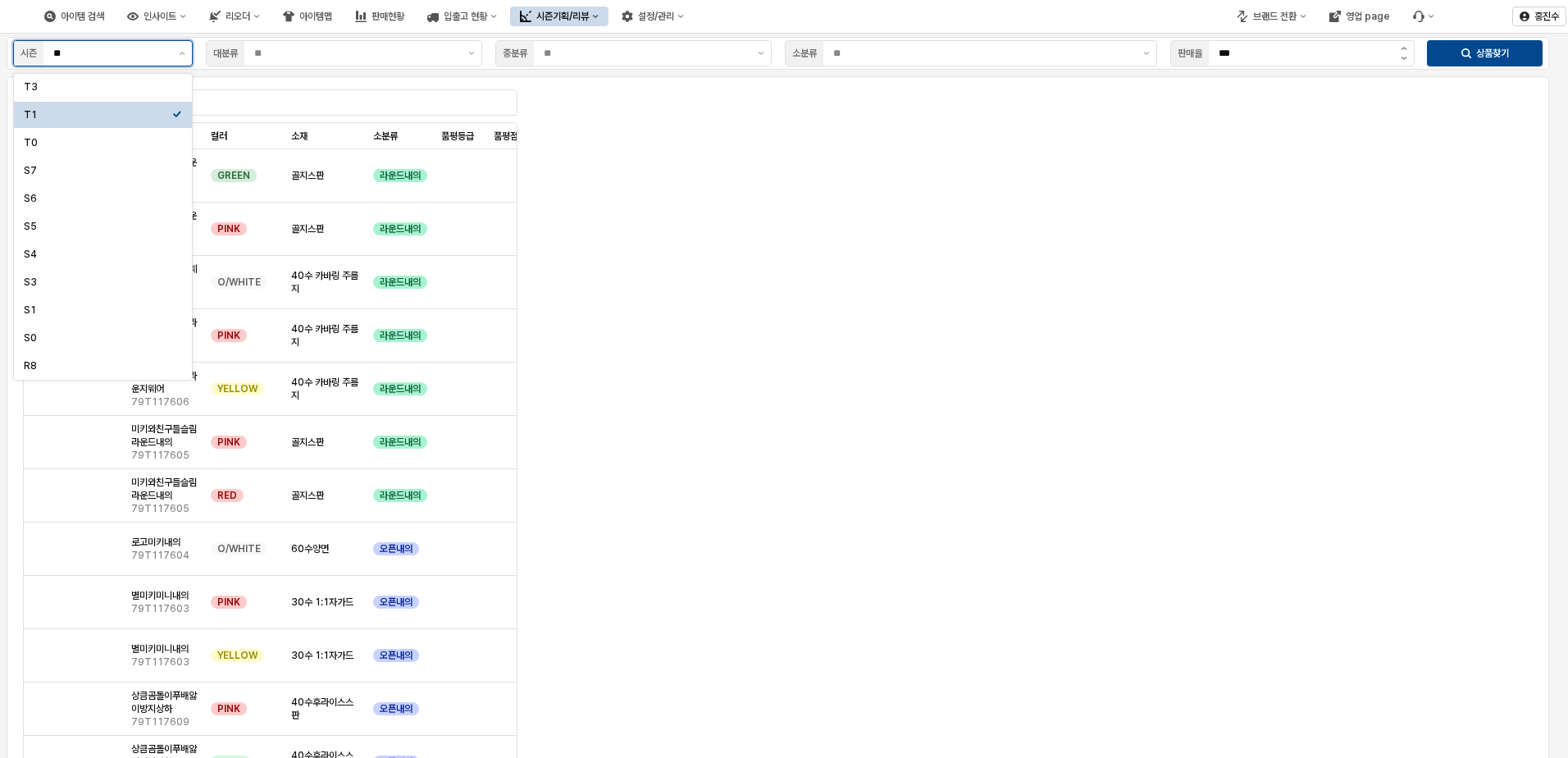 click on "T1" at bounding box center [98, 115] 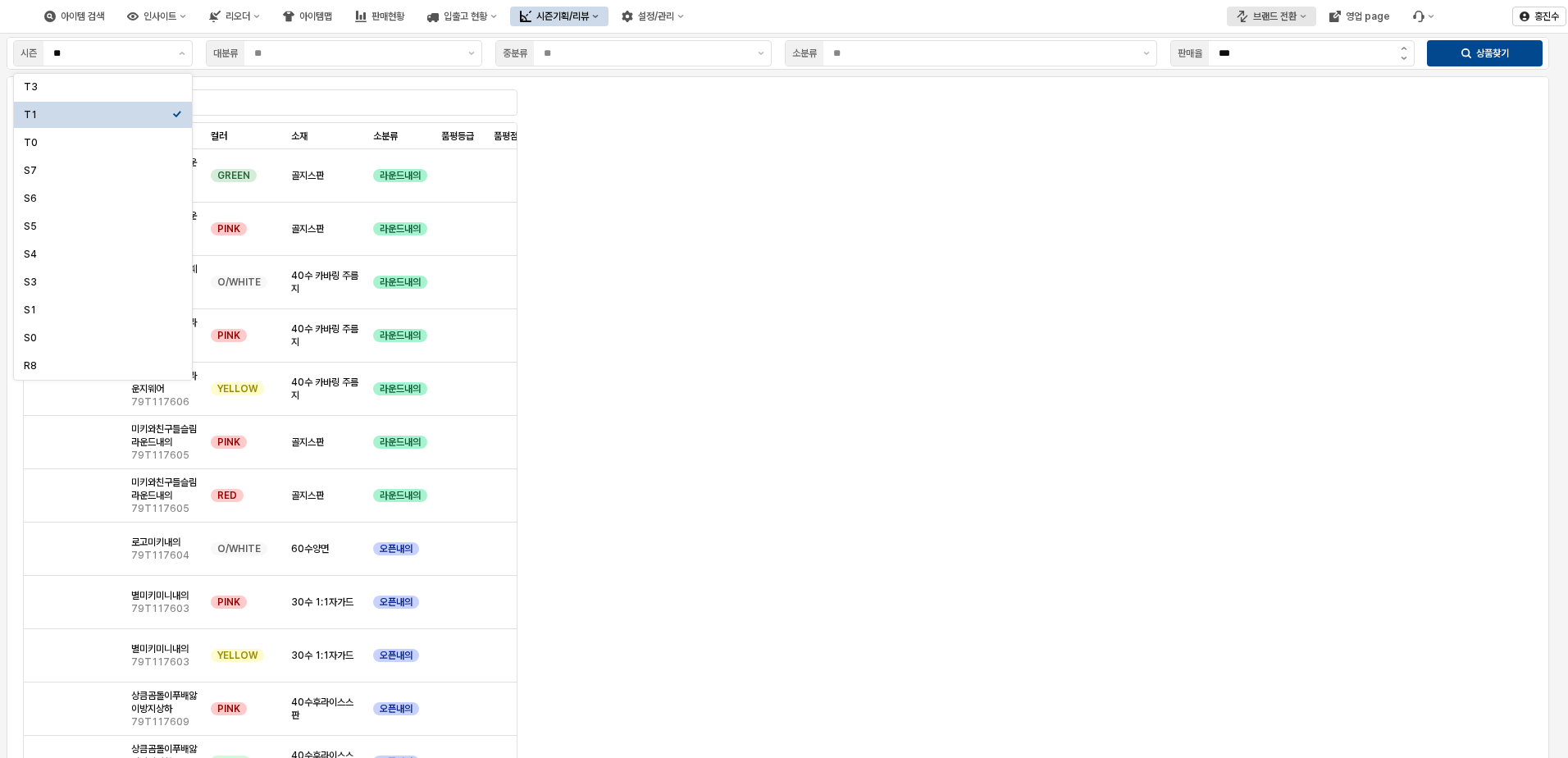 click on "브랜드 전환" at bounding box center (1271, 16) 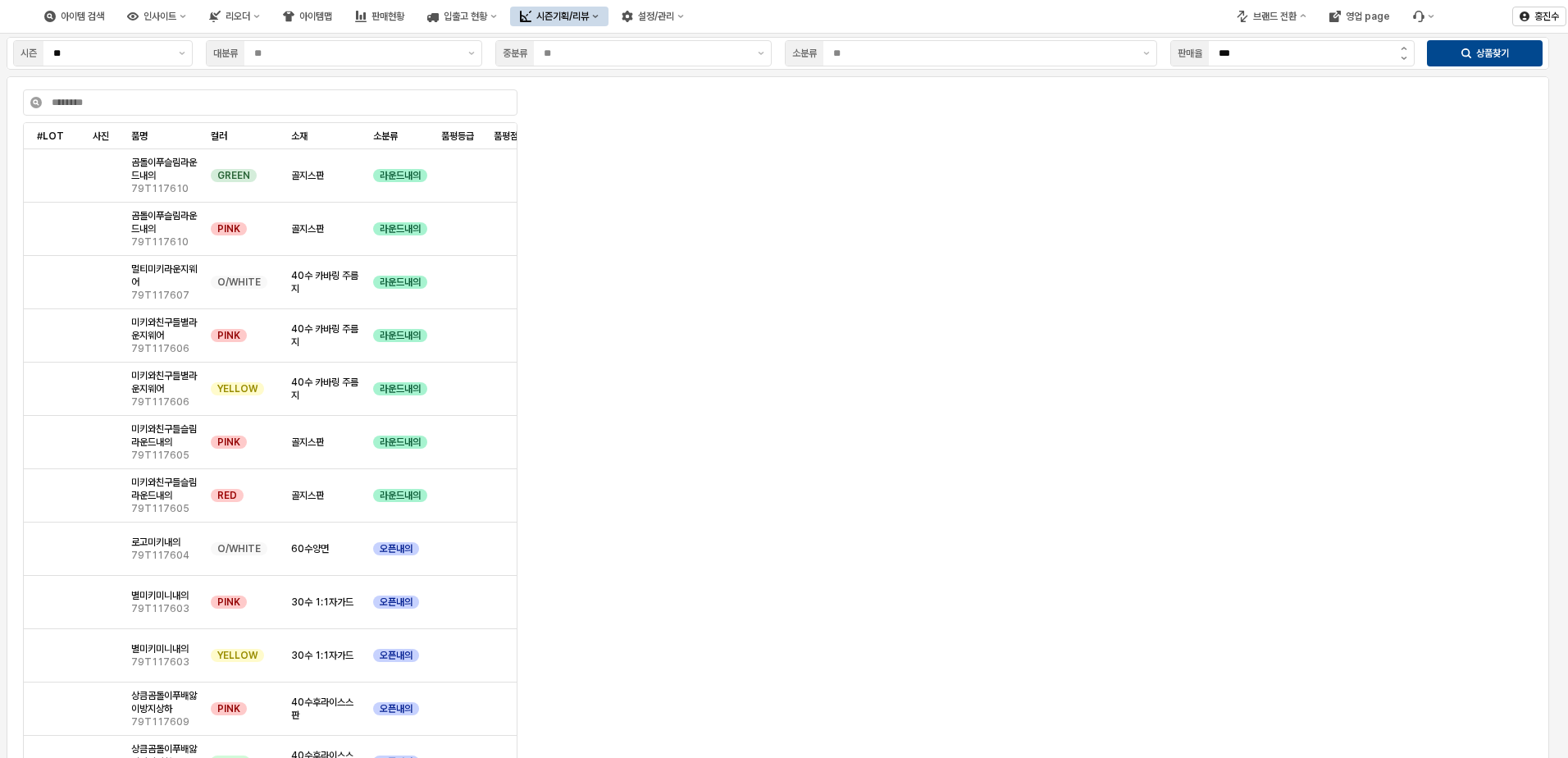 drag, startPoint x: 791, startPoint y: 180, endPoint x: 734, endPoint y: 185, distance: 57.218878 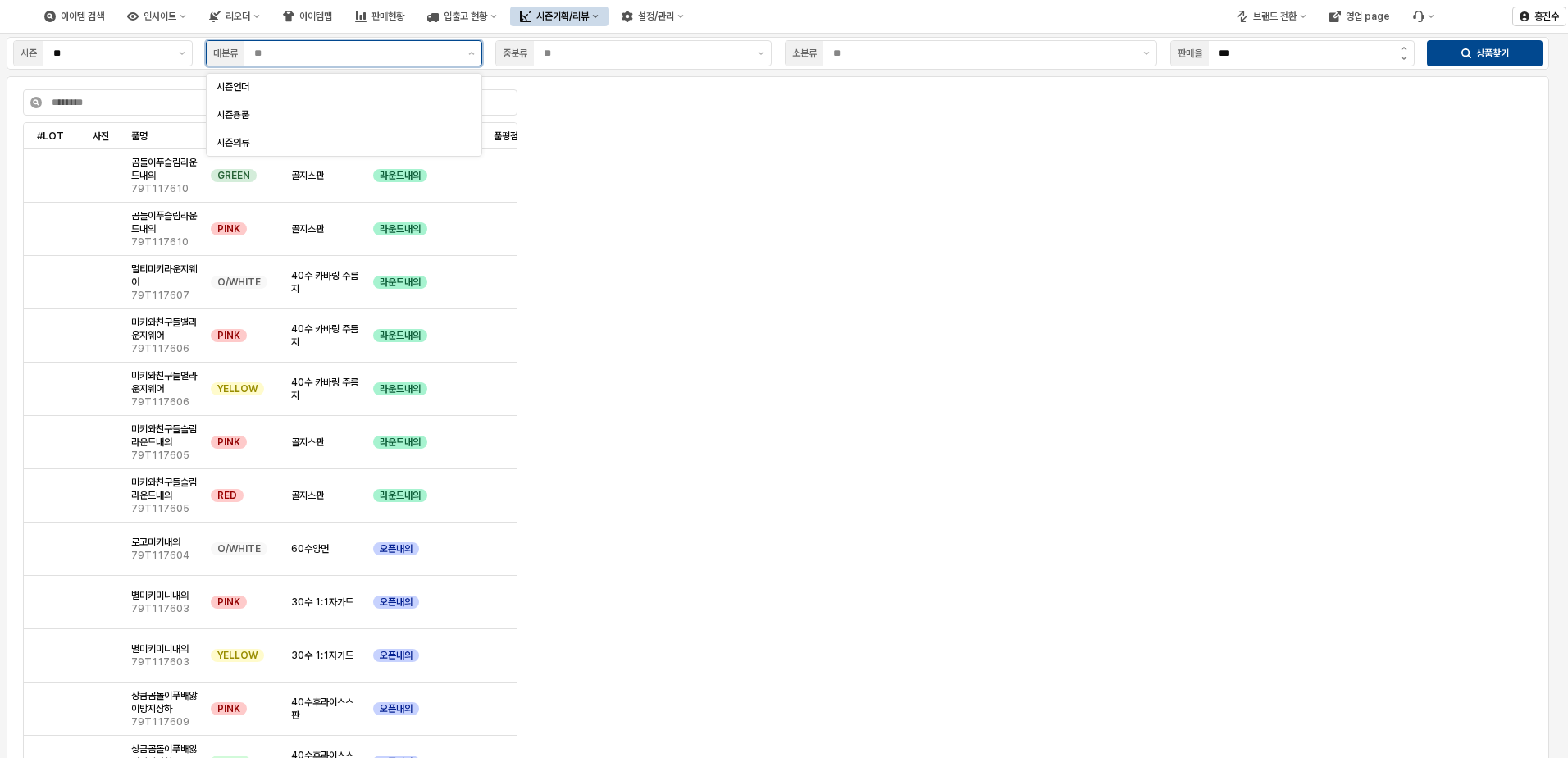 click at bounding box center (356, 53) 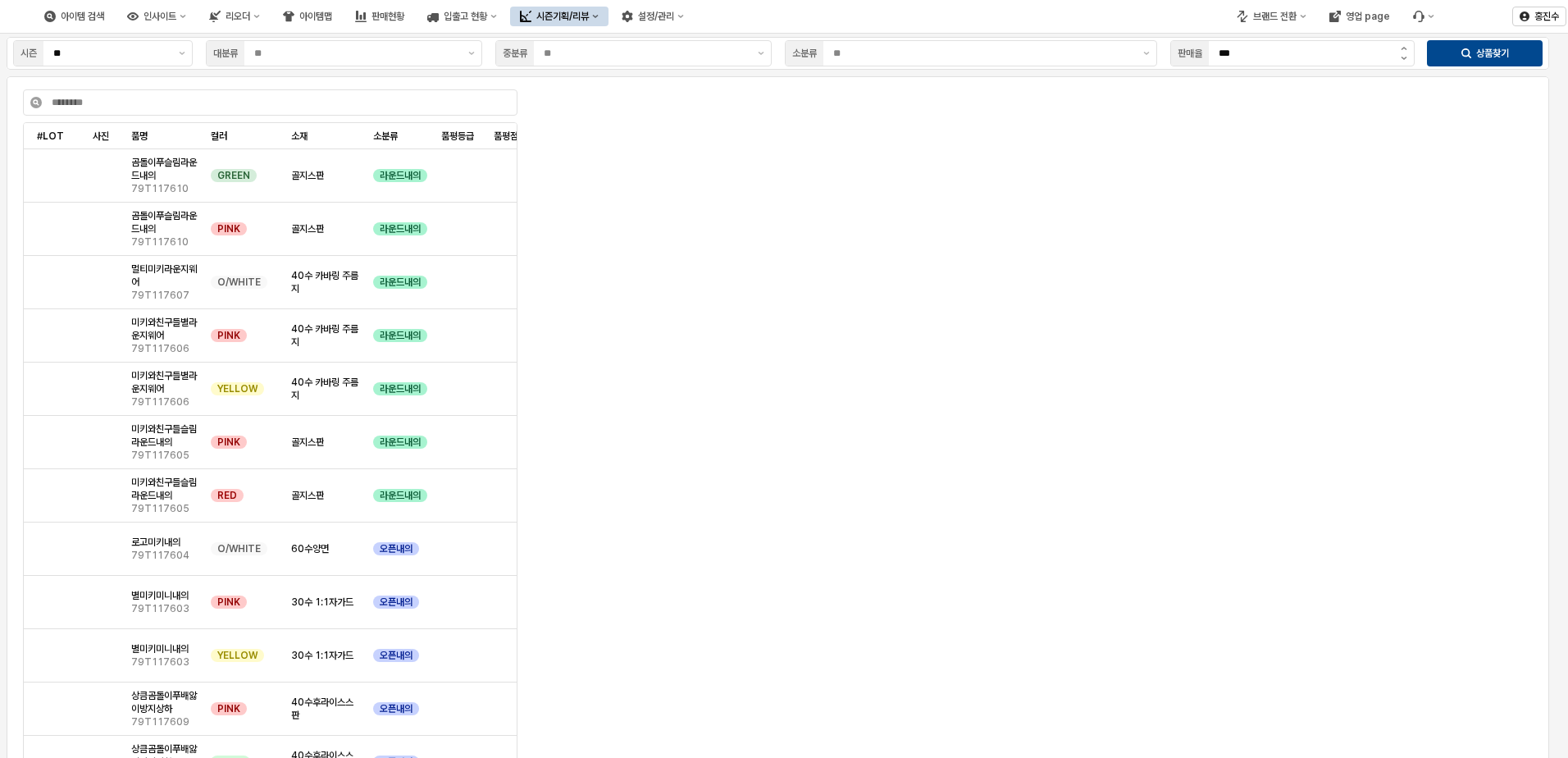 click at bounding box center [1032, 313] 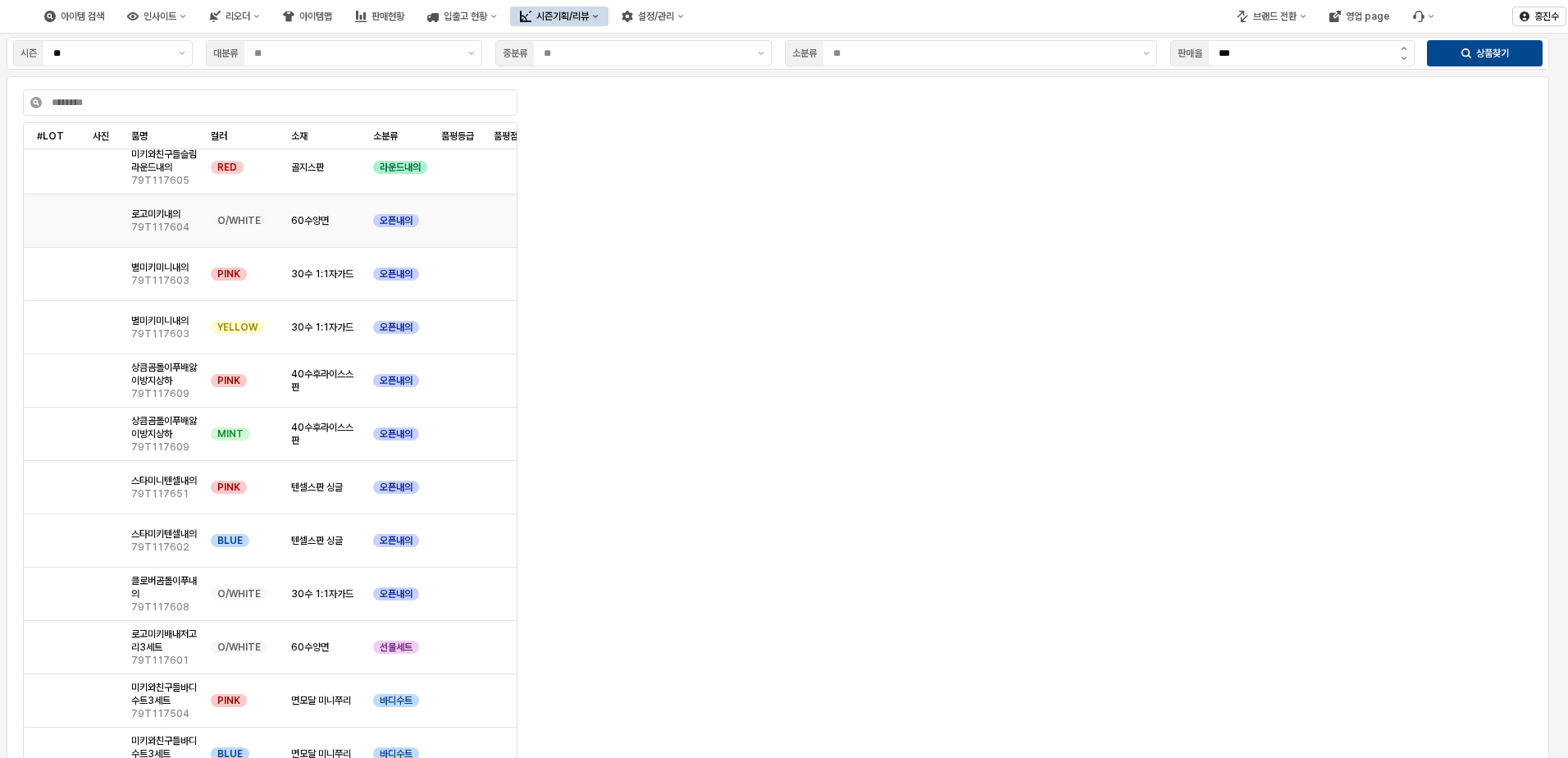 scroll, scrollTop: 0, scrollLeft: 0, axis: both 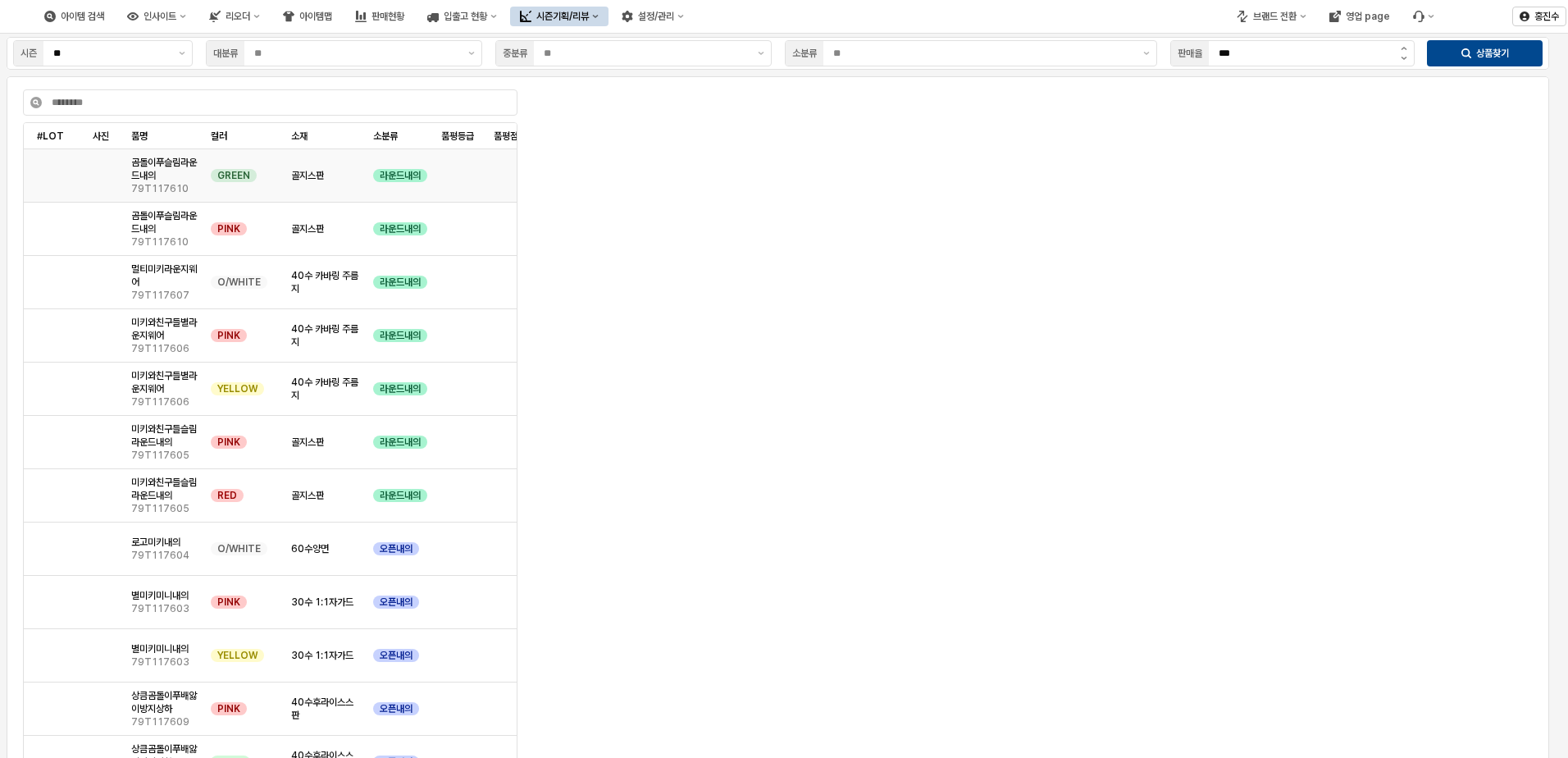 click on "곰돌이푸슬림라운드내의" at bounding box center [164, 169] 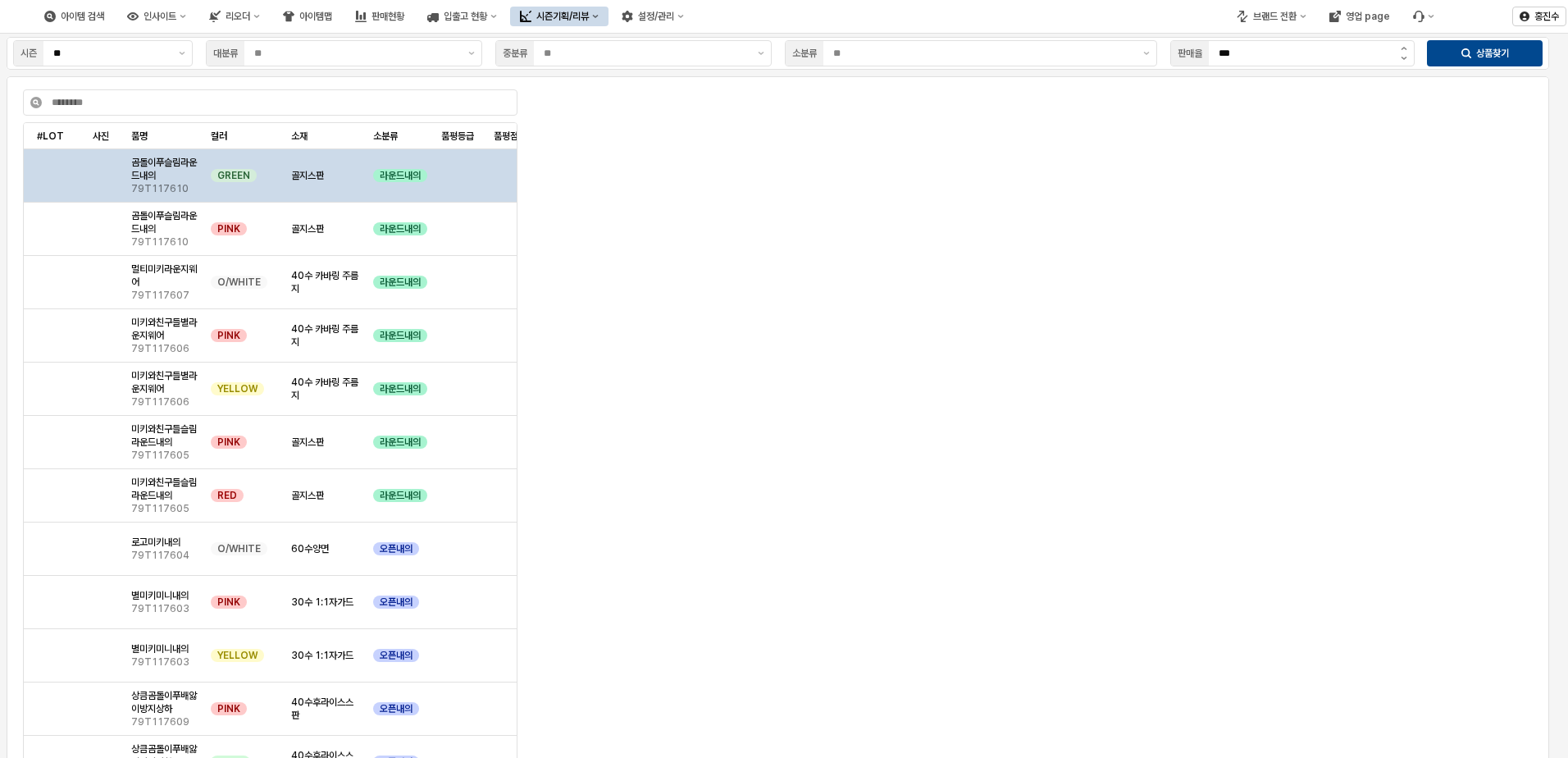 click on "시즌 ** 대분류 중분류 소분류 판매율 *** 상품찾기 #LOT #LOT 사진 사진 품명 품명 컬러 컬러 소재 소재 소분류 소분류 품평등급 품평등급 품평점수 품평점수 품평의견 품평의견 곰돌이푸슬림라운드내의 79T117610 GREEN 골지스판 라운드내의 0 곰돌이푸슬림라운드내의 79T117610 PINK 골지스판 라운드내의 0 멀티미키라운지웨어 79T117607 O/WHITE 40수 카바링 주름지 라운드내의 0 미키와친구들별라운지웨어 79T117606 PINK 40수 카바링 주름지 라운드내의 0 미키와친구들별라운지웨어 79T117606 YELLOW 40수 카바링 주름지 라운드내의 0 미키와친구들슬림라운드내의 79T117605 PINK 골지스판 라운드내의 0 미키와친구들슬림라운드내의 79T117605 RED 골지스판 라운드내의 0 로고미키내의 79T117604 O/WHITE 60수양면 오픈내의 0 별미키미니내의 79T117603 PINK 30수 1:1자가드 오픈내의 0 별미키미니내의 79T117603 YELLOW 0 0" at bounding box center (777, 421) 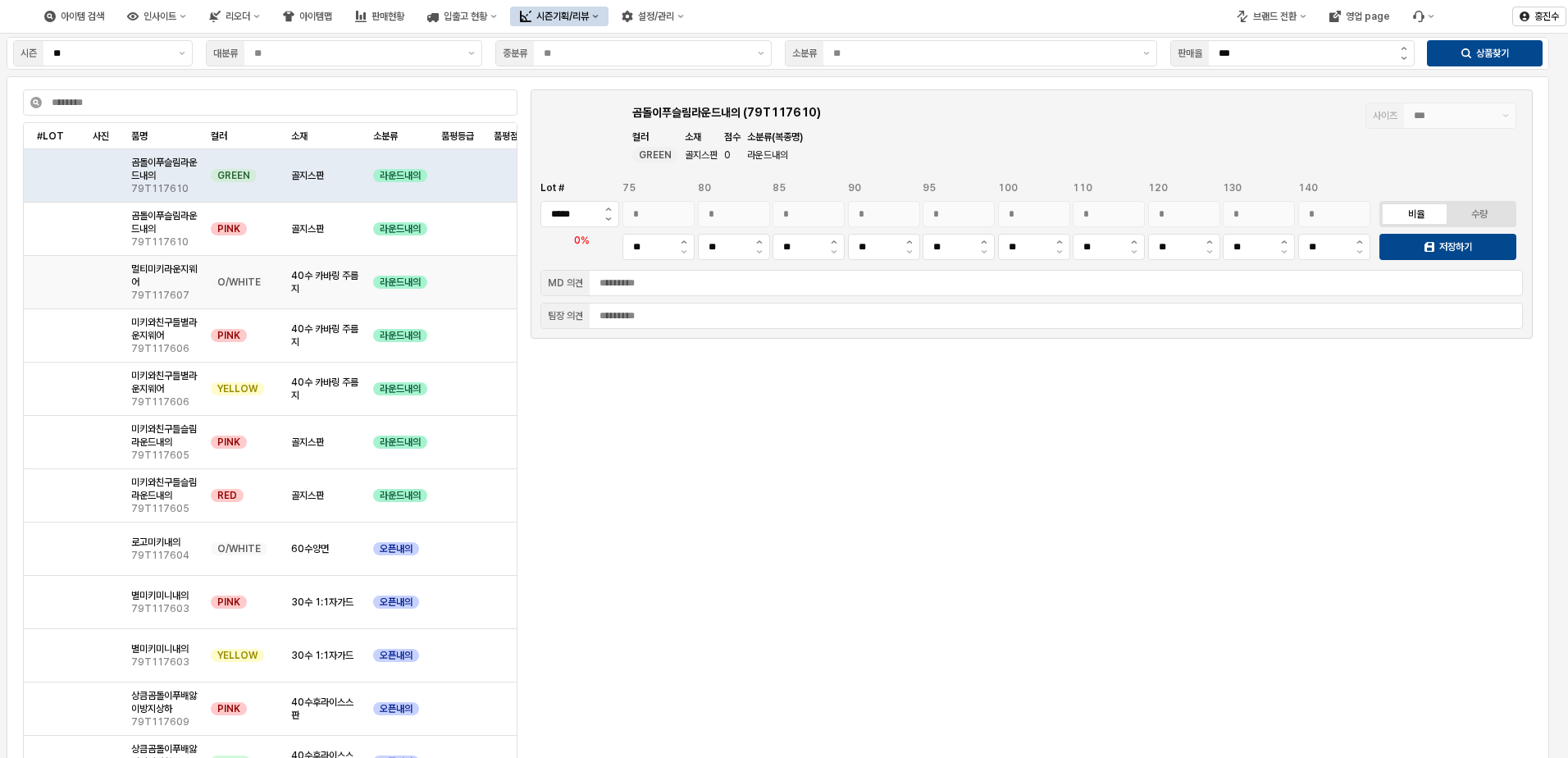 click on "멀티미키라운지웨어 79T117607" at bounding box center [164, 282] 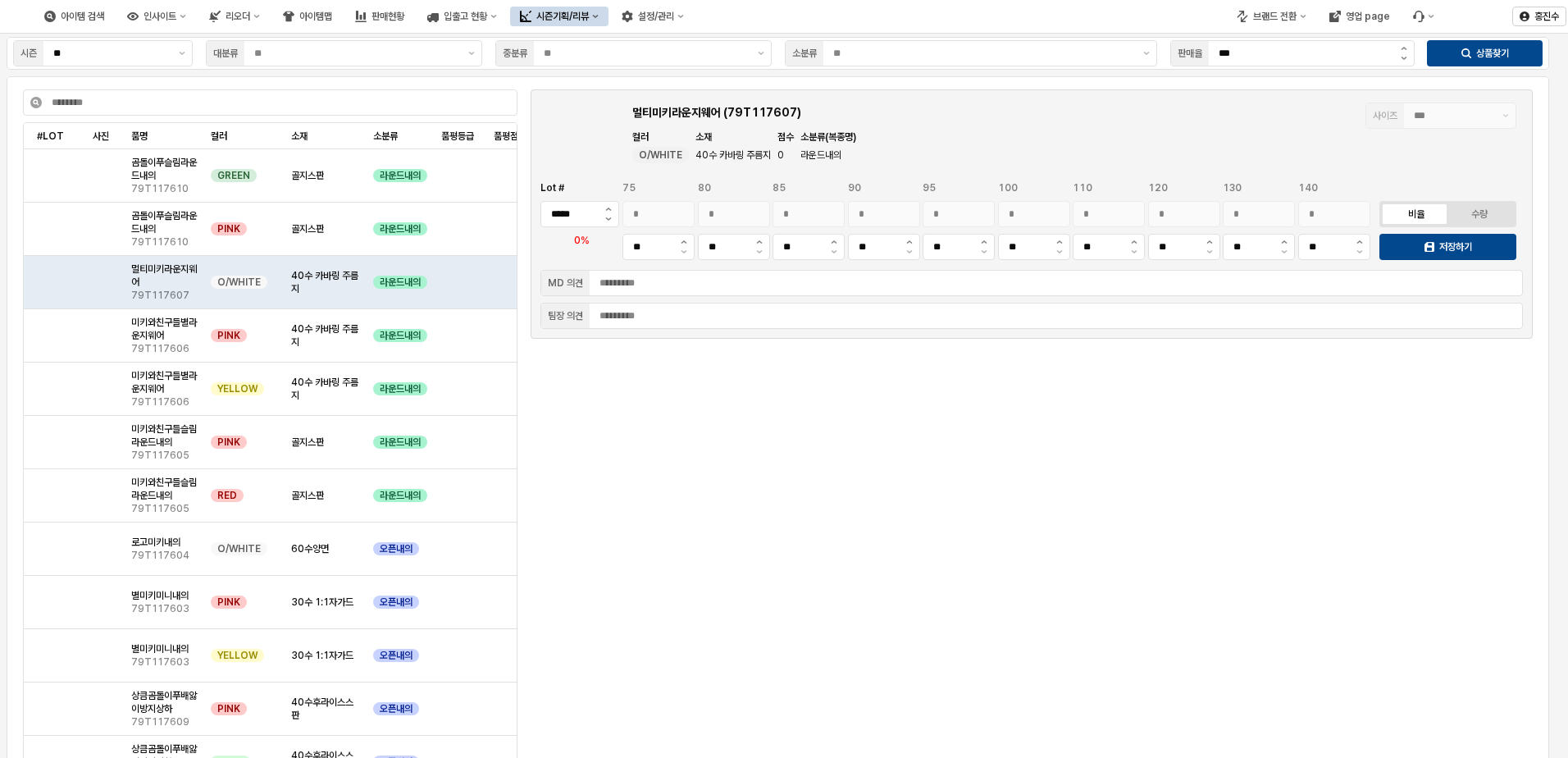 drag, startPoint x: 162, startPoint y: 256, endPoint x: 165, endPoint y: 326, distance: 70.06426 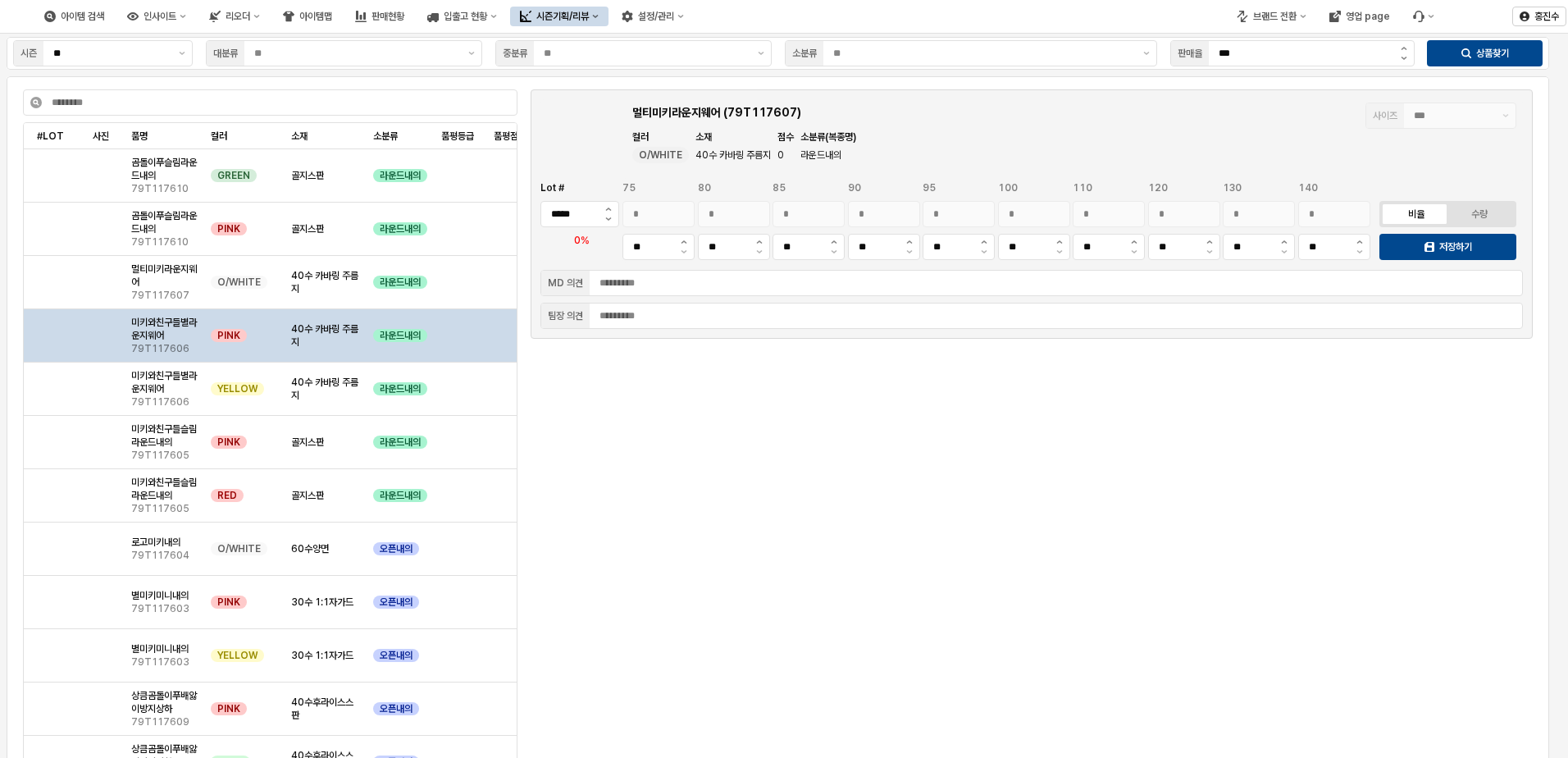 click on "시즌 ** 대분류 중분류 소분류 판매율 *** 상품찾기 멀티미키라운지웨어 (79T117607) 사이즈 *** 컬러 O/WHITE 소재 40수 카바링 주름지 점수 0 소분류(복종명) 라운드내의 Lot # ***** 75 * 80 * 85 * 90 * 95 * 100 * 110 * 120 * 130 * 140 * ** ** ** ** ** ** ** ** ** ** 비율 수량 저장하기 0% MD 의견 팀장 의견 #LOT #LOT 사진 사진 품명 품명 컬러 컬러 소재 소재 소분류 소분류 품평등급 품평등급 품평점수 품평점수 품평의견 품평의견 곰돌이푸슬림라운드내의 79T117610 GREEN 골지스판 라운드내의 0 곰돌이푸슬림라운드내의 79T117610 PINK 골지스판 라운드내의 0 멀티미키라운지웨어 79T117607 O/WHITE 40수 카바링 주름지 라운드내의 0 미키와친구들별라운지웨어 79T117606 PINK 40수 카바링 주름지 라운드내의 0 미키와친구들별라운지웨어 79T117606 YELLOW 40수 카바링 주름지 라운드내의 0 미키와친구들슬림라운드내의 79T117605" at bounding box center (777, 421) 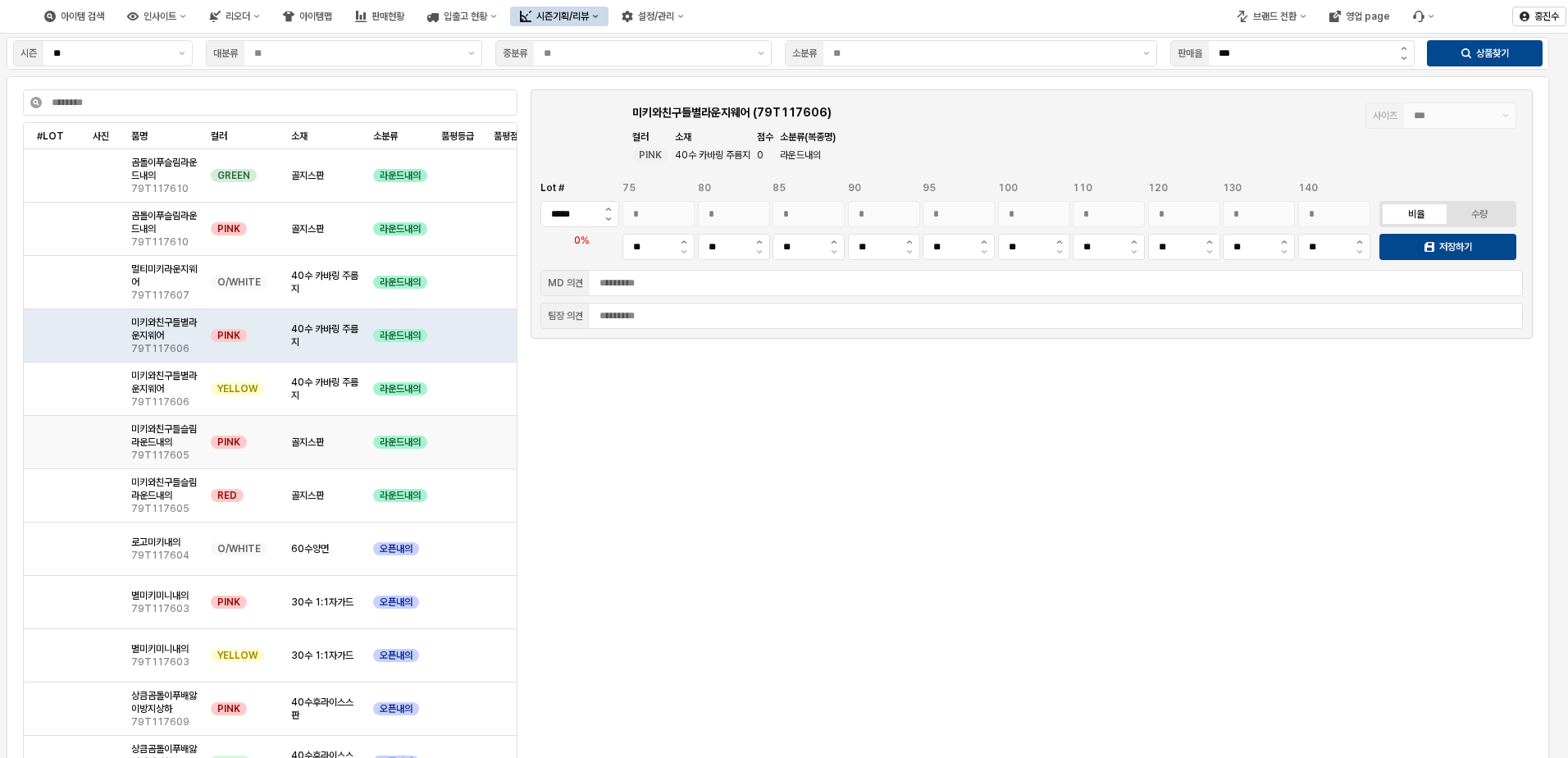 drag, startPoint x: 165, startPoint y: 326, endPoint x: 182, endPoint y: 430, distance: 105.380264 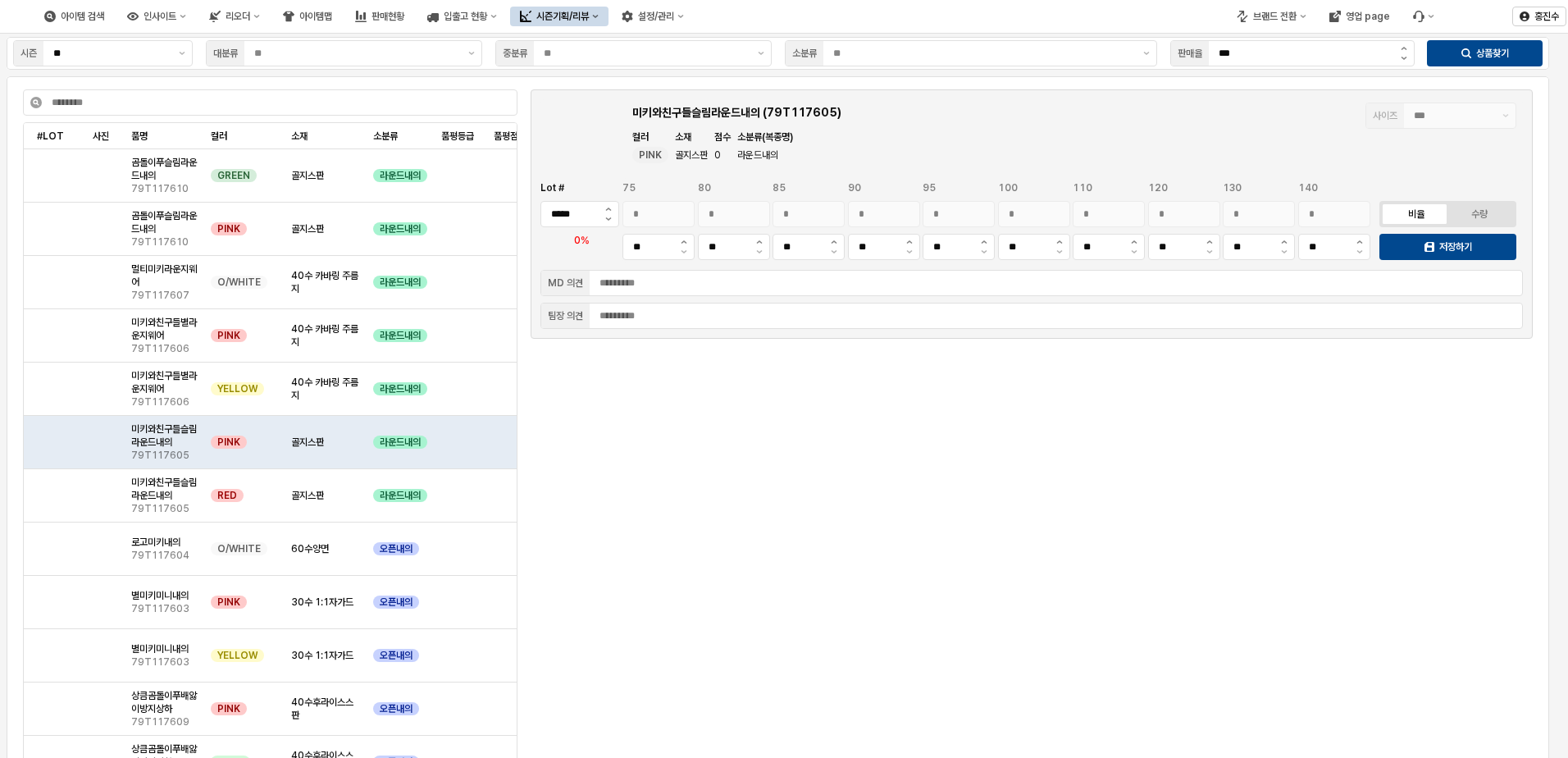 drag, startPoint x: 182, startPoint y: 430, endPoint x: 194, endPoint y: 500, distance: 71.021124 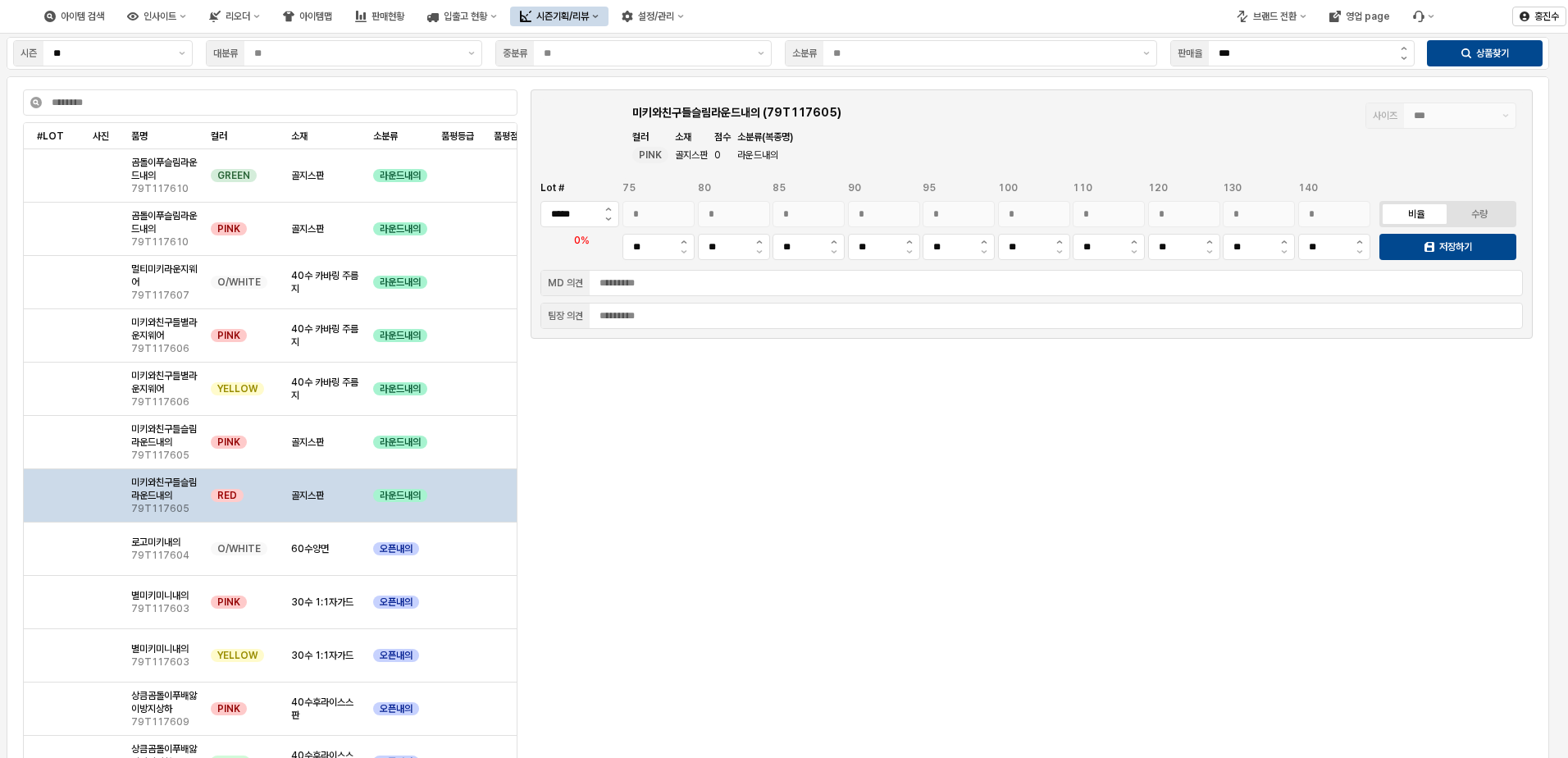 type on "***" 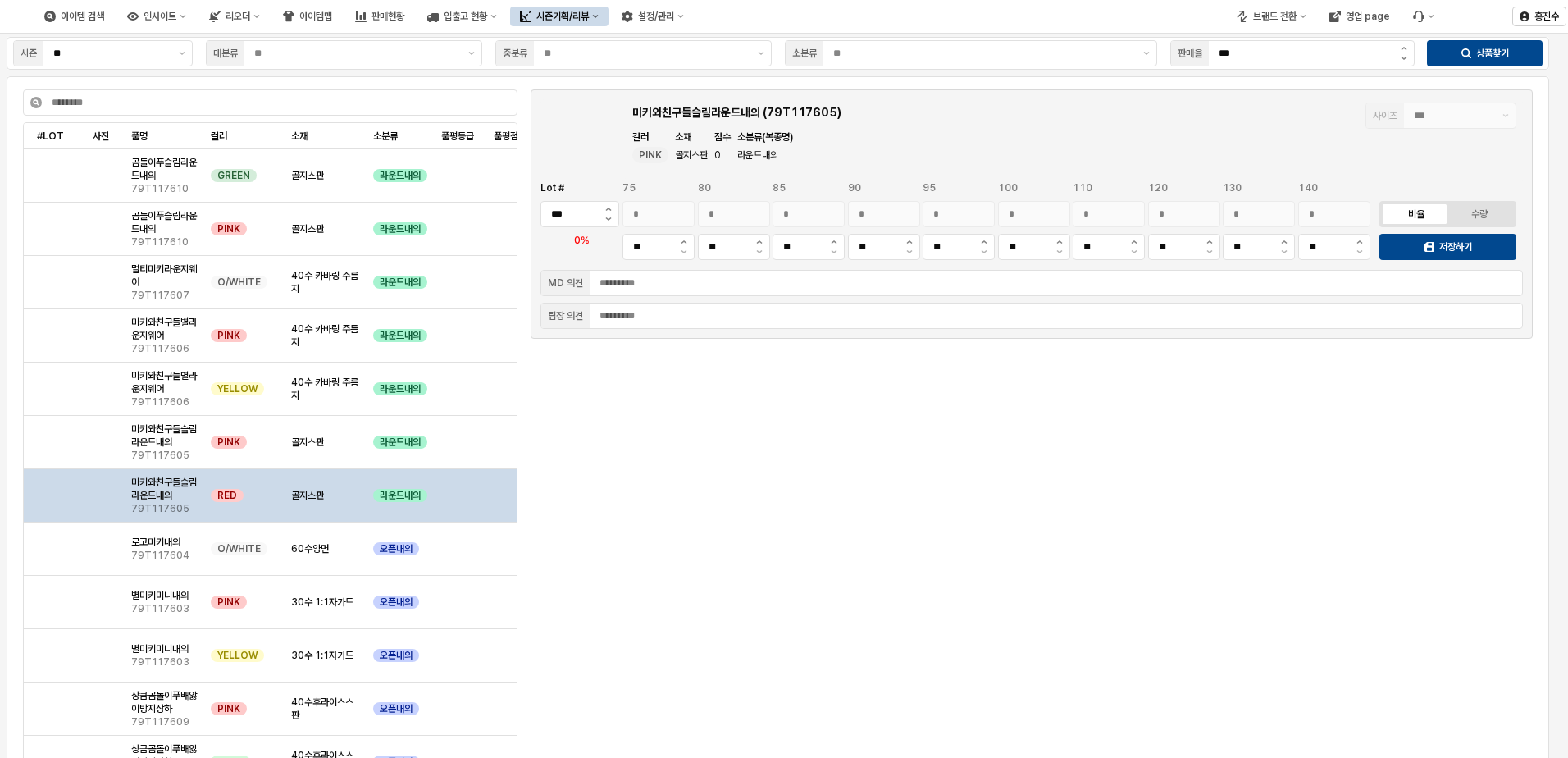 click on "미키와친구들슬림라운드내의" at bounding box center [164, 489] 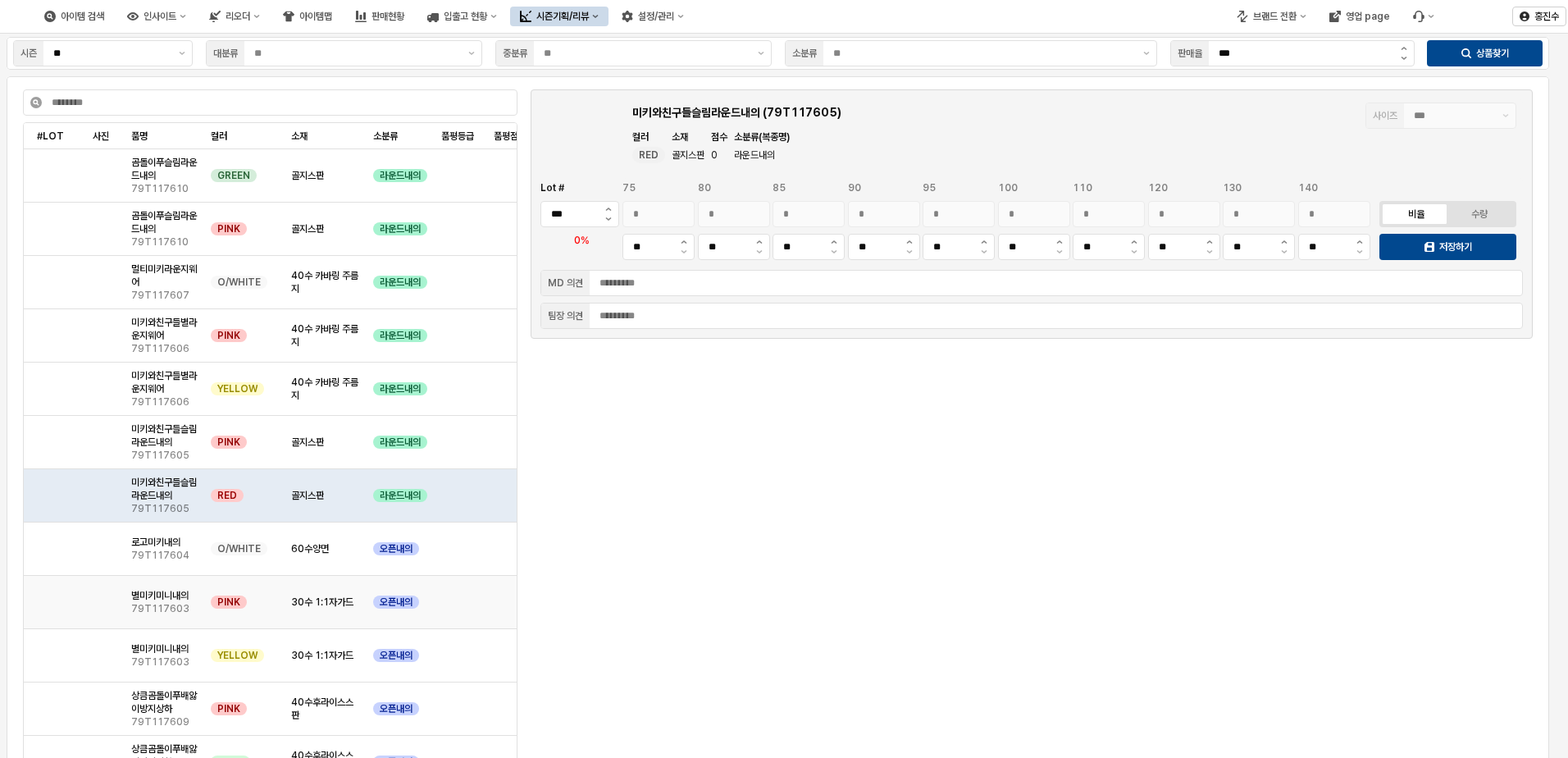 click on "별미키미니내의 79T117603" at bounding box center [164, 602] 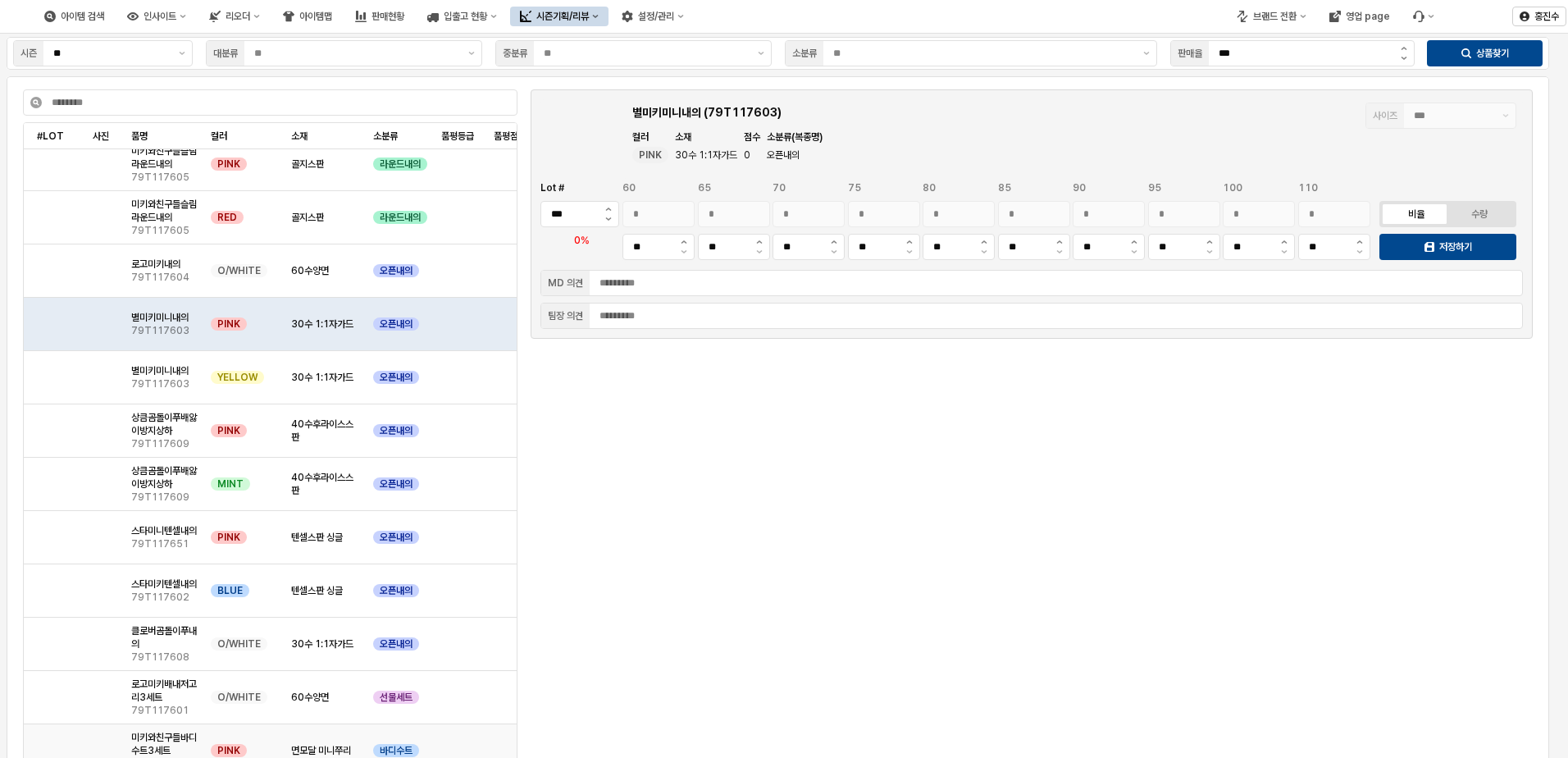 scroll, scrollTop: 410, scrollLeft: 0, axis: vertical 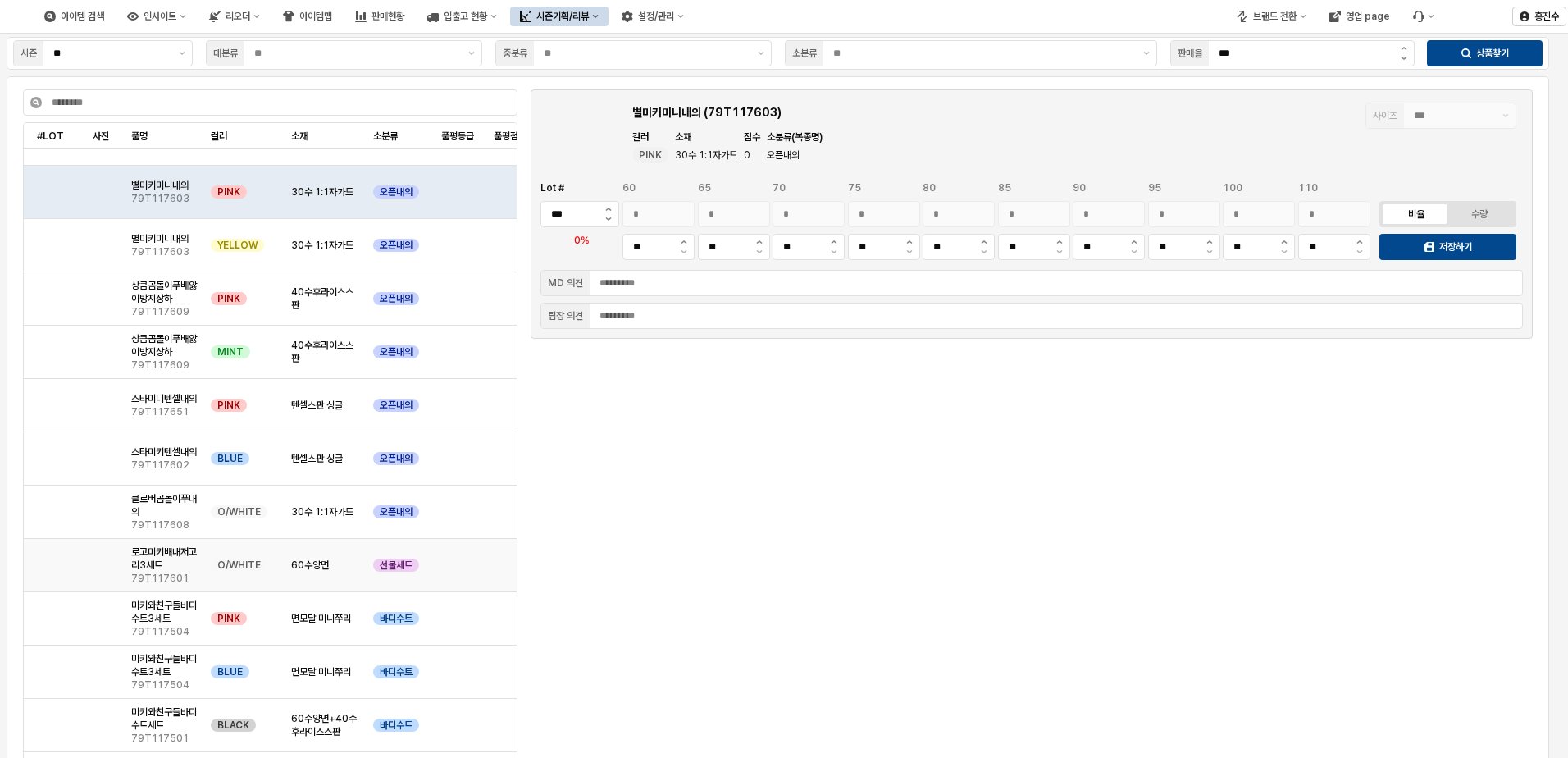 click on "로고미키배내저고리3세트 79T117601" at bounding box center [164, 565] 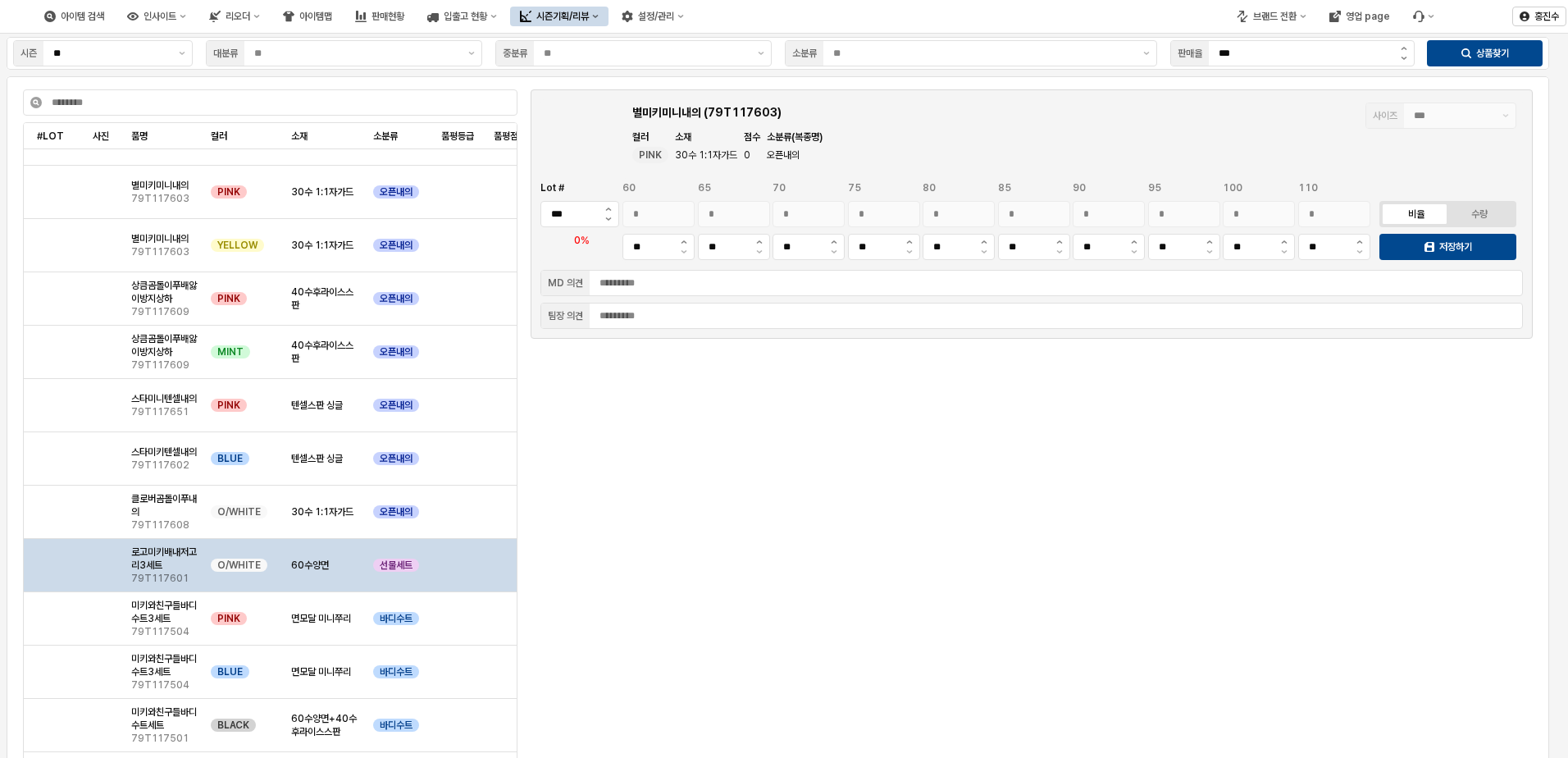 click on "시즌 ** 대분류 중분류 소분류 판매율 *** 상품찾기 별미키미니내의 (79T117603) 사이즈 *** 컬러 PINK 소재 30수 1:1자가드 점수 0 소분류(복종명) 오픈내의 Lot # *** 60 * 65 * 70 * 75 * 80 * 85 * 90 * 95 * 100 * 110 * ** ** ** ** ** ** ** ** ** ** 비율 수량 저장하기 0% MD 의견 팀장 의견 #LOT #LOT 사진 사진 품명 품명 컬러 컬러 소재 소재 소분류 소분류 품평등급 품평등급 품평점수 품평점수 품평의견 품평의견 곰돌이푸슬림라운드내의 79T117610 GREEN 골지스판 라운드내의 0 곰돌이푸슬림라운드내의 79T117610 PINK 골지스판 라운드내의 0 멀티미키라운지웨어 79T117607 O/WHITE 40수 카바링 주름지 라운드내의 0 미키와친구들별라운지웨어 79T117606 PINK 40수 카바링 주름지 라운드내의 0 미키와친구들별라운지웨어 79T117606 YELLOW 40수 카바링 주름지 라운드내의 0 미키와친구들슬림라운드내의 79T117605 PINK 골지스판 0 RED" at bounding box center (777, 421) 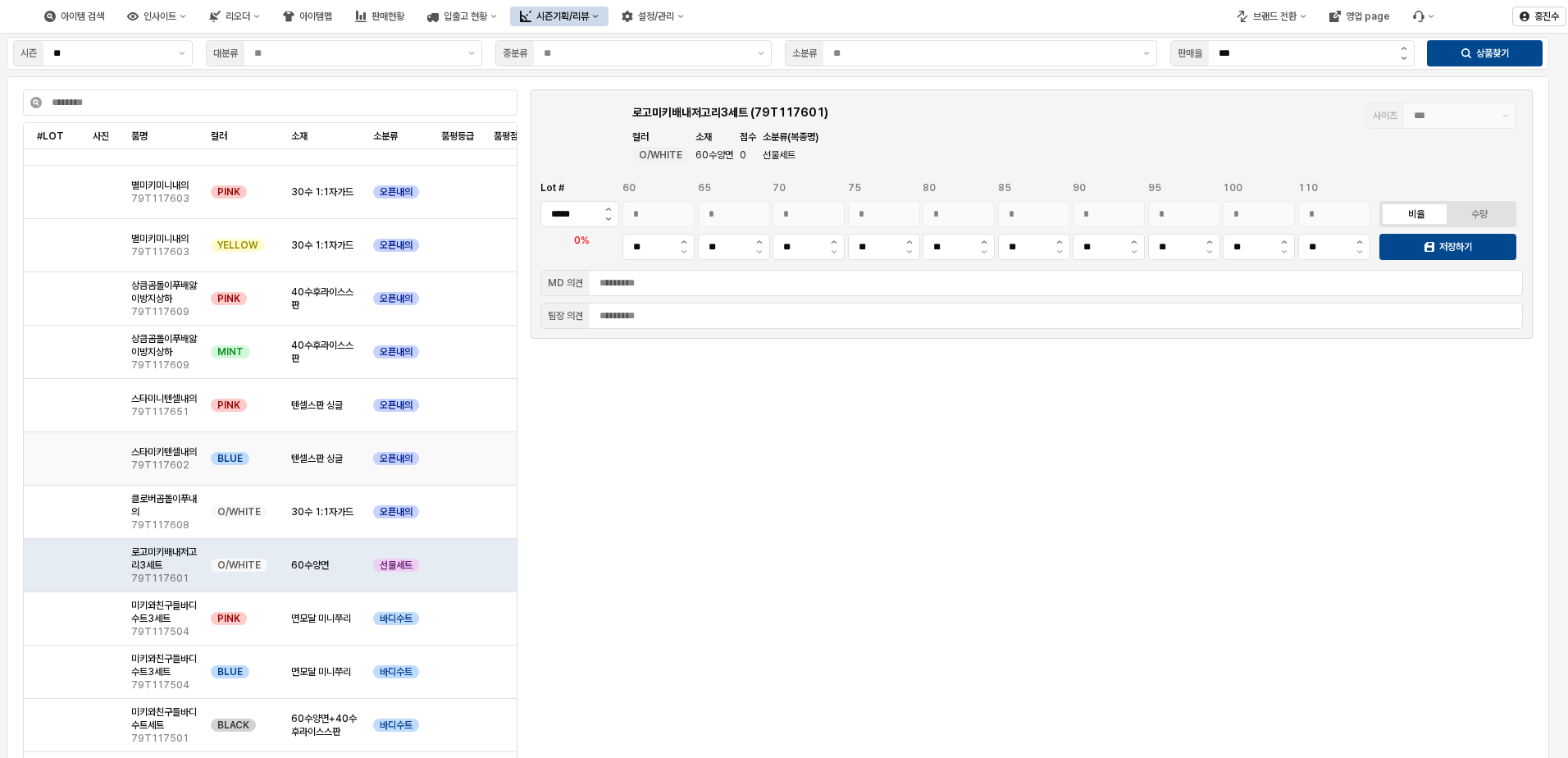 click on "오픈내의" at bounding box center [400, 459] 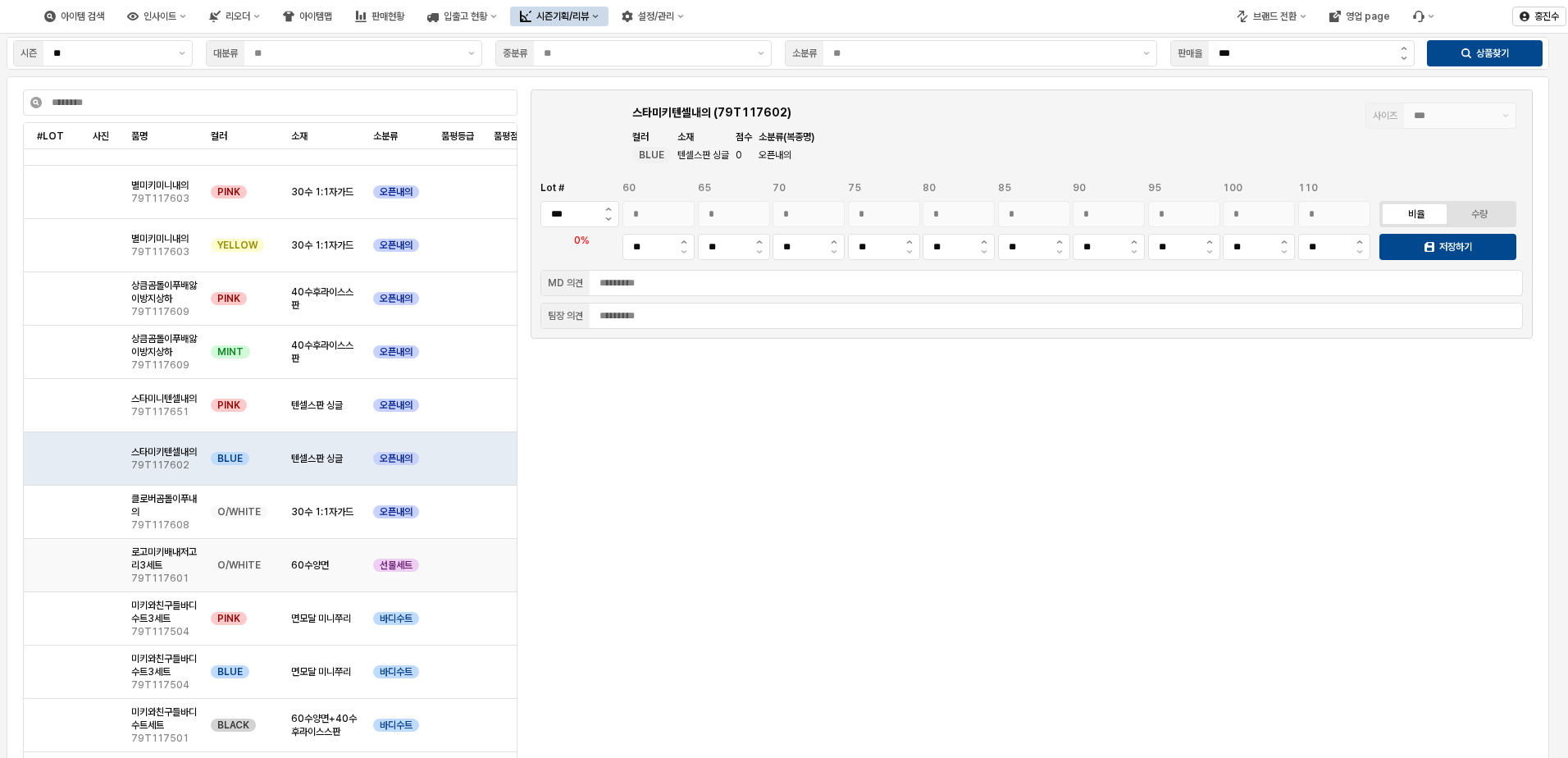 click on "선물세트" at bounding box center (396, 565) 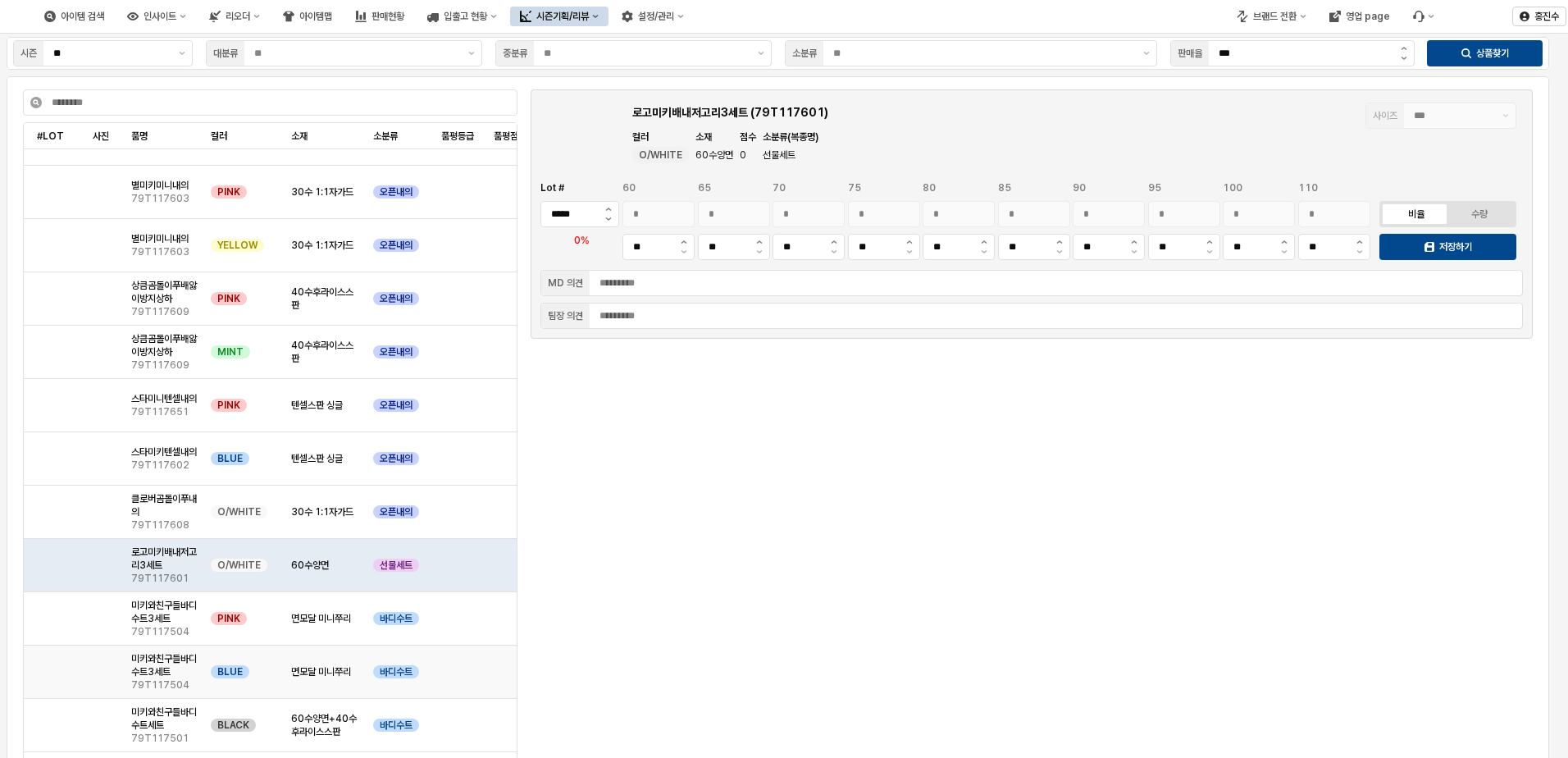 click on "면모달 미니쭈리" at bounding box center (326, 672) 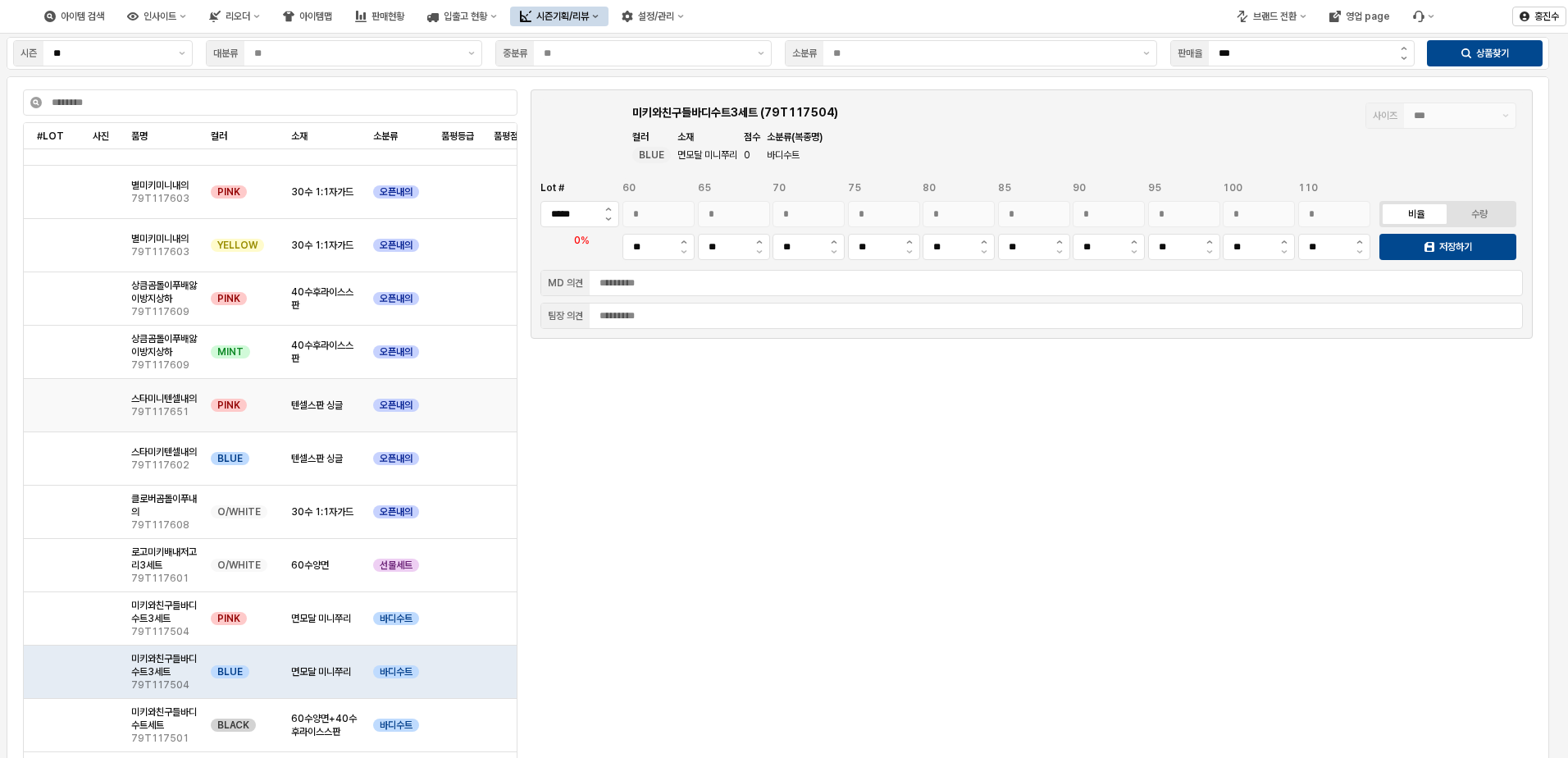 click on "텐셀스판 싱글" at bounding box center (326, 405) 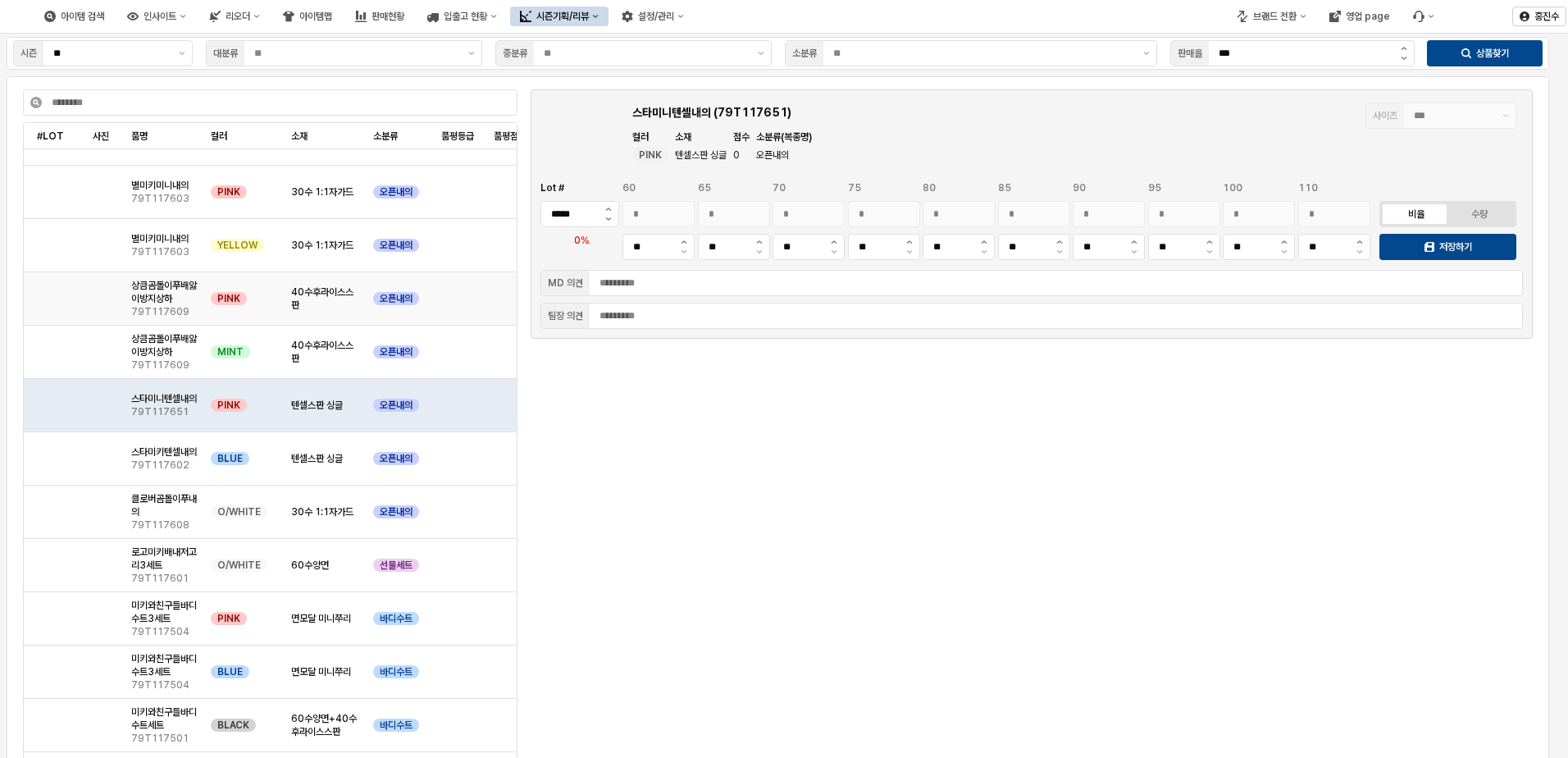 click on "40수후라이스스판" at bounding box center [326, 299] 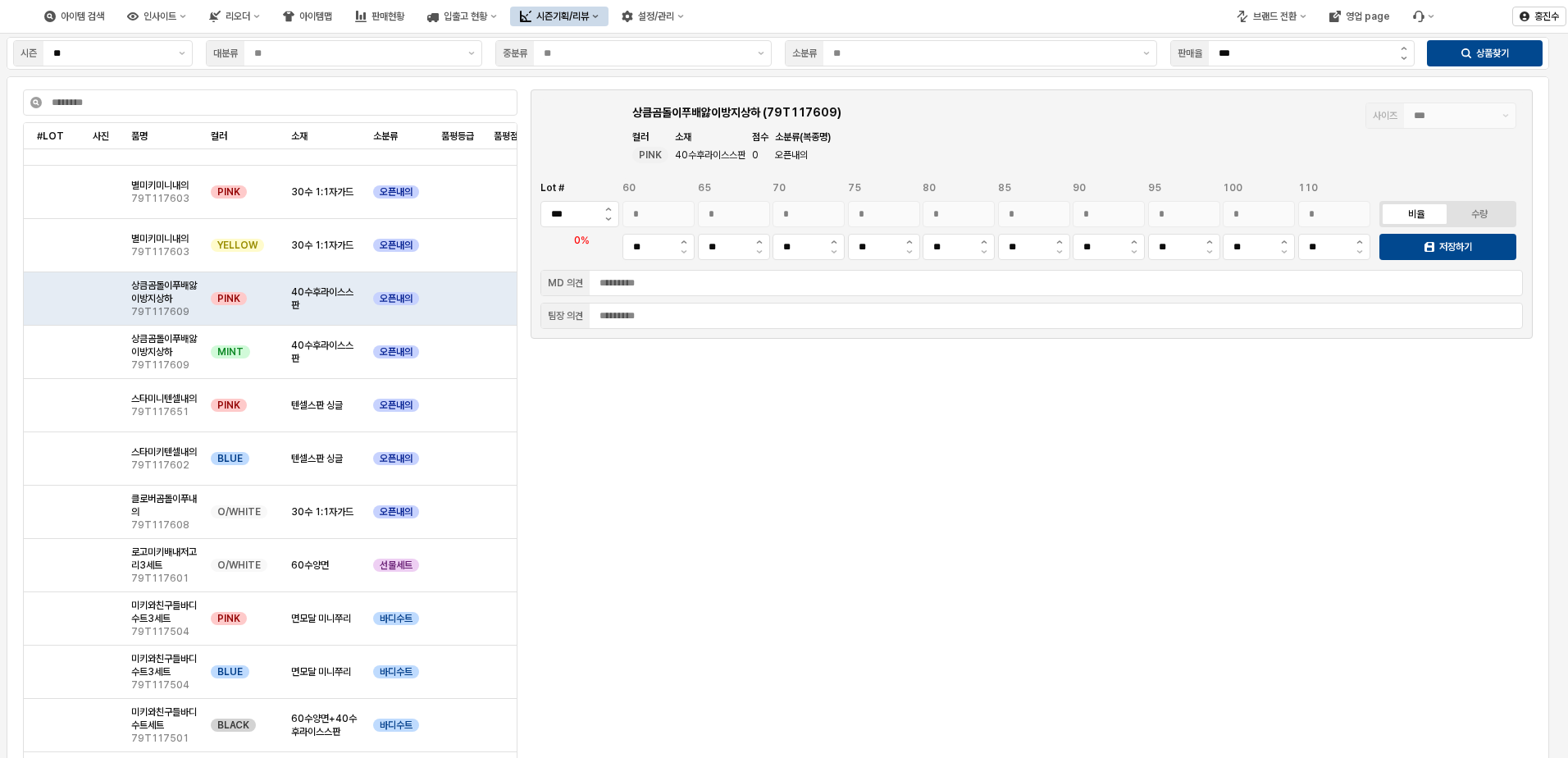 click on "텐셀스판 싱글" at bounding box center (317, 405) 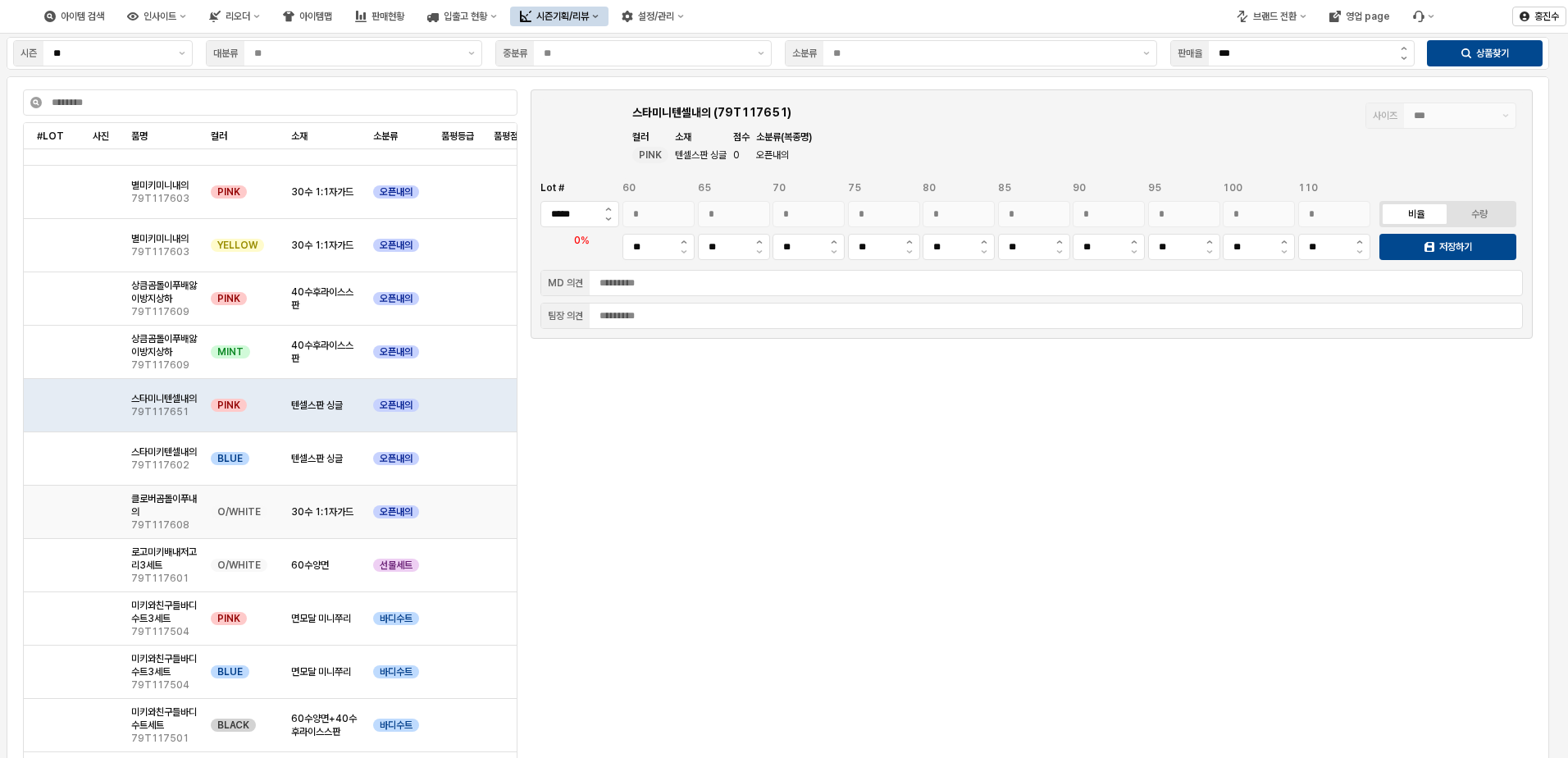 click on "30수 1:1자가드" at bounding box center [326, 512] 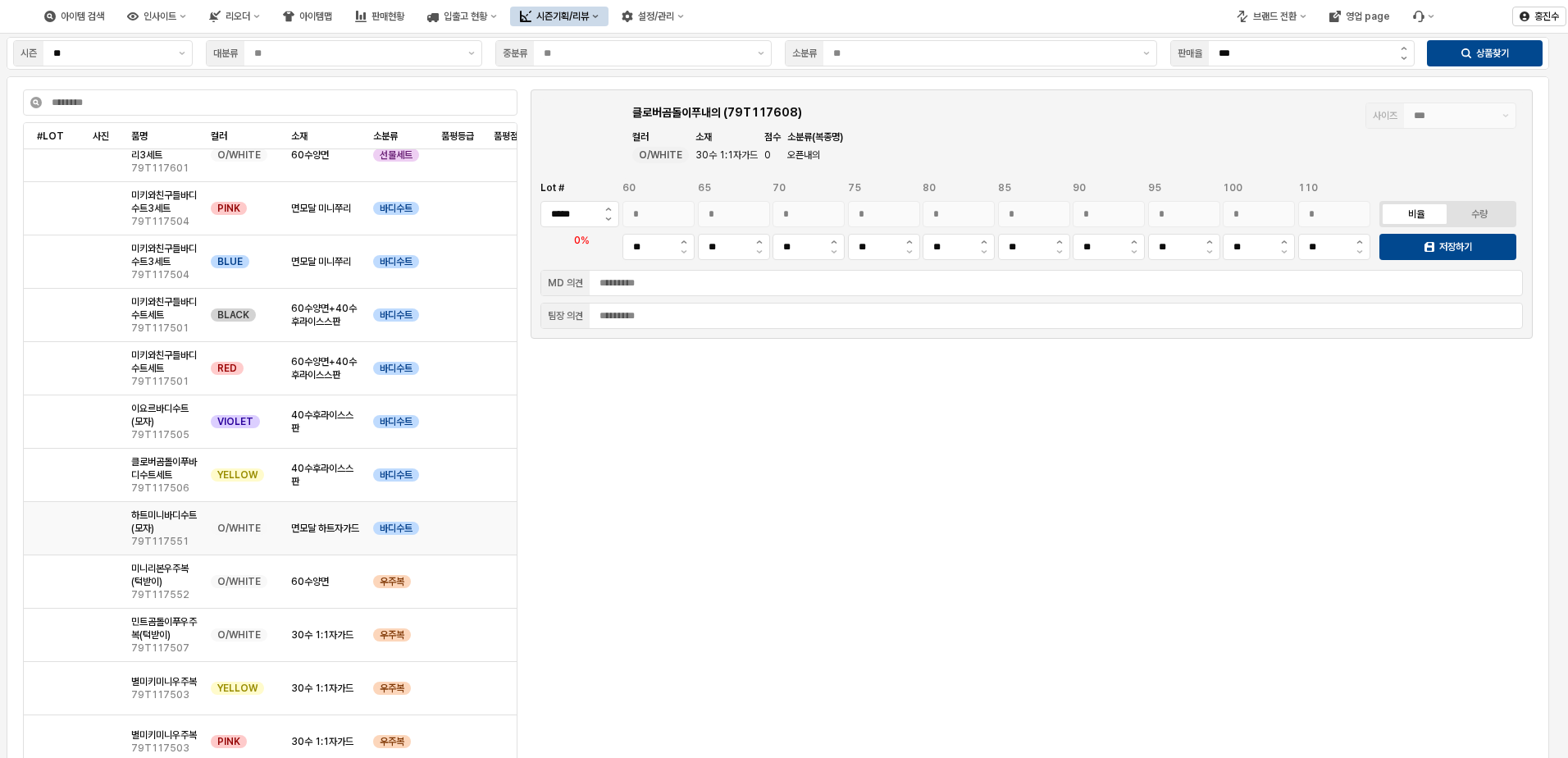 click on "면모달 하트자가드" at bounding box center (325, 528) 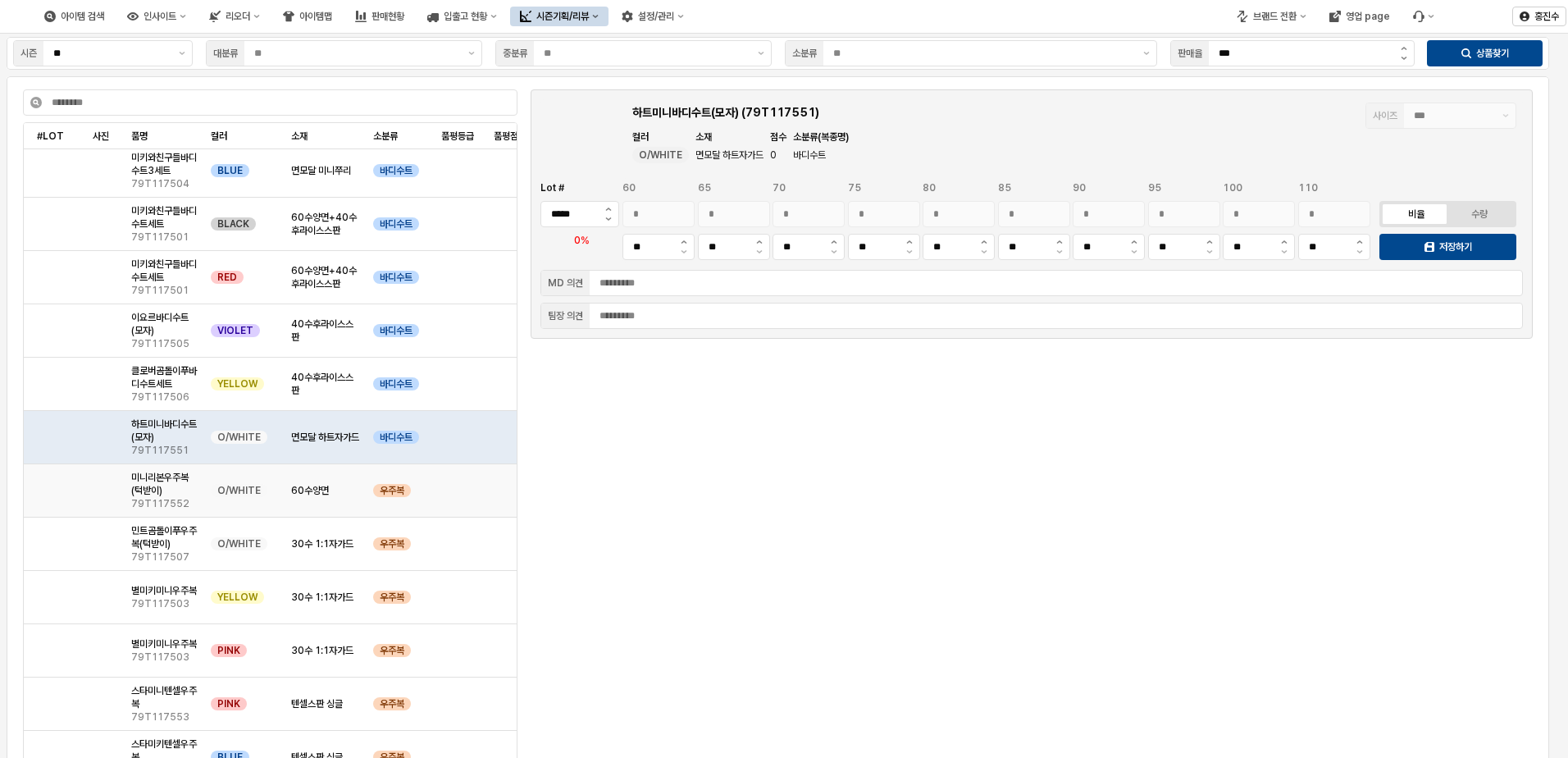 scroll, scrollTop: 1066, scrollLeft: 0, axis: vertical 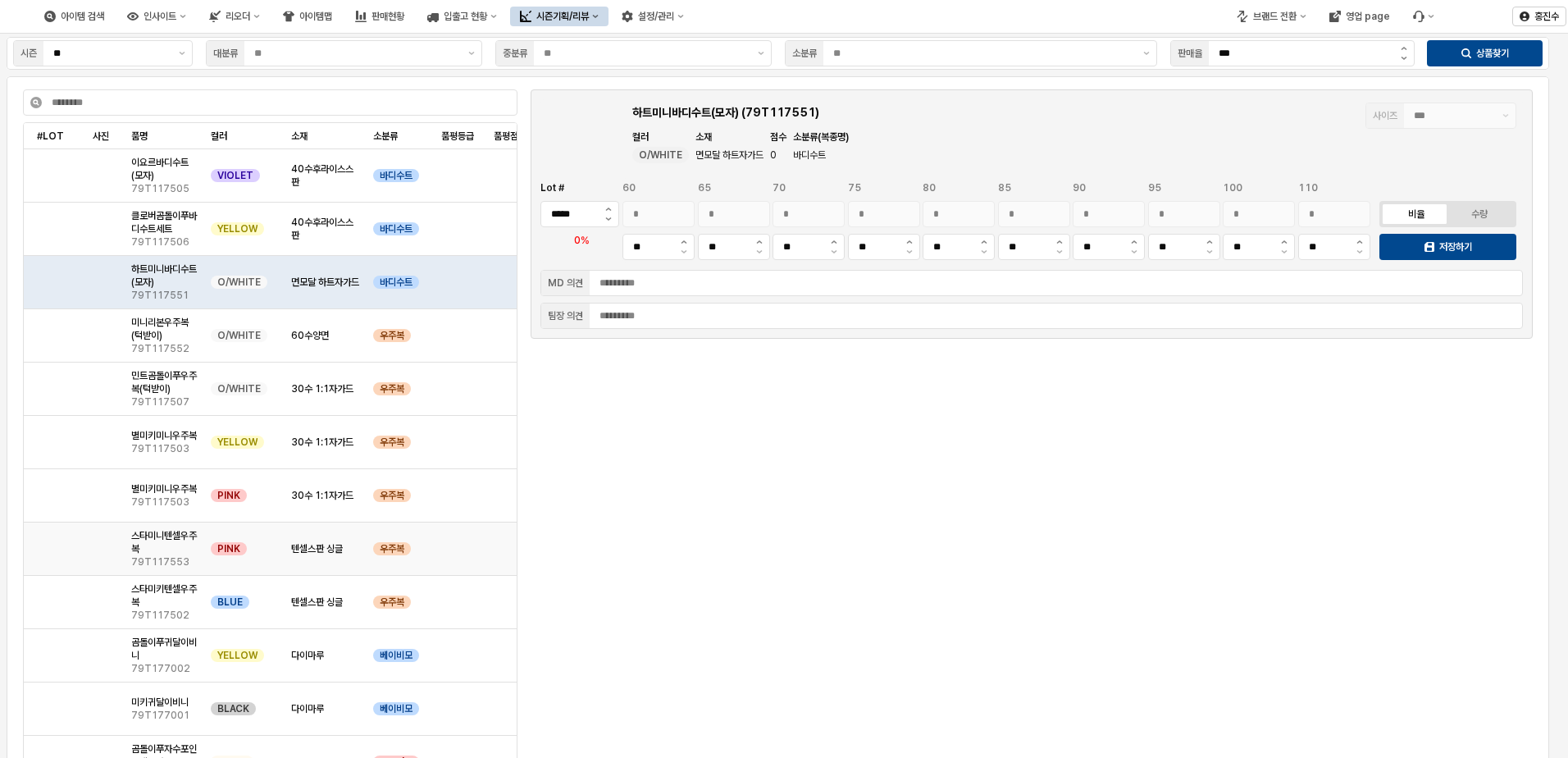 click on "텐셀스판 싱글" at bounding box center [326, 549] 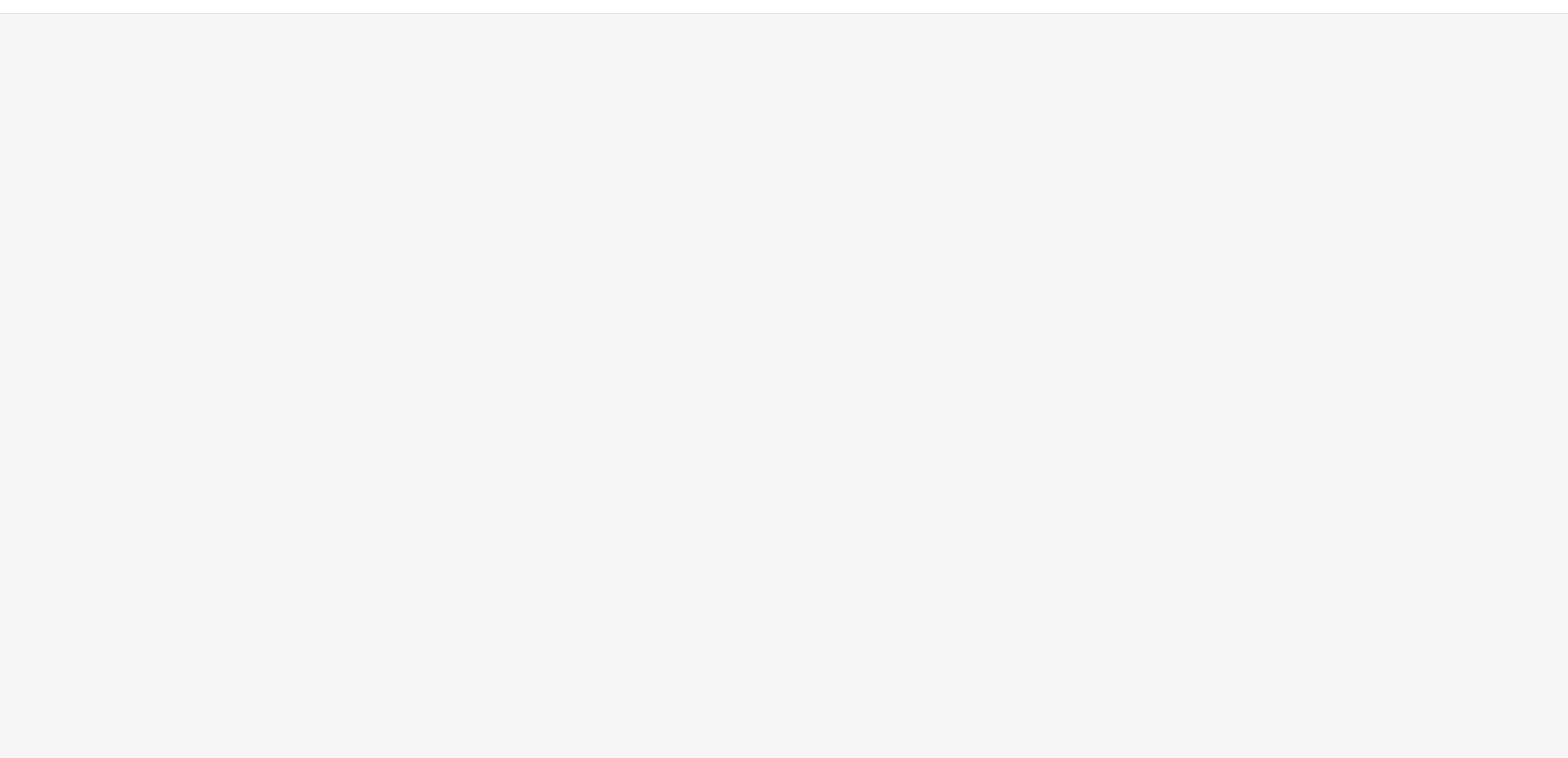 scroll, scrollTop: 0, scrollLeft: 0, axis: both 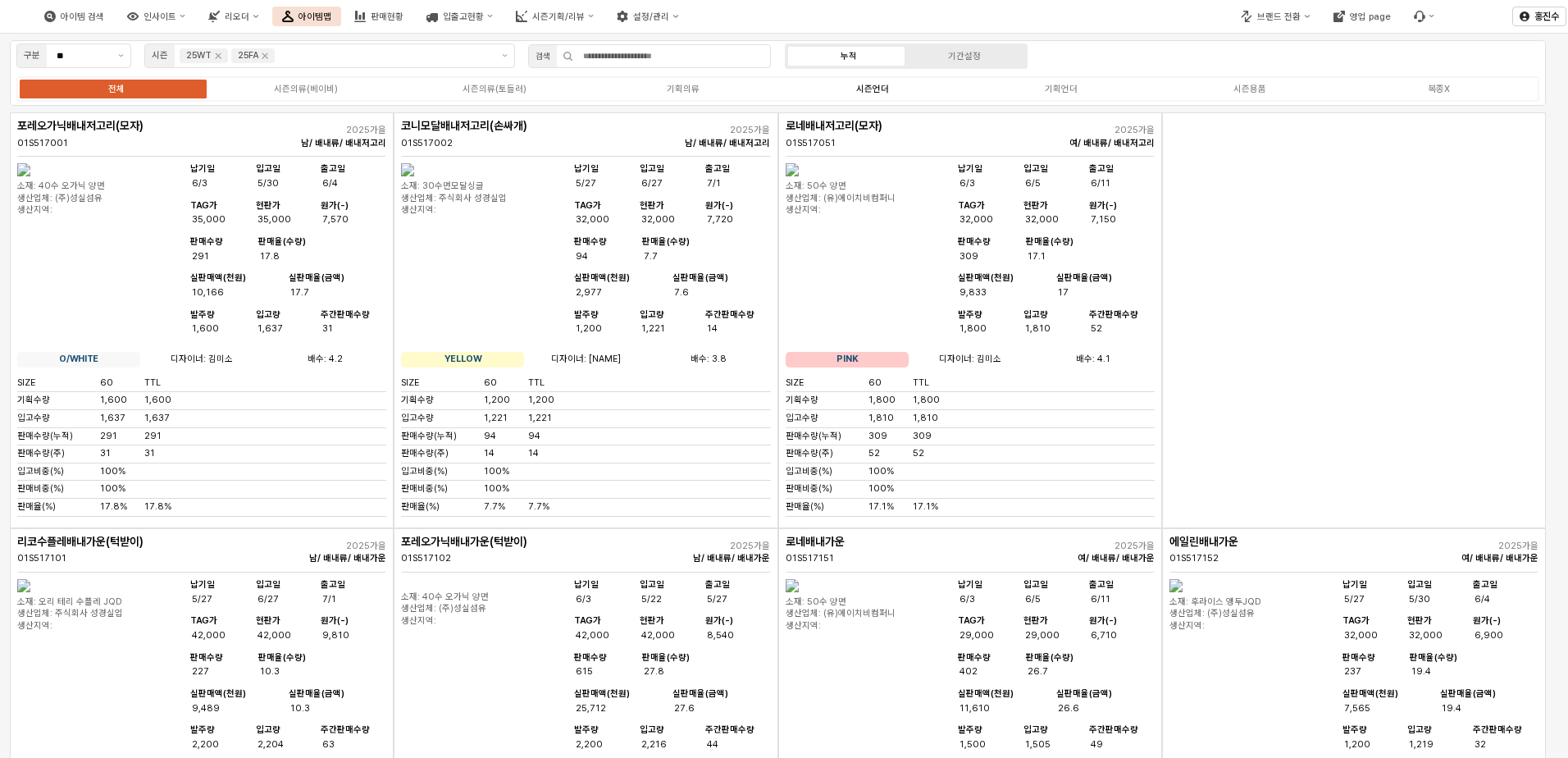 click on "시즌언더" at bounding box center [873, 89] 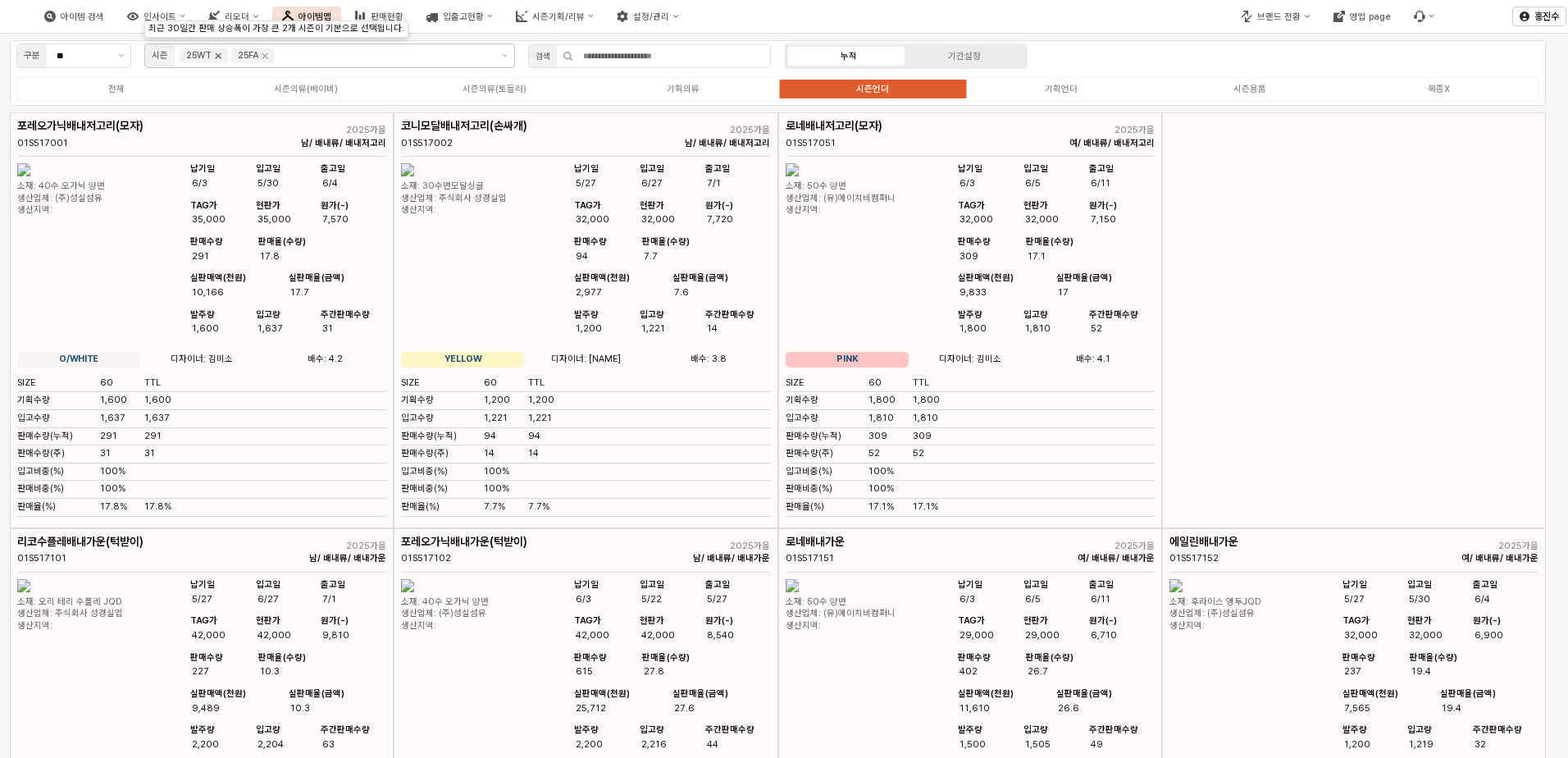 click 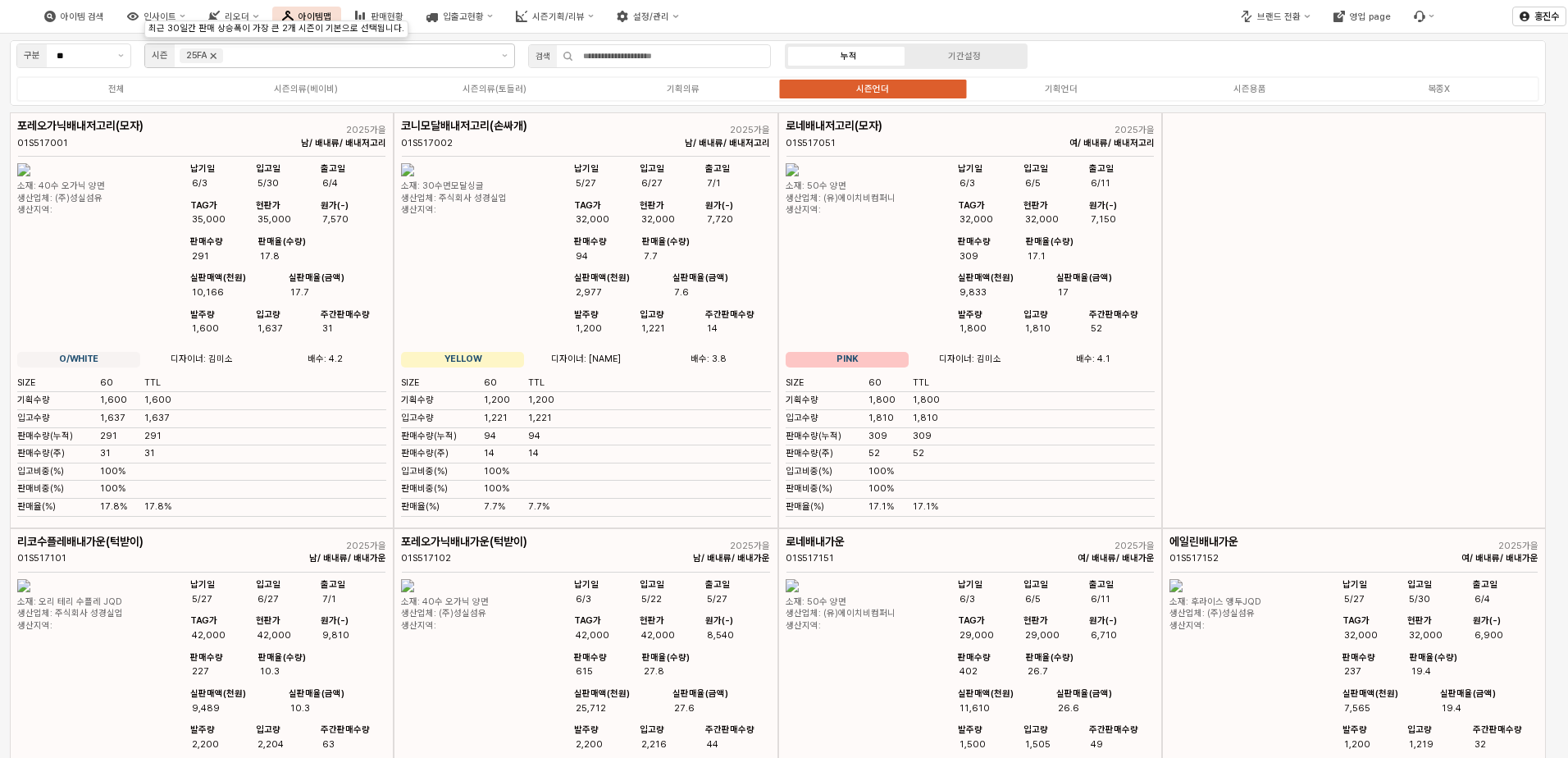 click 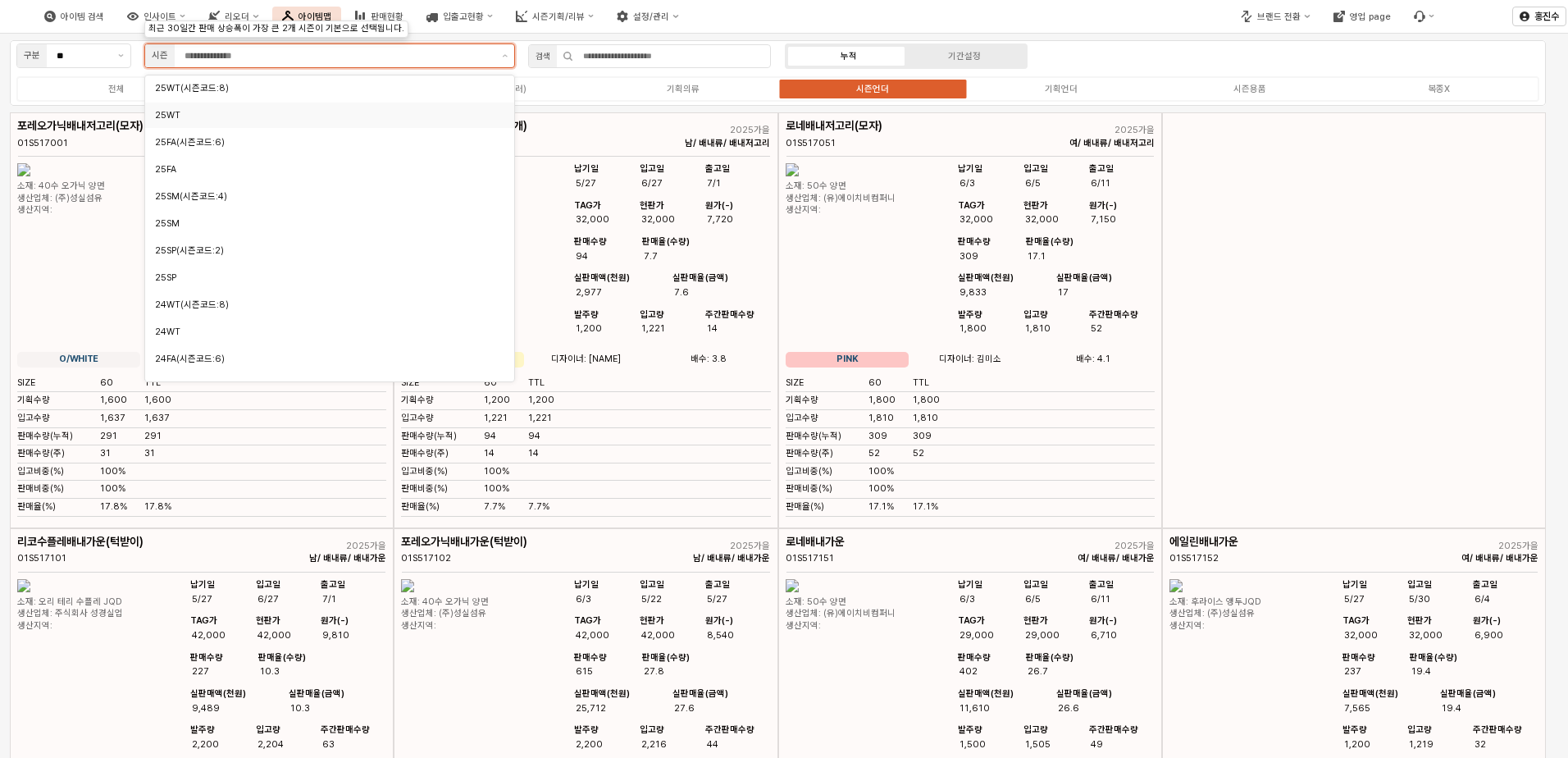 click at bounding box center [338, 56] 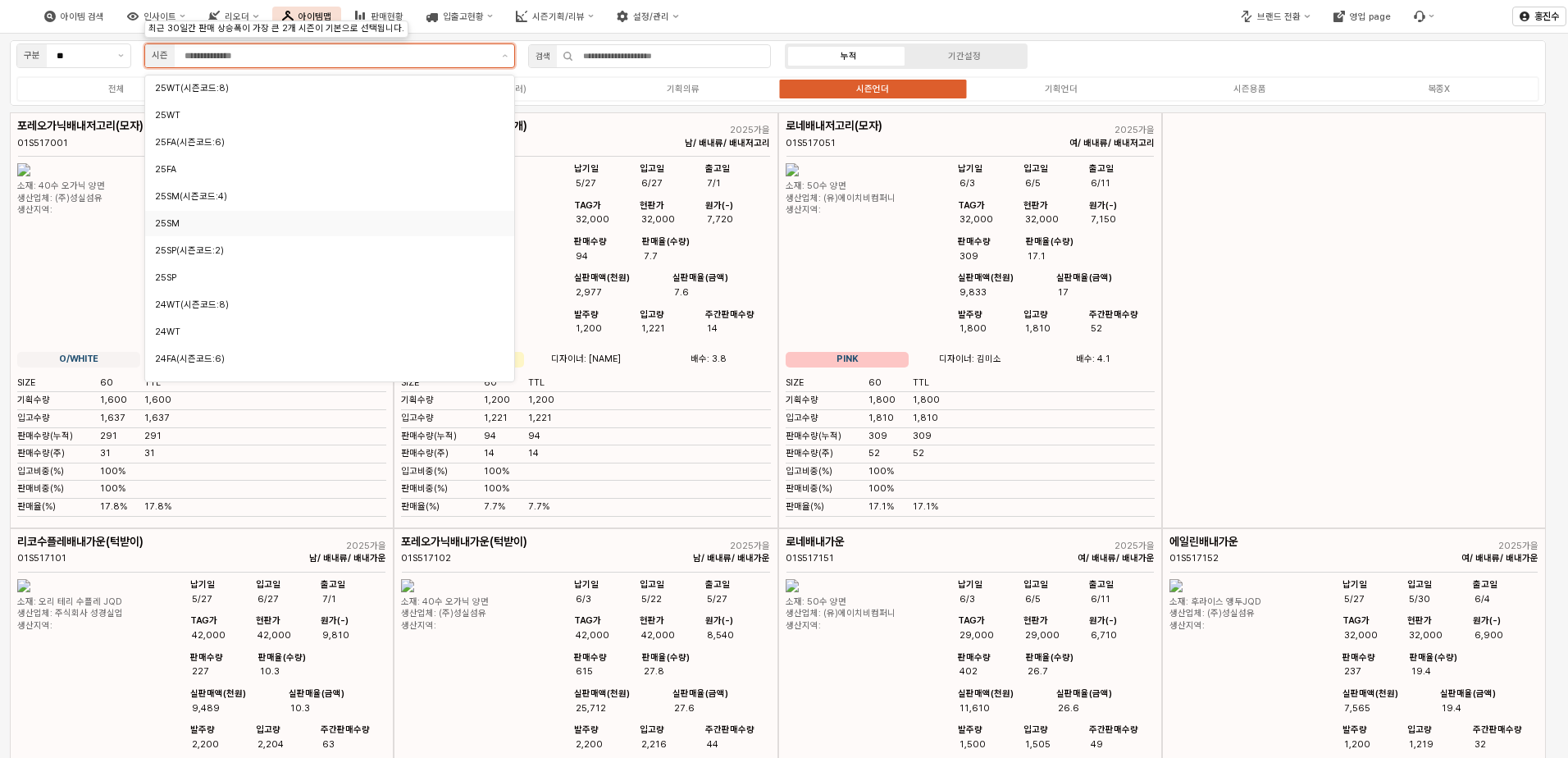 click on "25SM" at bounding box center (330, 223) 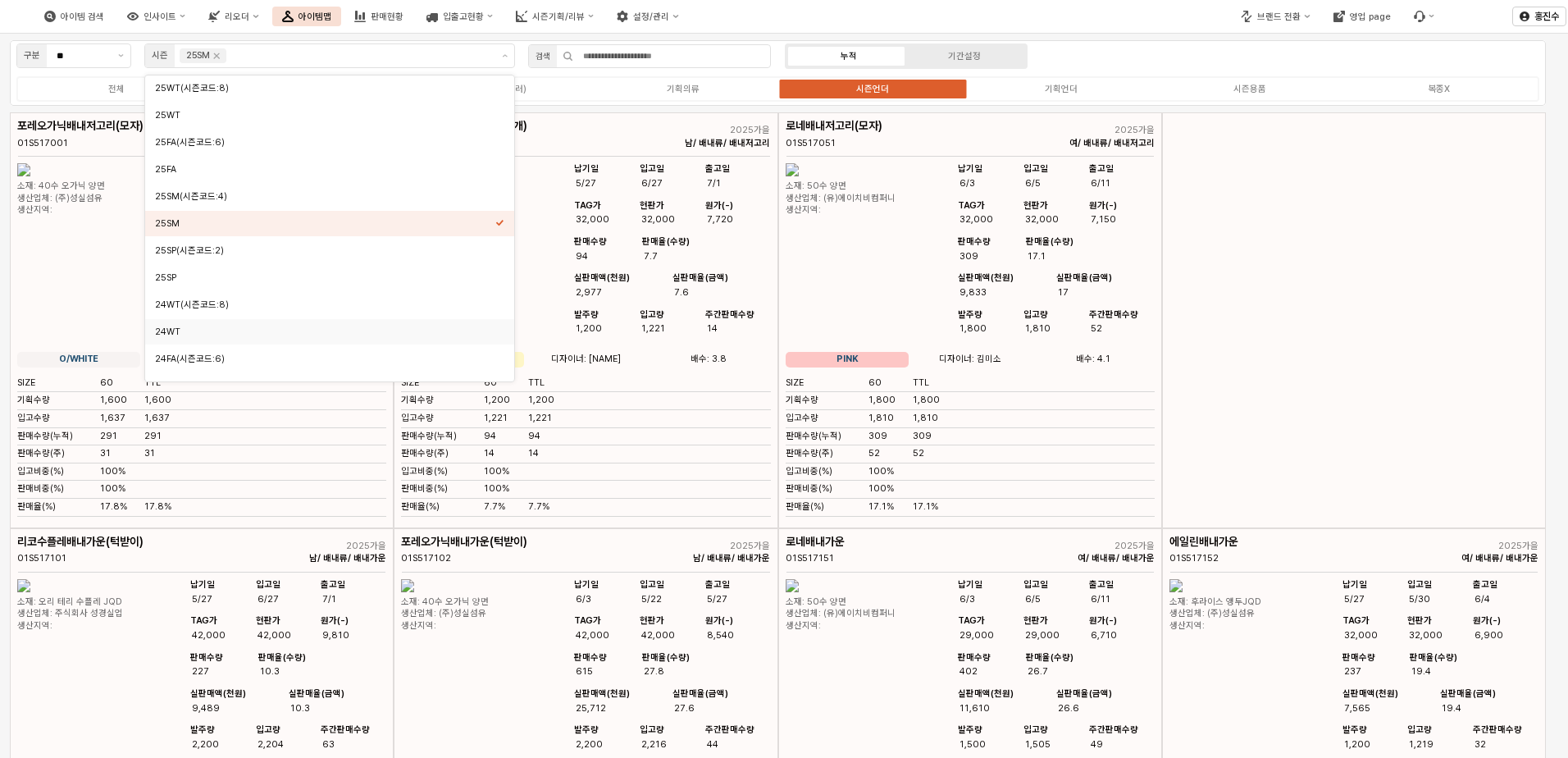 click at bounding box center (777, 10429) 